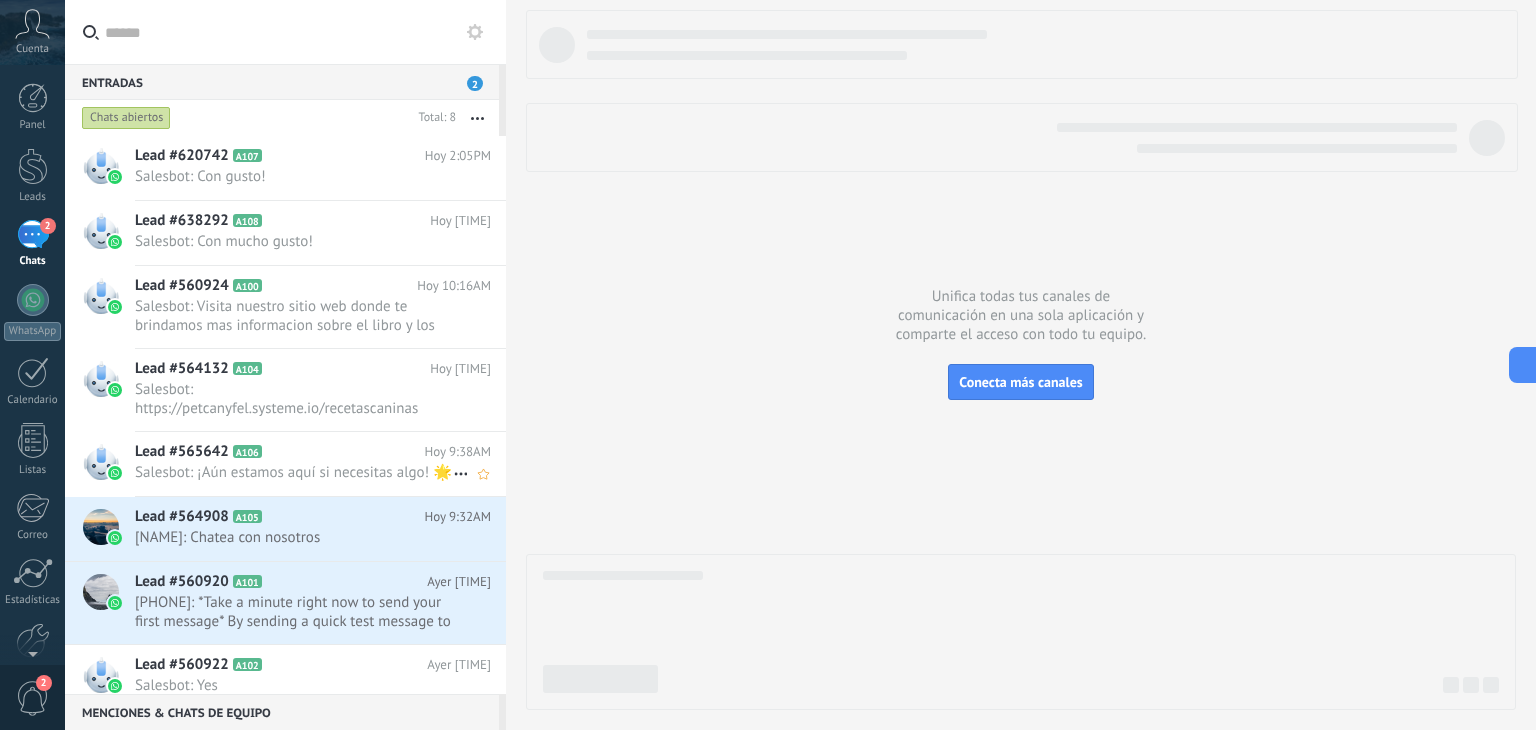scroll, scrollTop: 0, scrollLeft: 0, axis: both 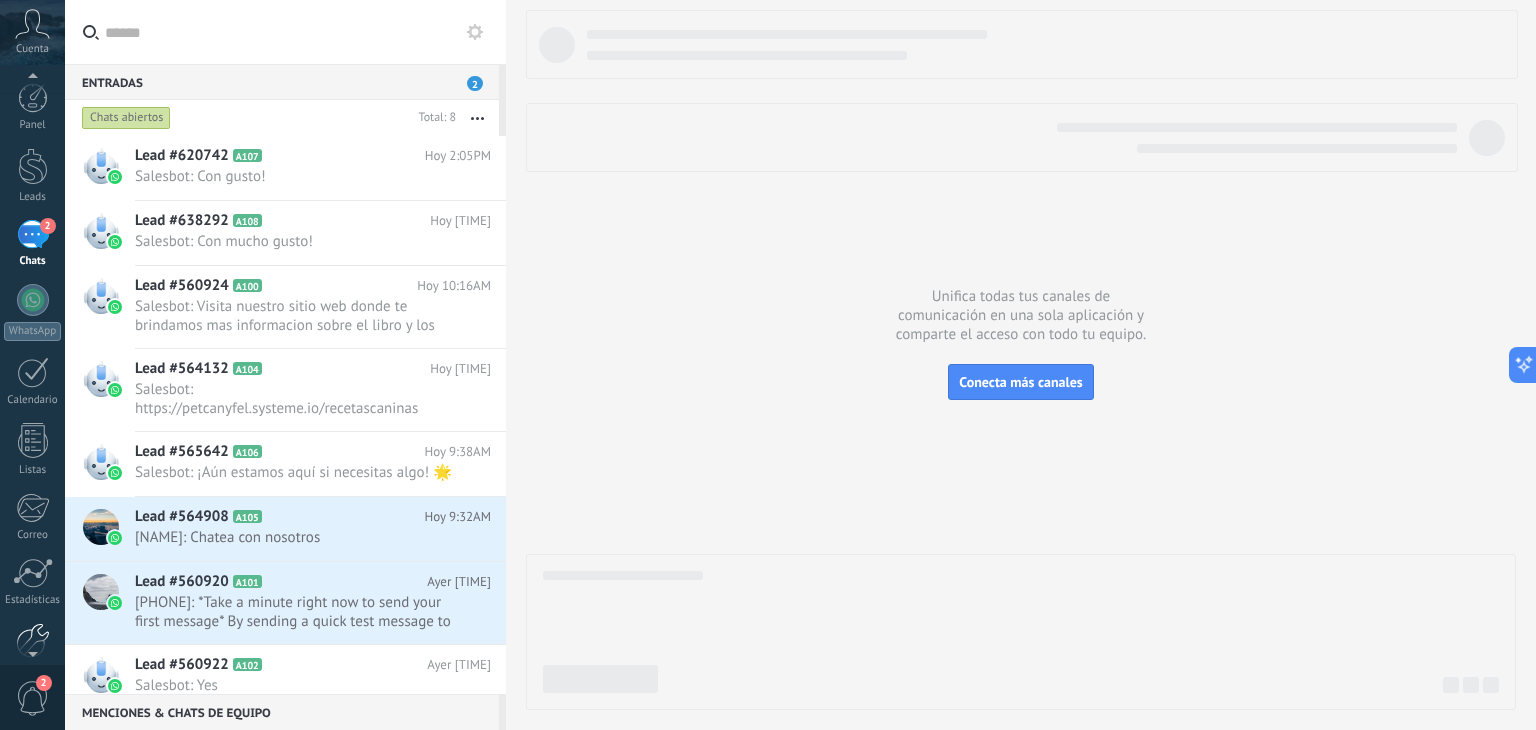 click at bounding box center (33, 640) 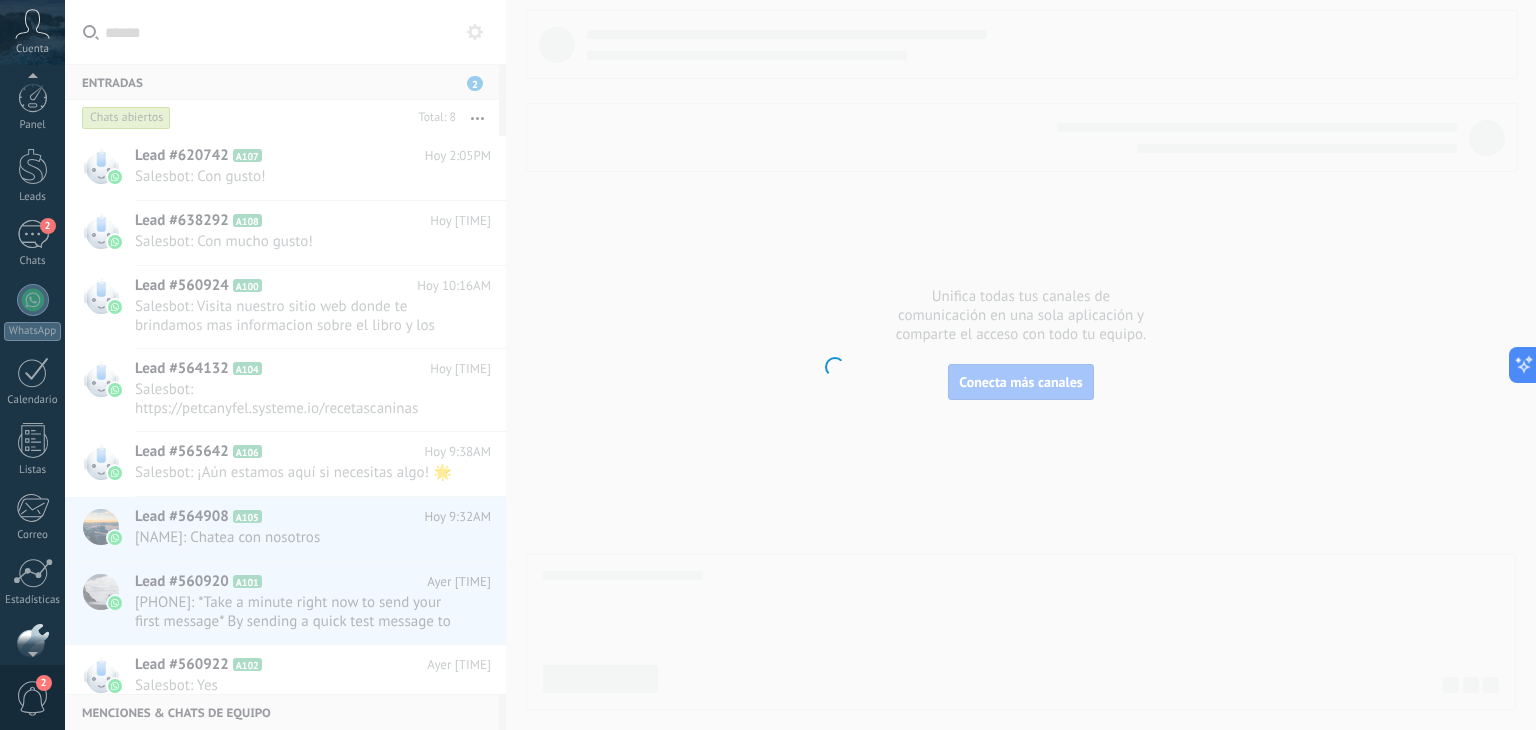 scroll, scrollTop: 101, scrollLeft: 0, axis: vertical 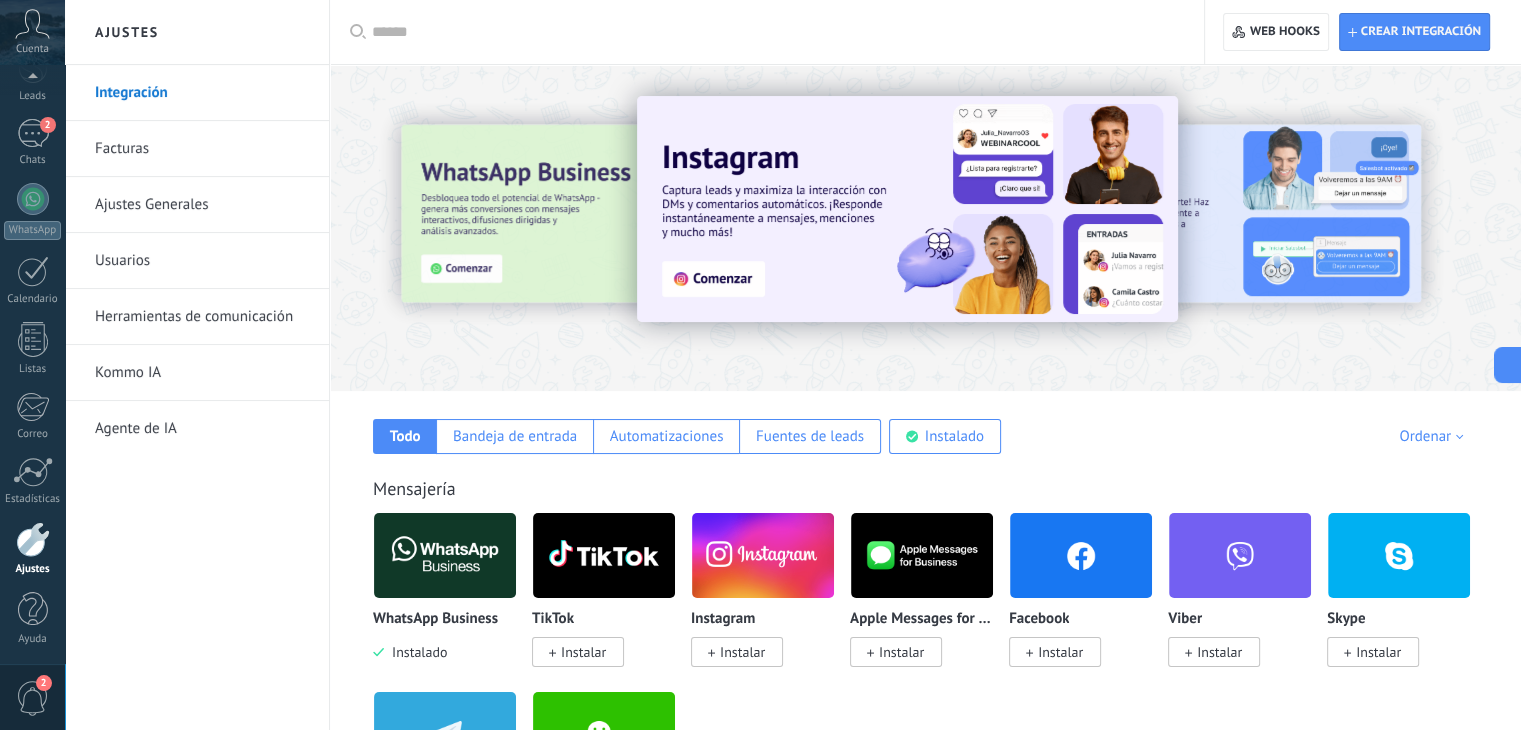 click on "Herramientas de comunicación" at bounding box center (202, 317) 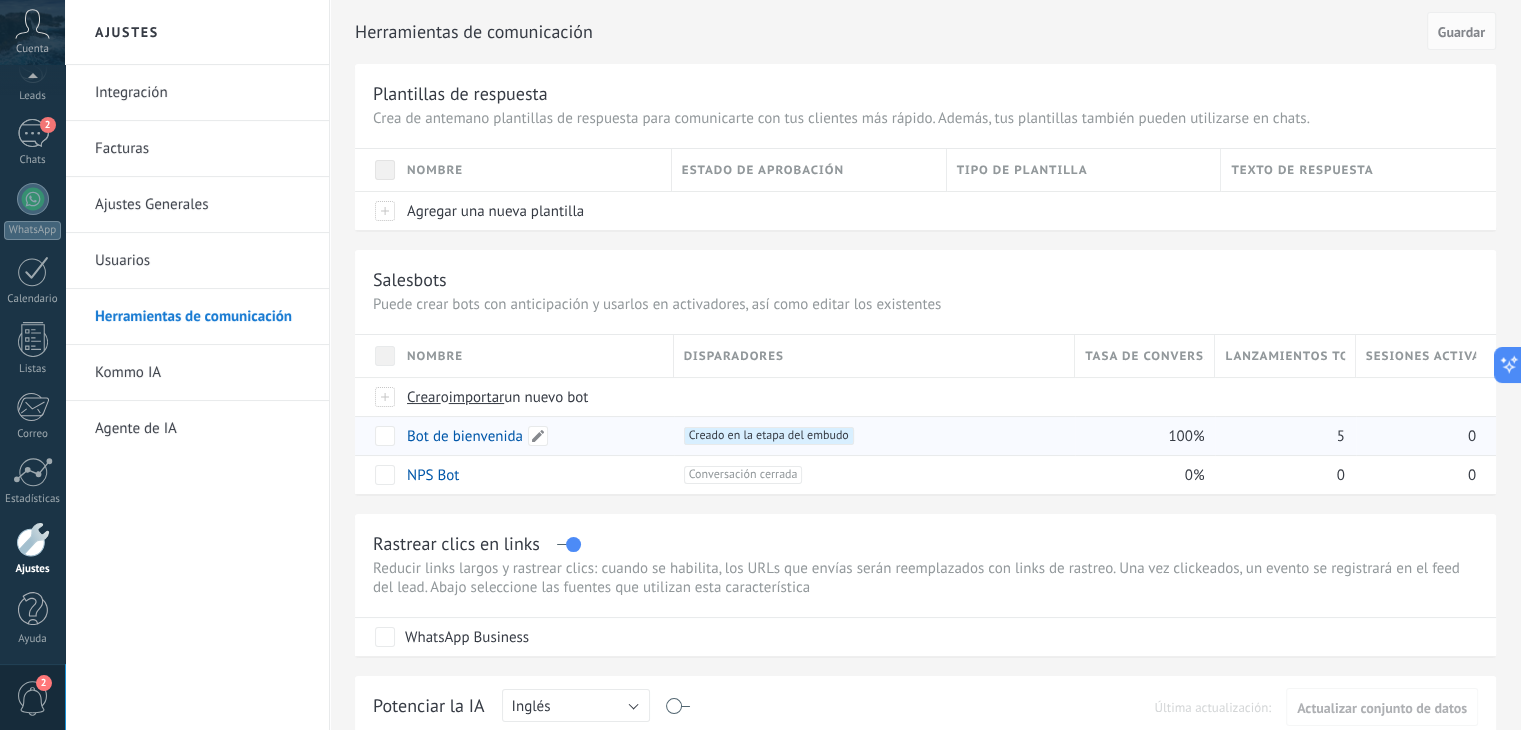 click on "Bot de bienvenida" at bounding box center [465, 436] 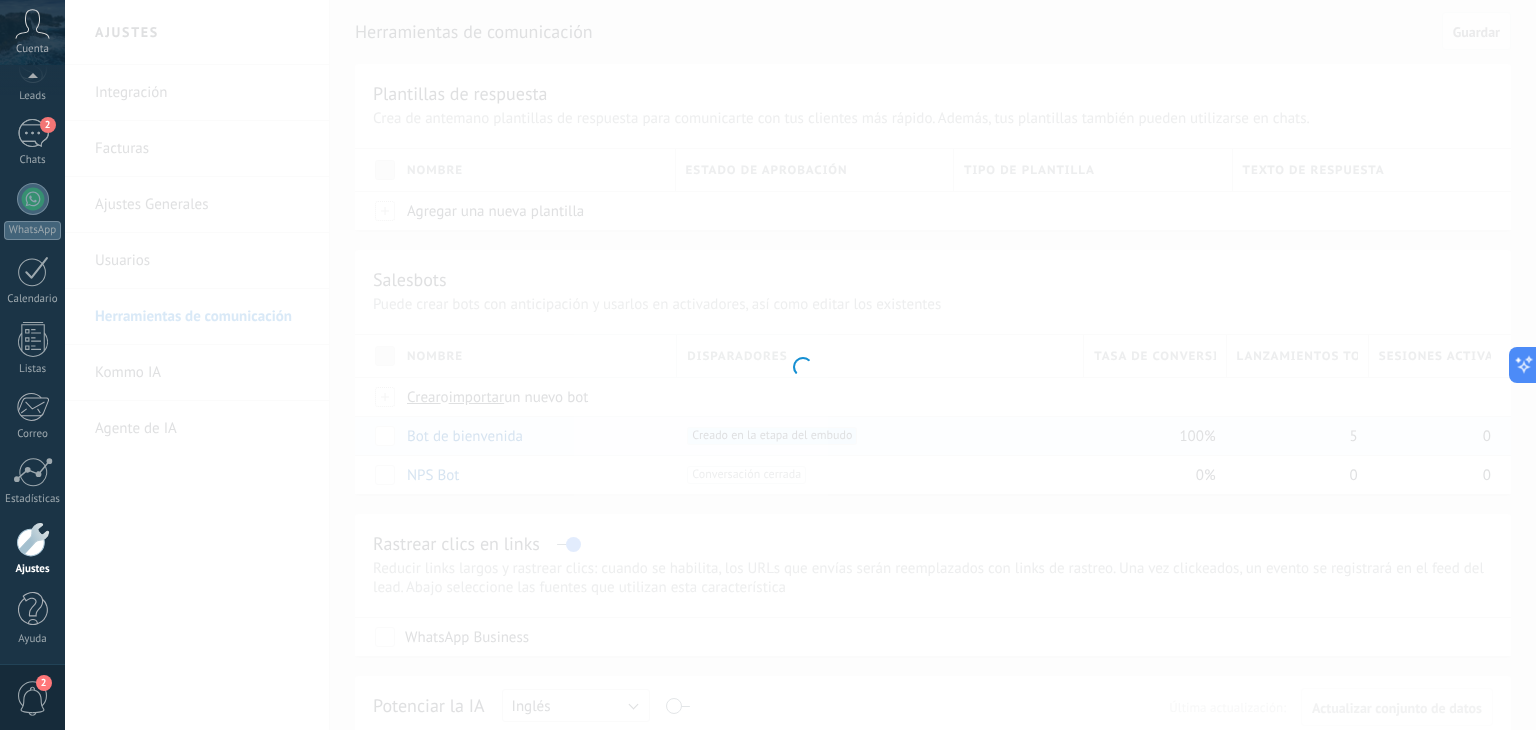 type on "**********" 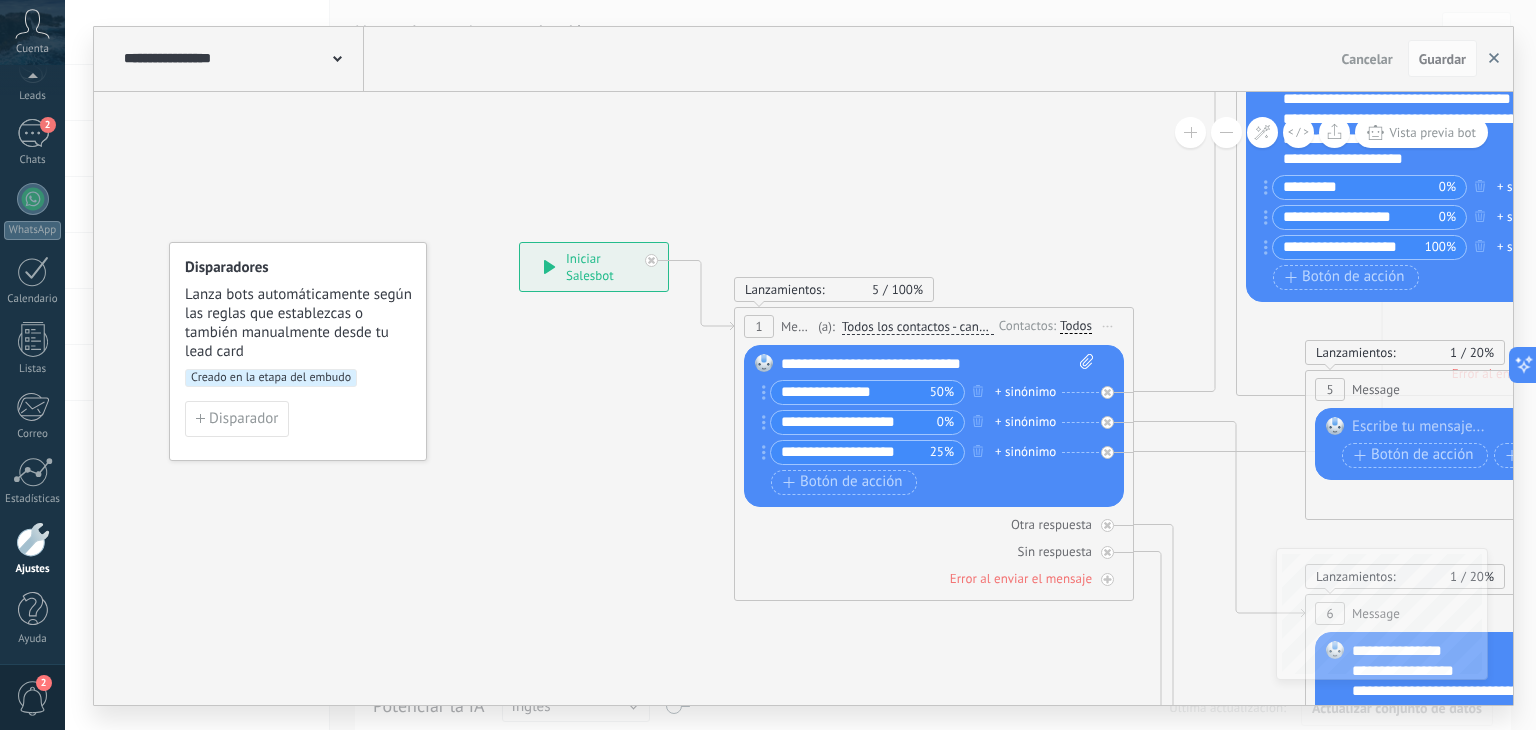 click at bounding box center [1494, 59] 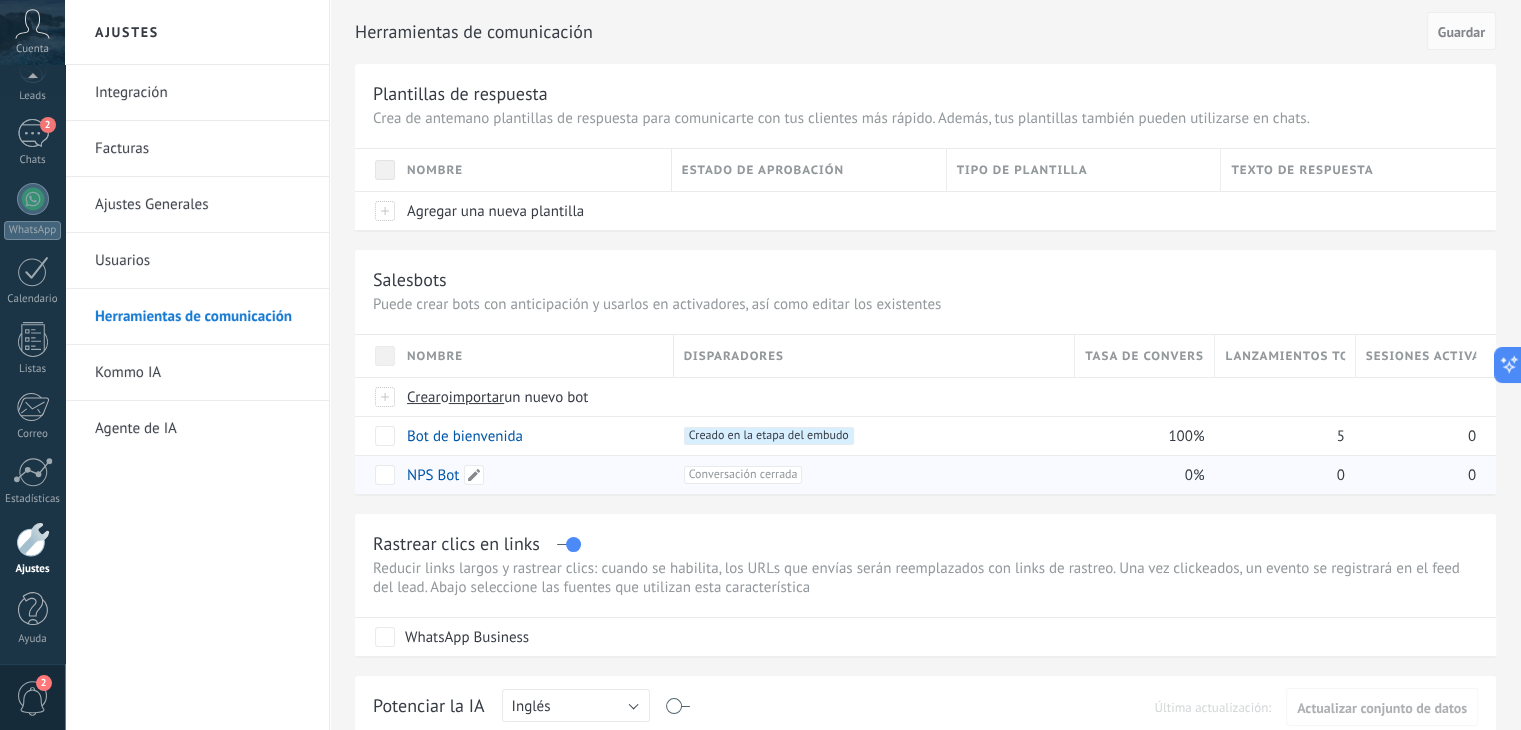 click on "NPS Bot" at bounding box center (433, 475) 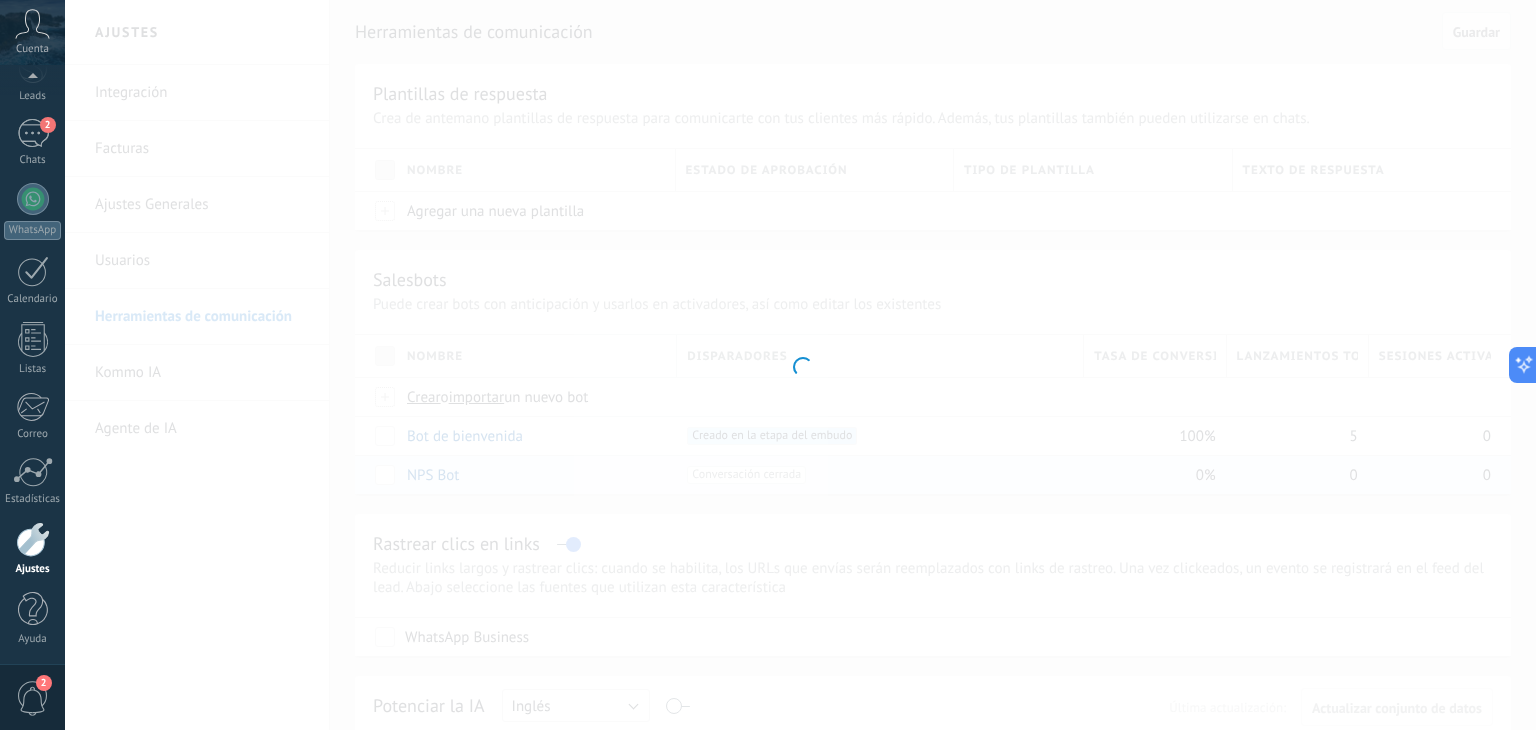type on "*******" 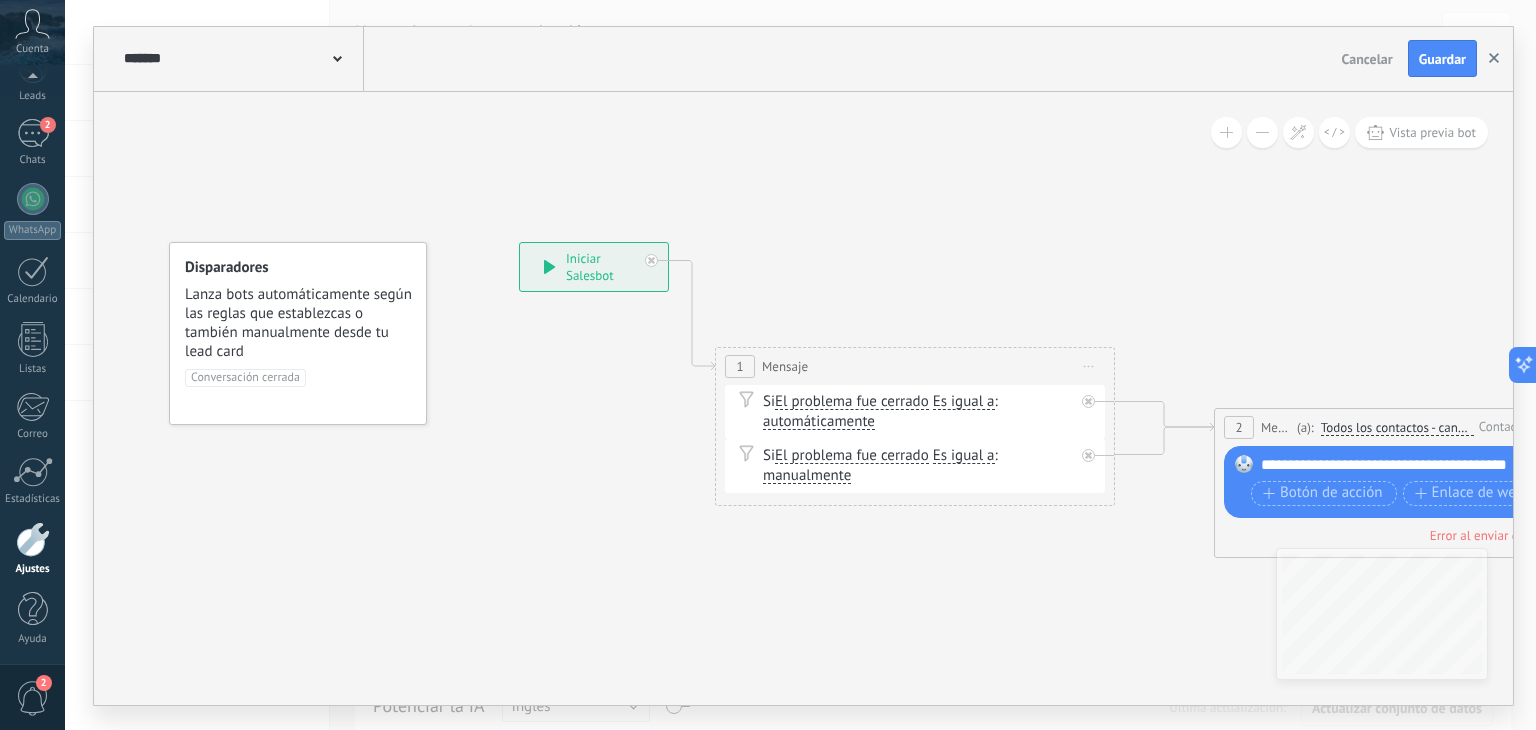 click at bounding box center (1494, 59) 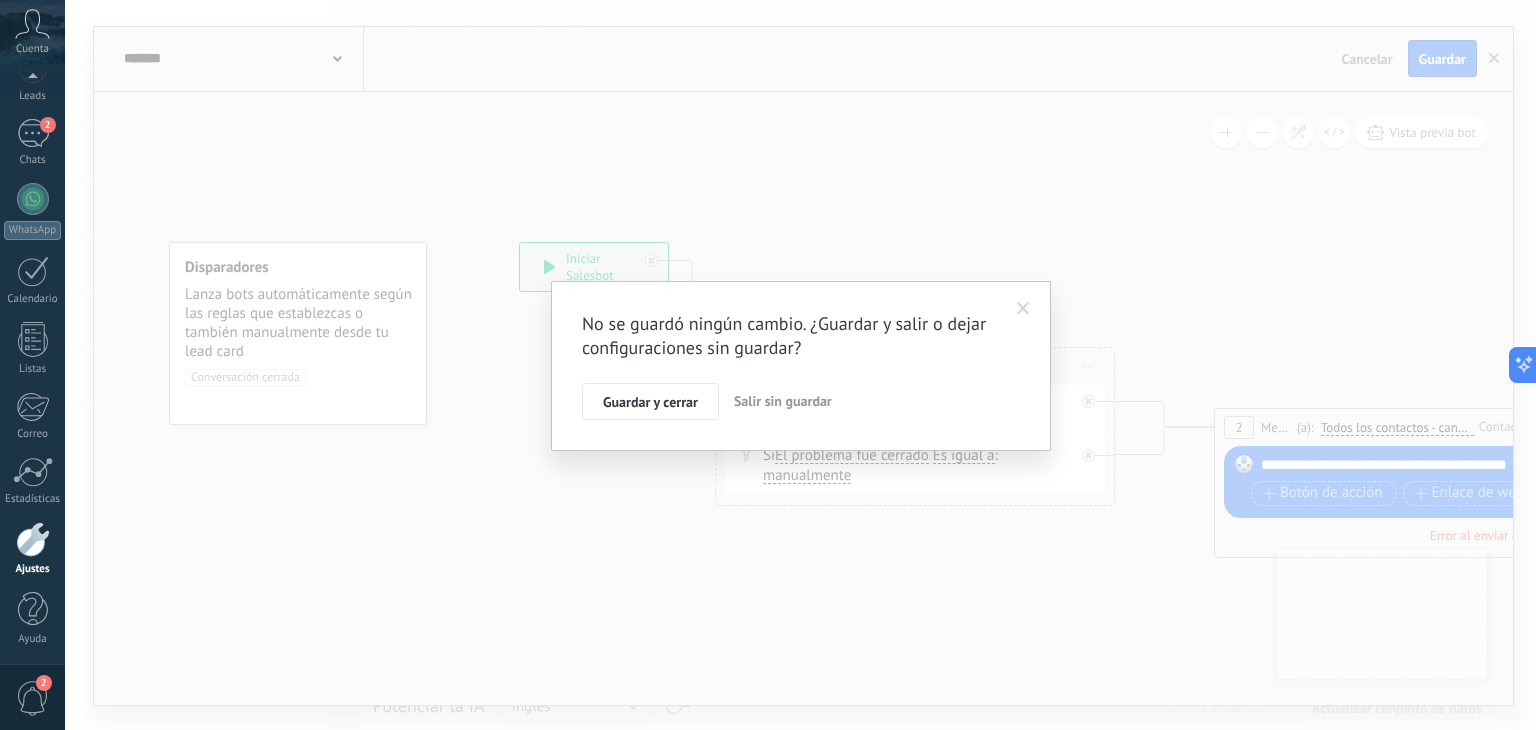 click on "Salir sin guardar" at bounding box center [783, 401] 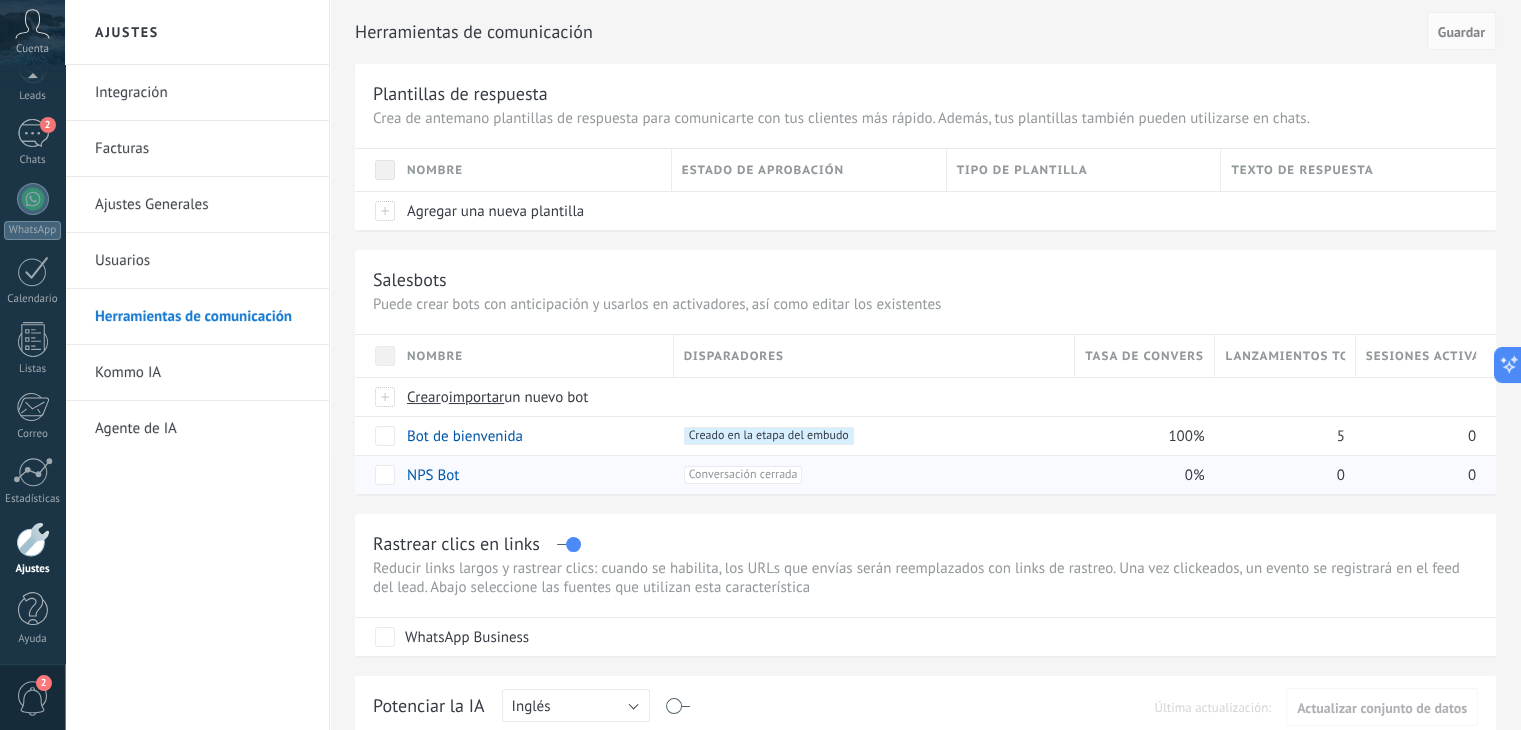 click on "Conversación cerrada +0" at bounding box center [743, 475] 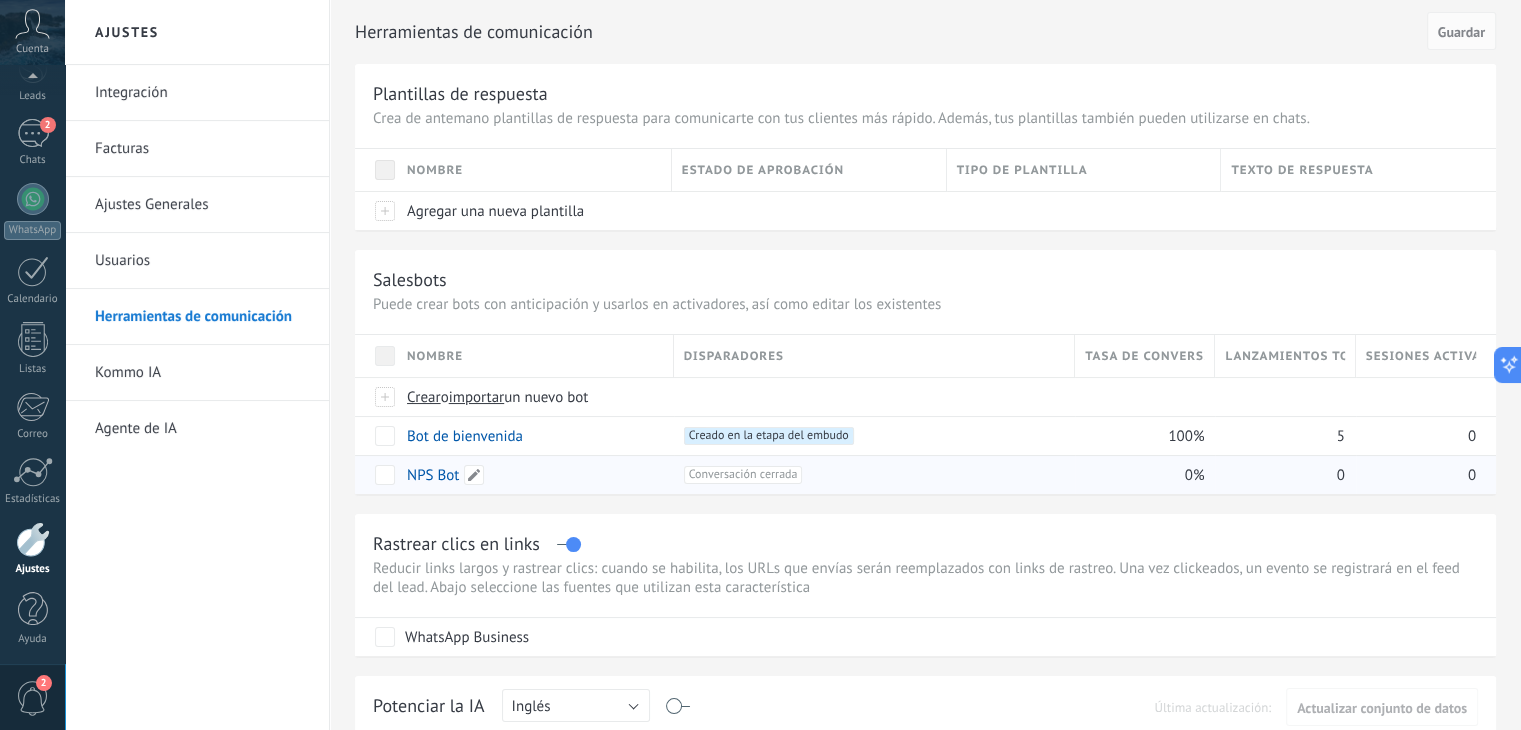 click on "NPS Bot" at bounding box center (433, 475) 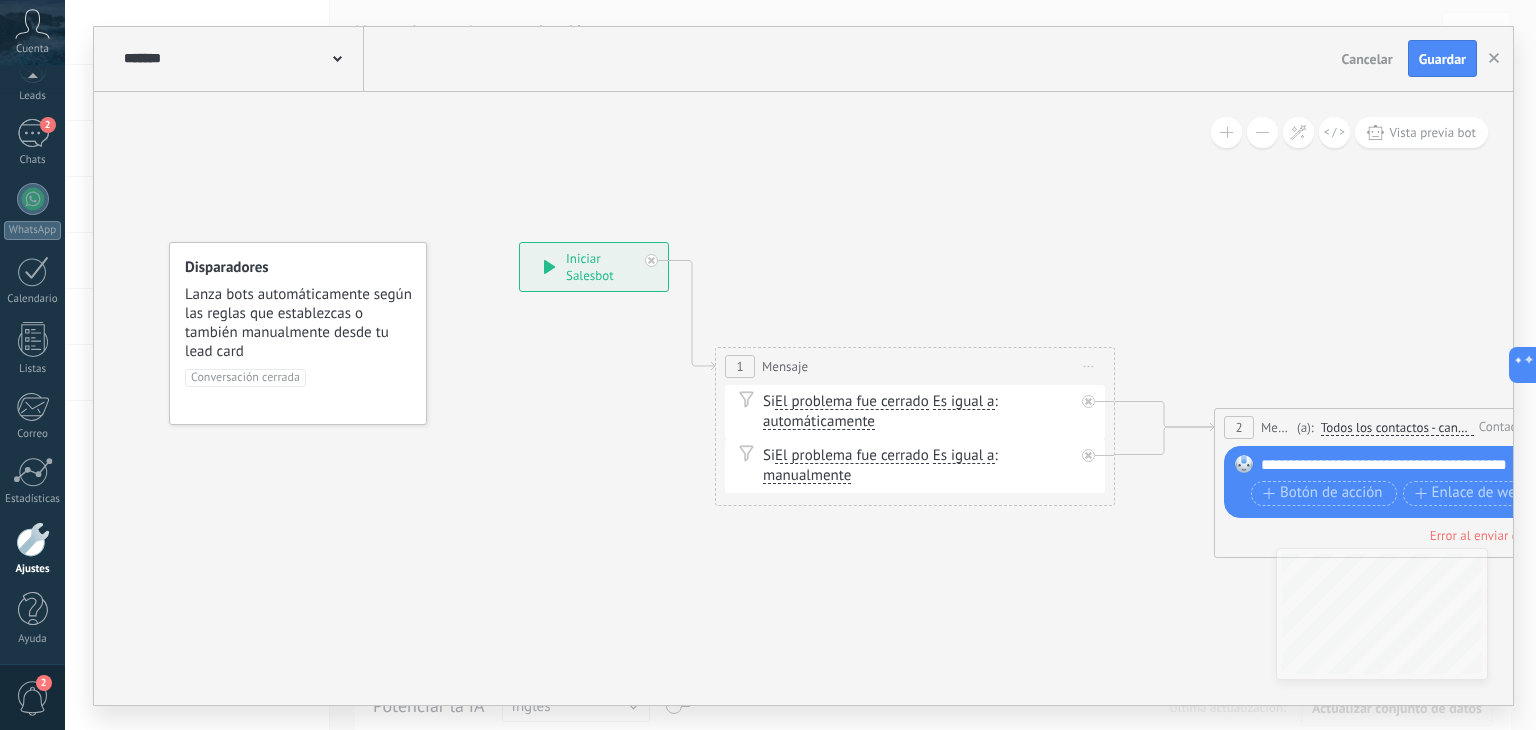 click on "Cancelar" at bounding box center (1367, 59) 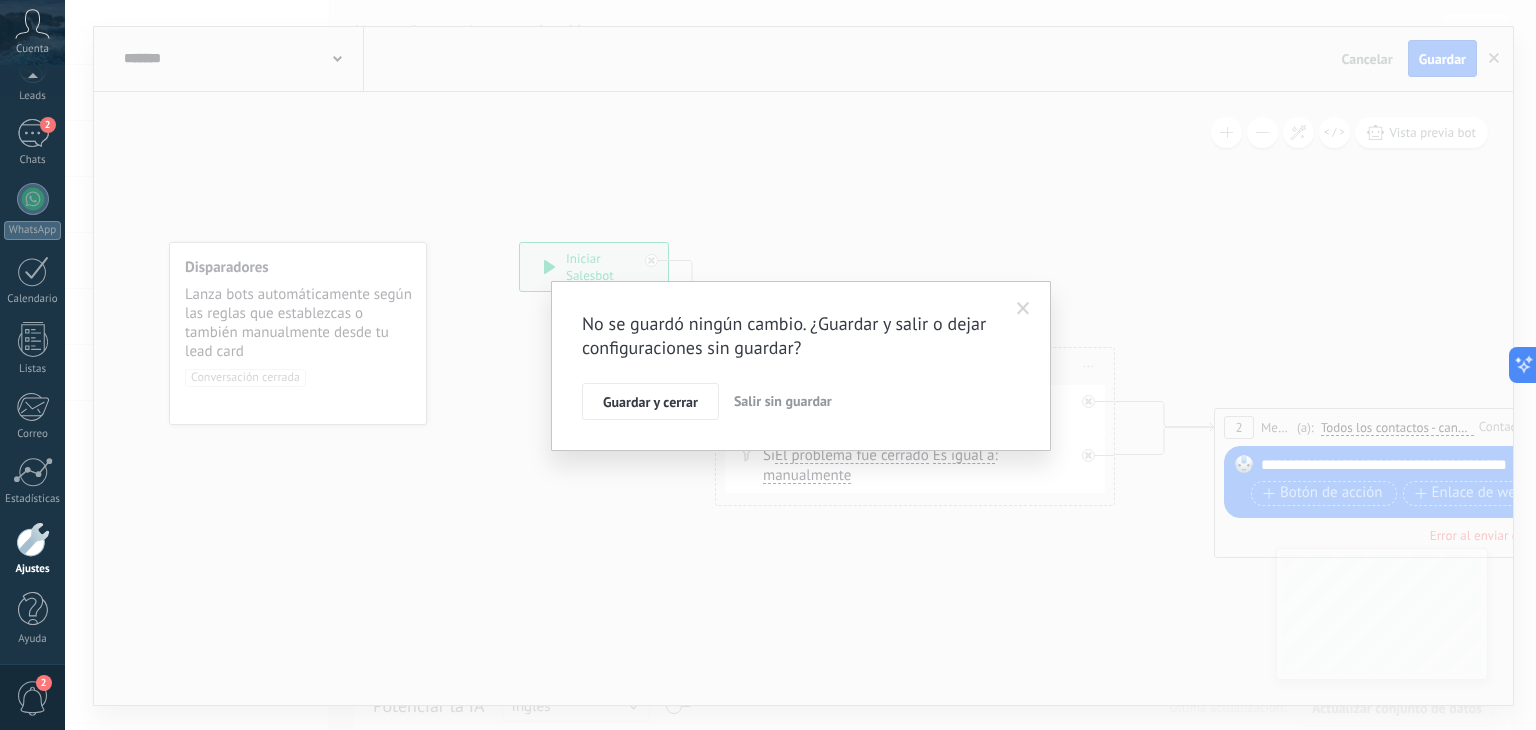 click on "Salir sin guardar" at bounding box center (783, 401) 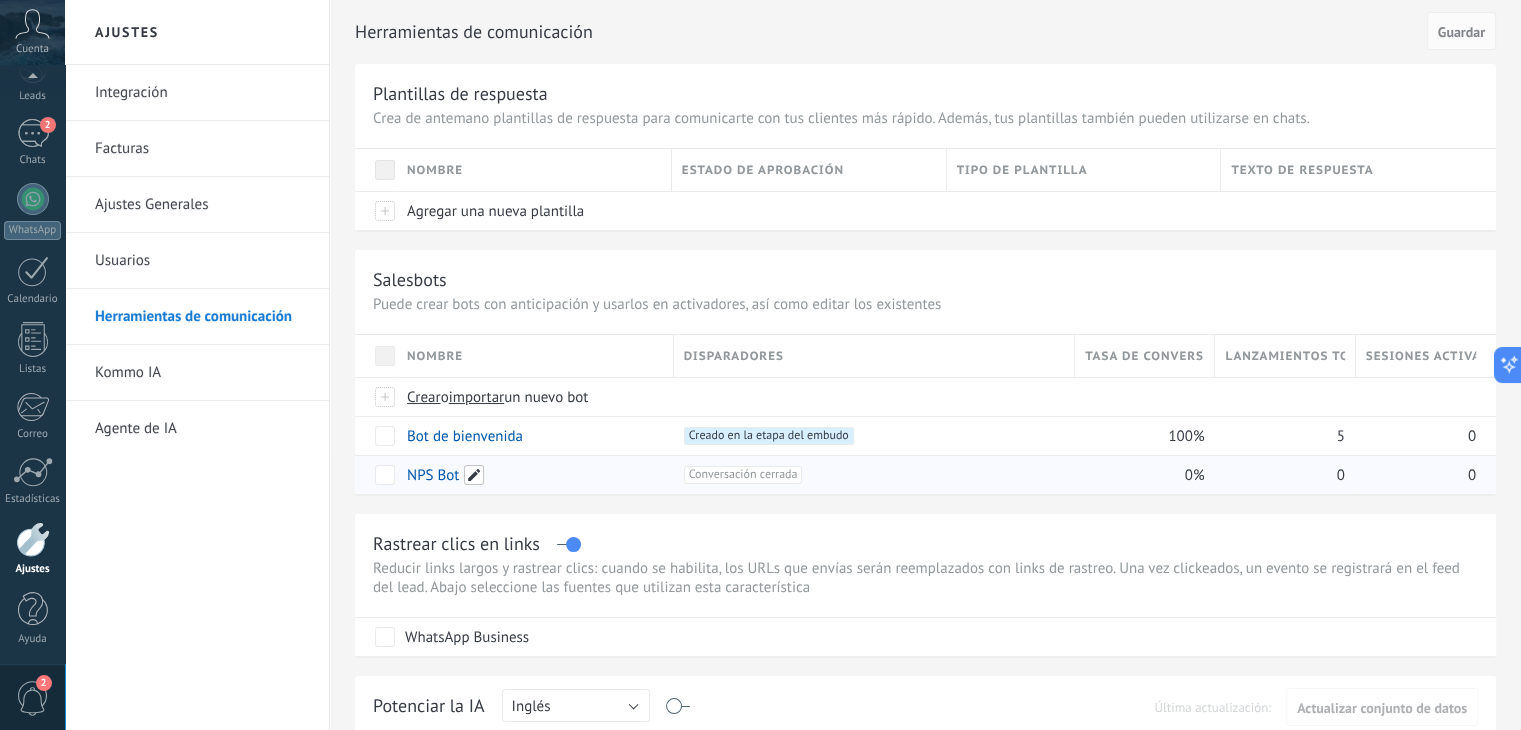 click at bounding box center [474, 475] 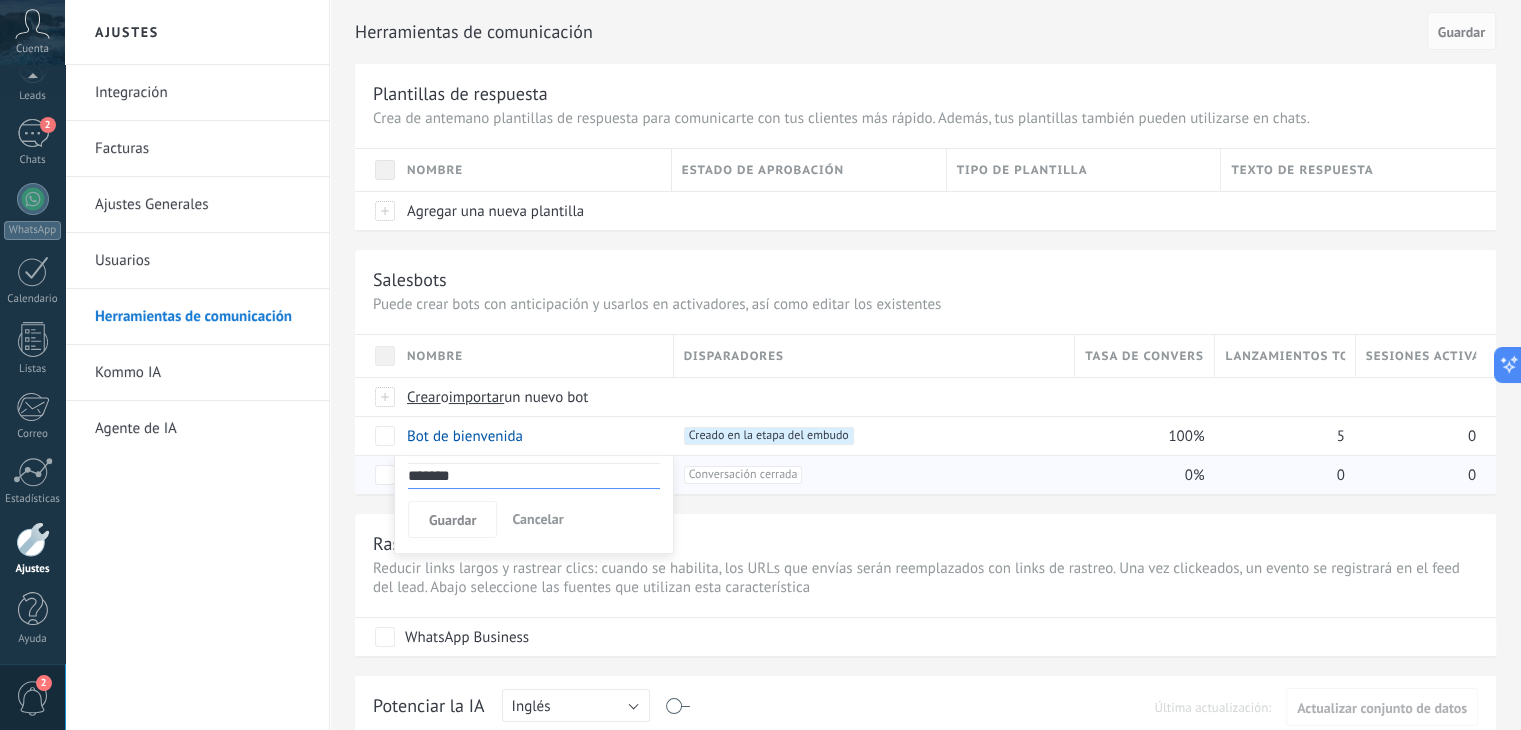 click on "Nombre Disparadores Tasa de conversión Lanzamientos totales Sesiones activas        Crear  o  importar  un nuevo bot              Bot de bienvenida +1 Creado en la etapa del embudo +0 100% 5 0        NPS Bot +1 Conversación cerrada +0 0% 0 0 Mostrar más ******* Guardar Cancelar" at bounding box center [925, 414] 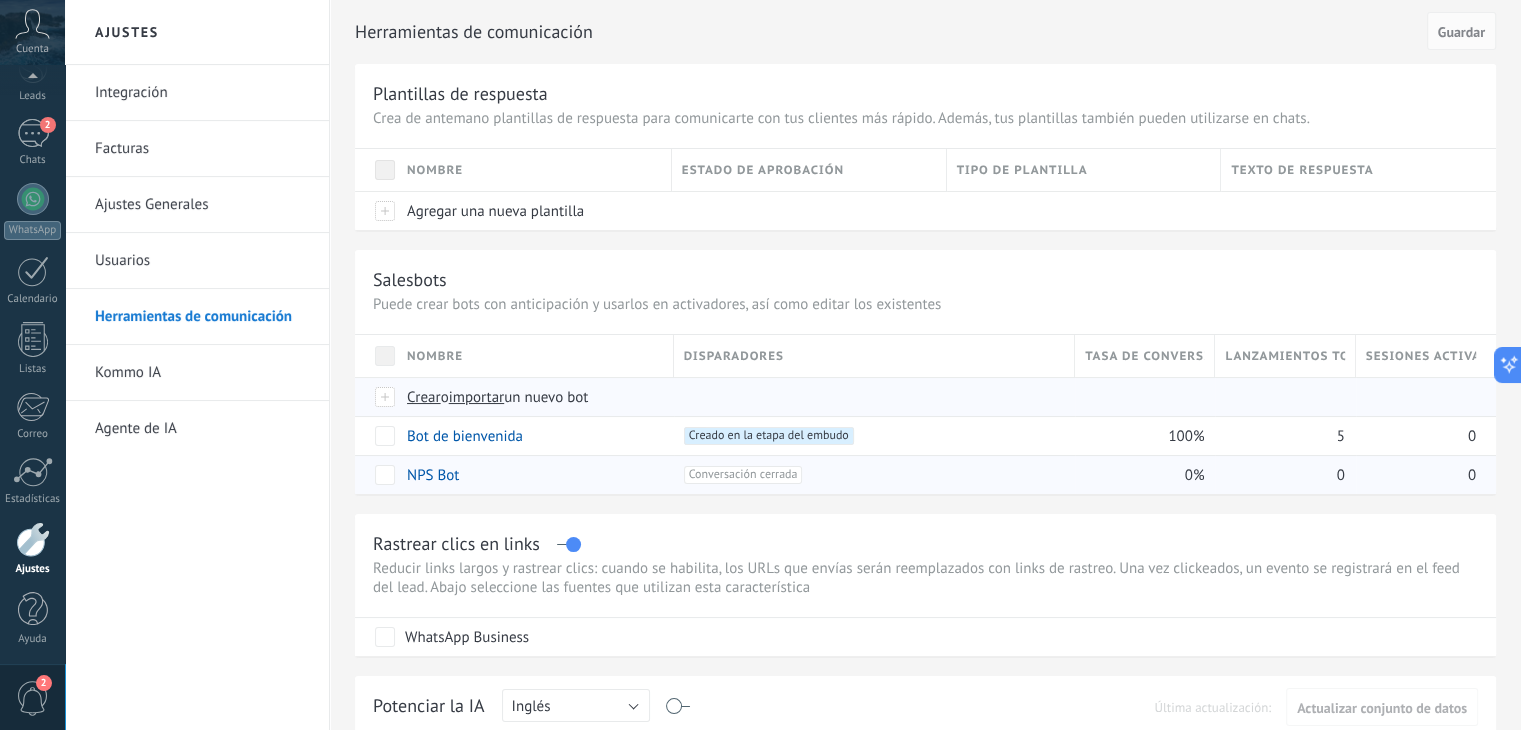 click on "Crear" at bounding box center (424, 397) 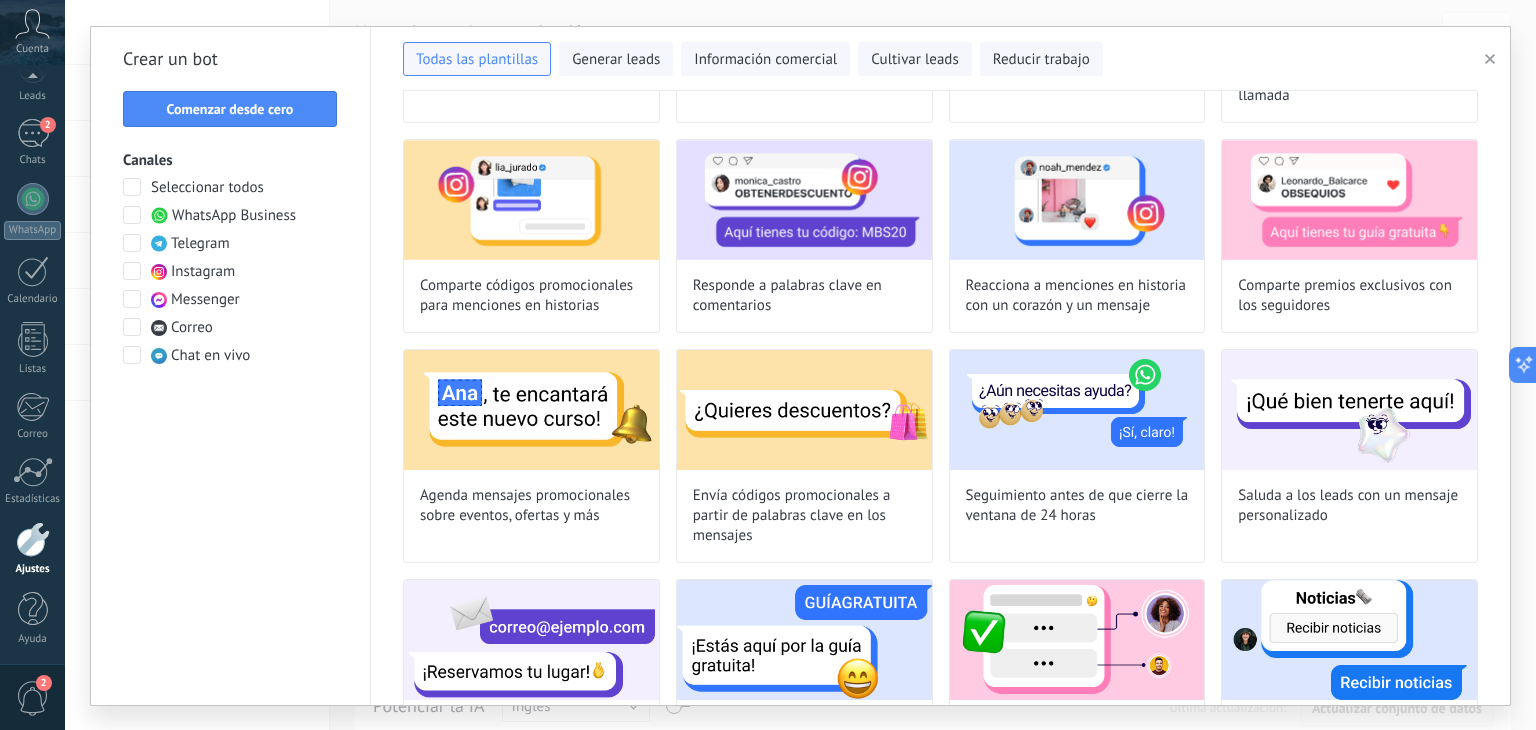 scroll, scrollTop: 156, scrollLeft: 0, axis: vertical 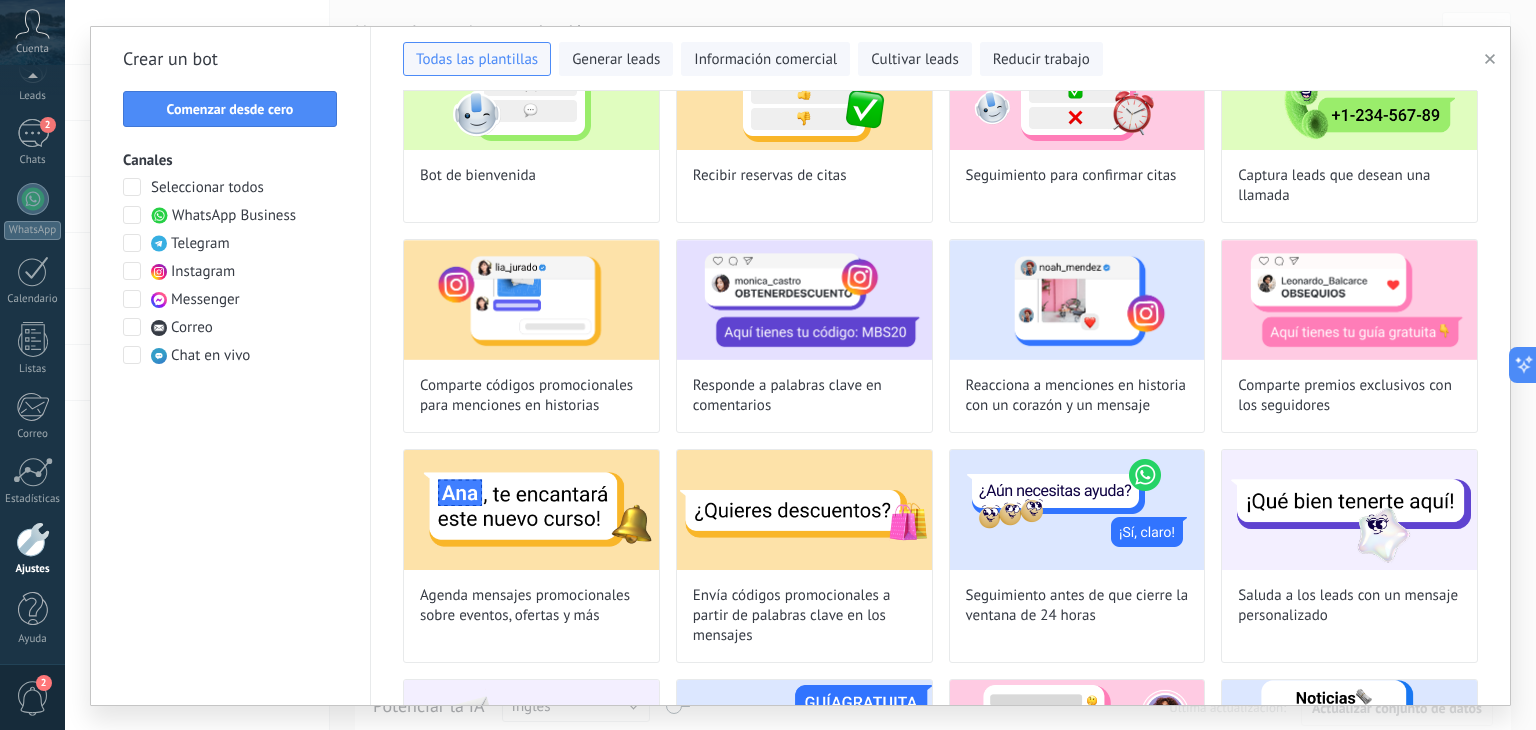 click on "WhatsApp Business" at bounding box center (234, 216) 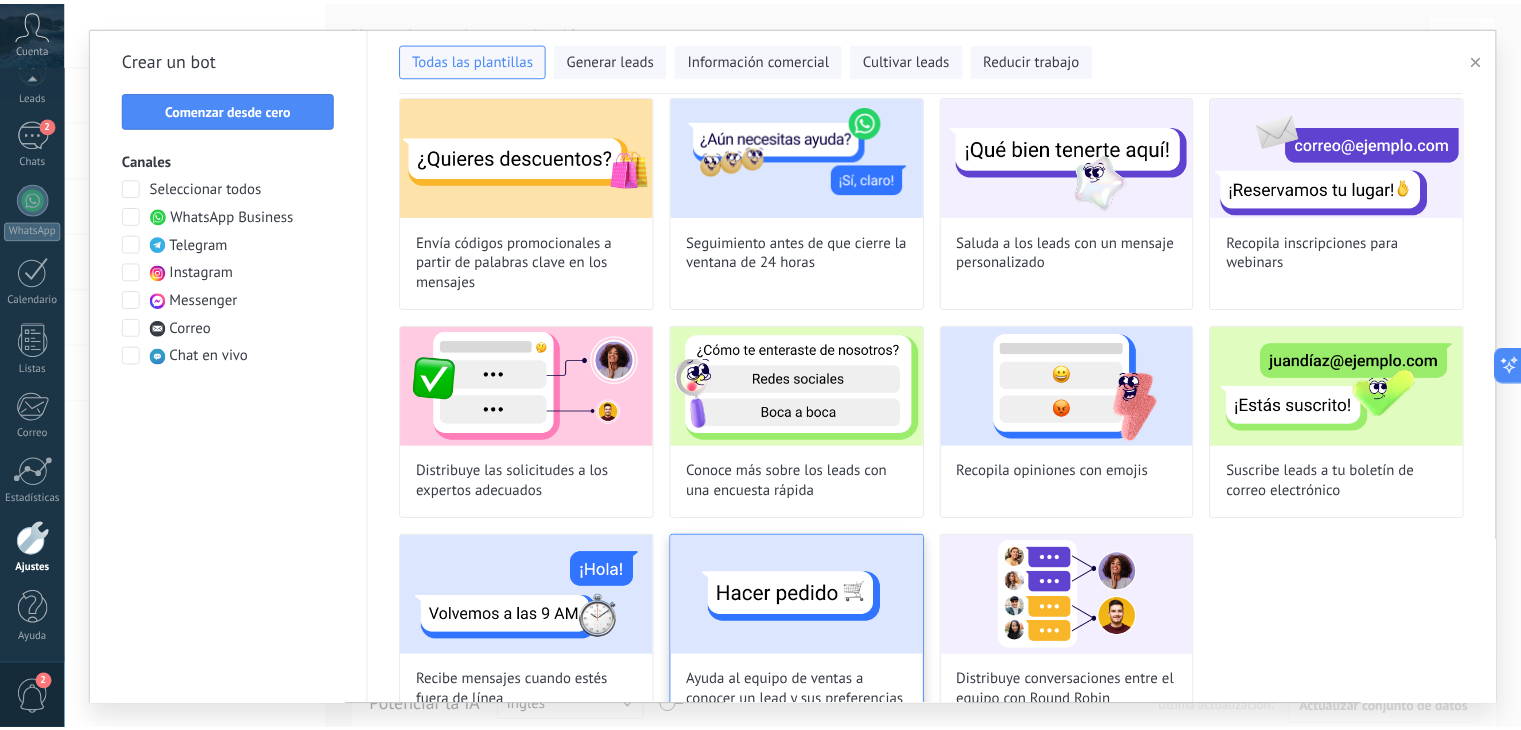 scroll, scrollTop: 337, scrollLeft: 0, axis: vertical 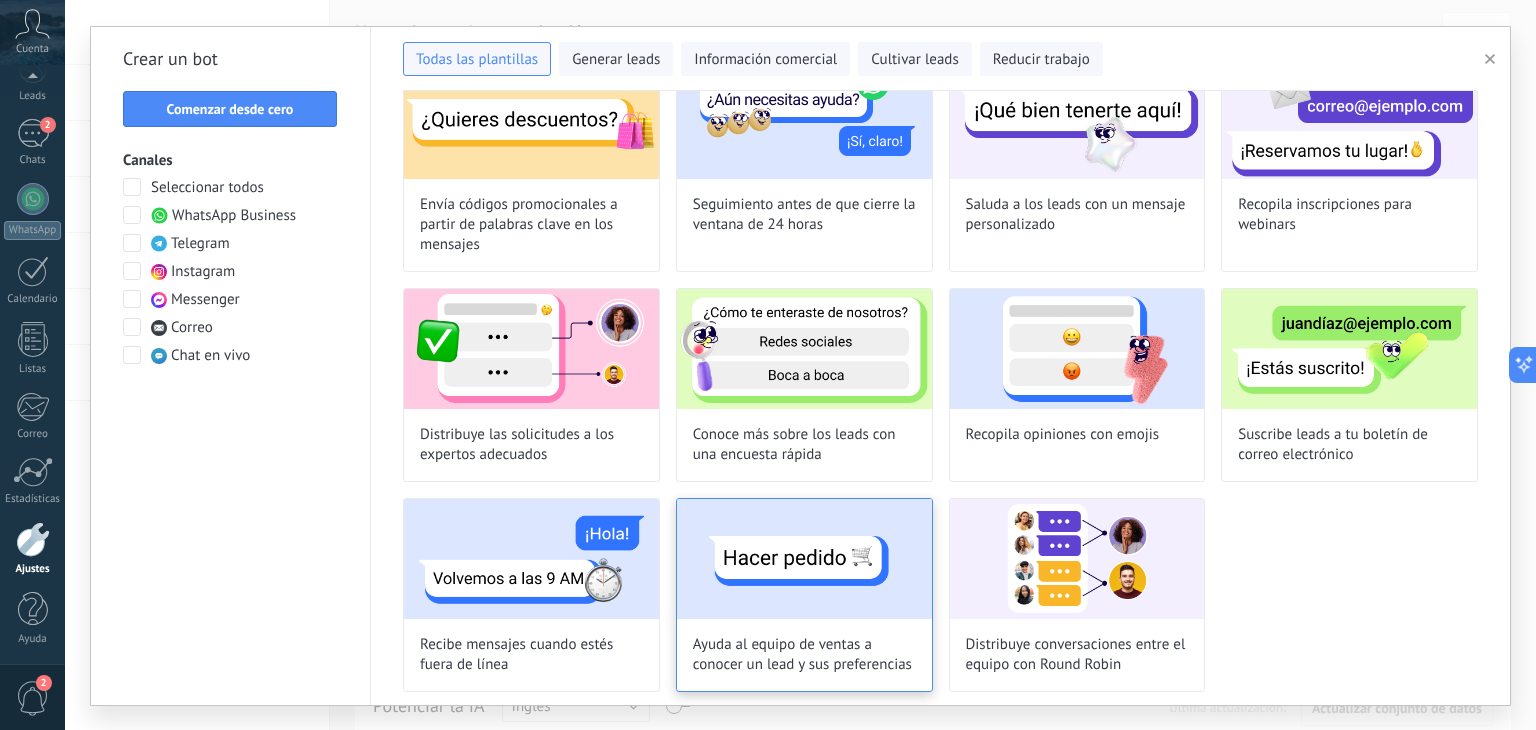 click at bounding box center [804, 559] 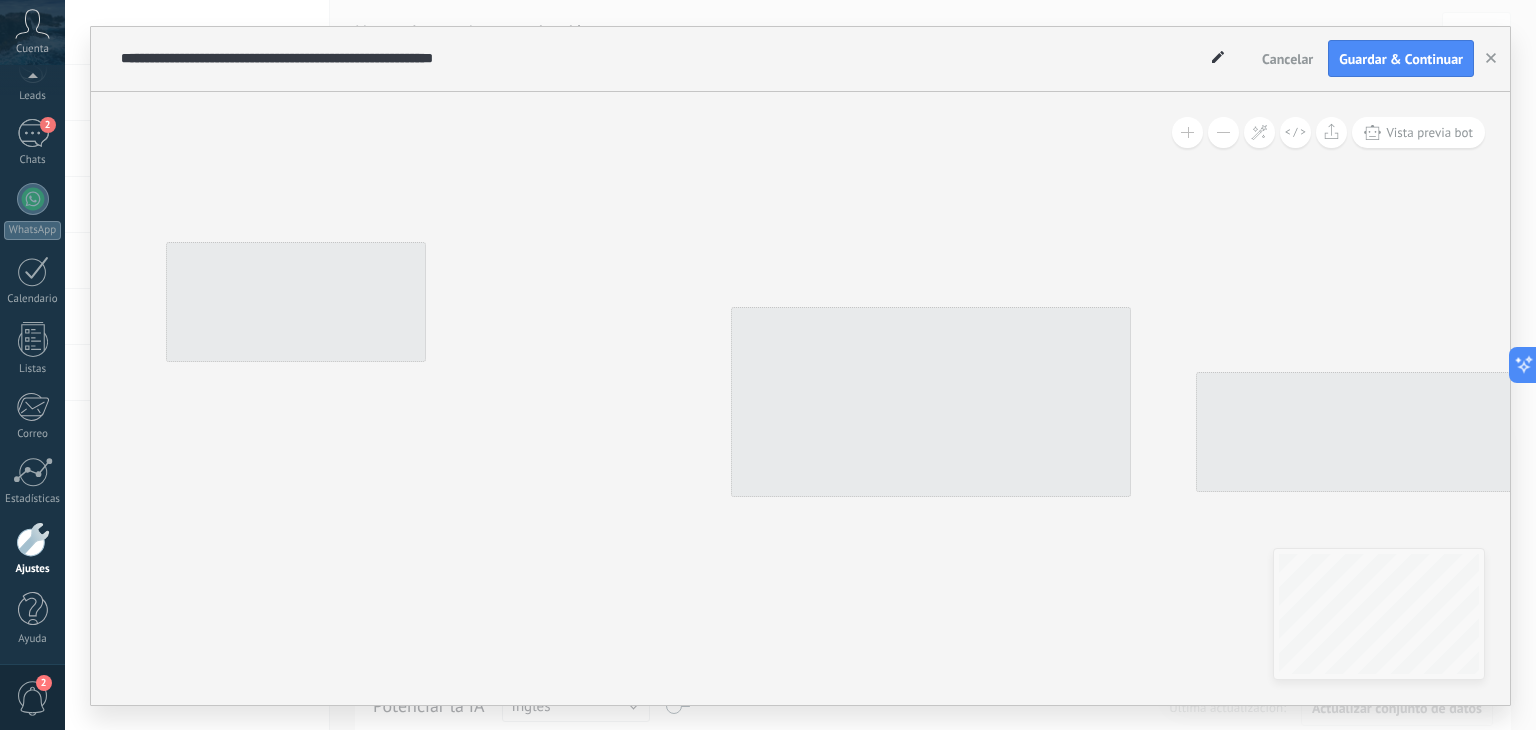 click on "Vista previa bot" at bounding box center (800, 398) 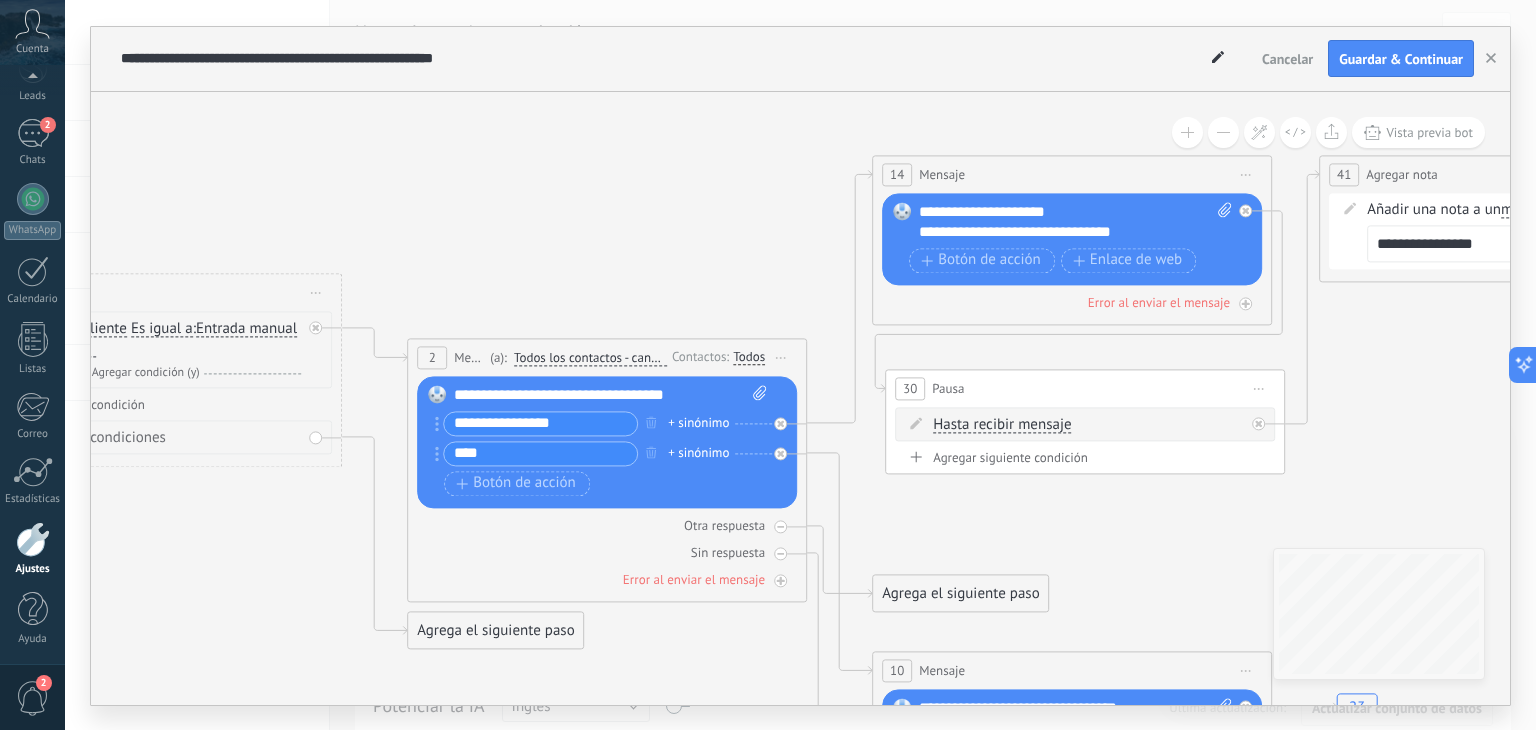 drag, startPoint x: 1264, startPoint y: 300, endPoint x: 475, endPoint y: 266, distance: 789.73224 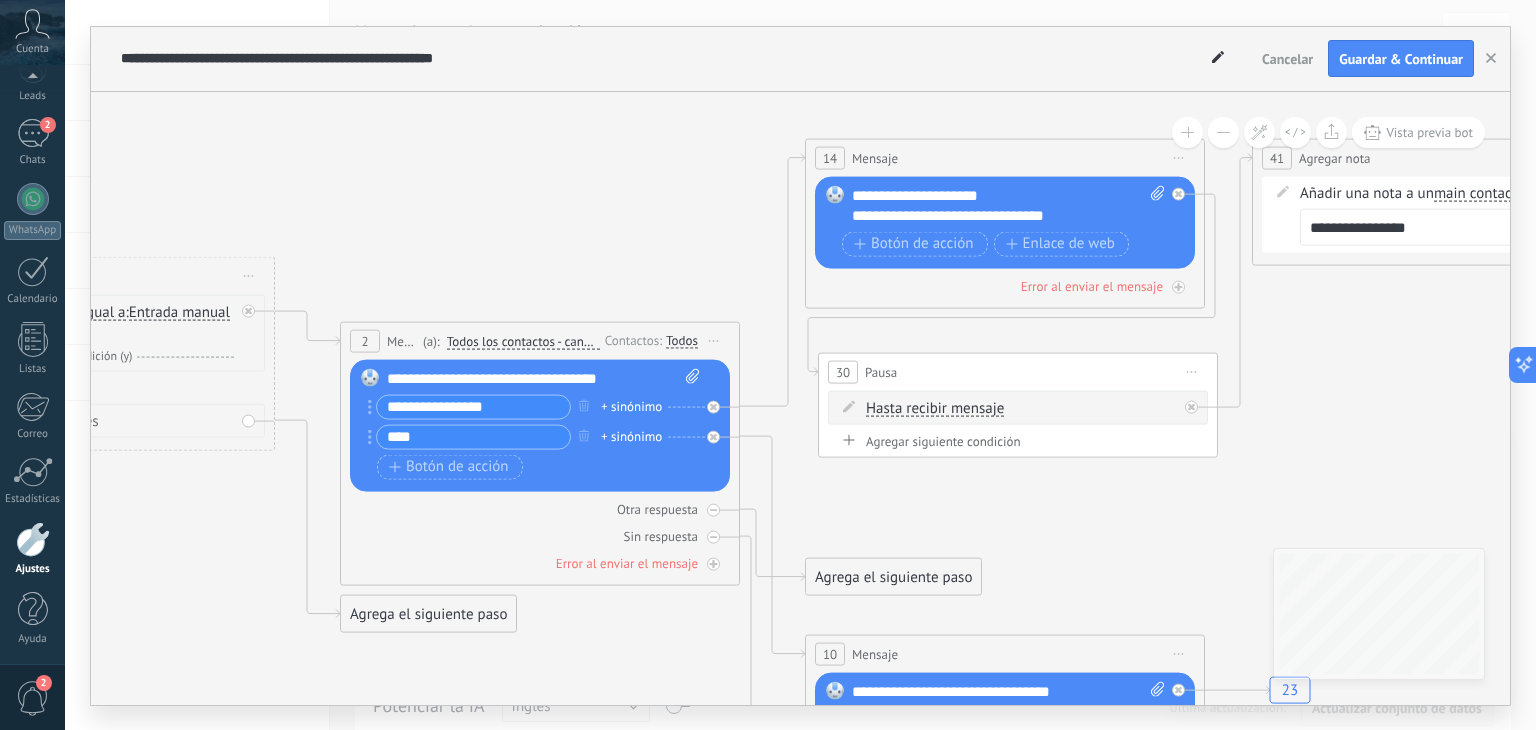 drag, startPoint x: 475, startPoint y: 266, endPoint x: 408, endPoint y: 249, distance: 69.12308 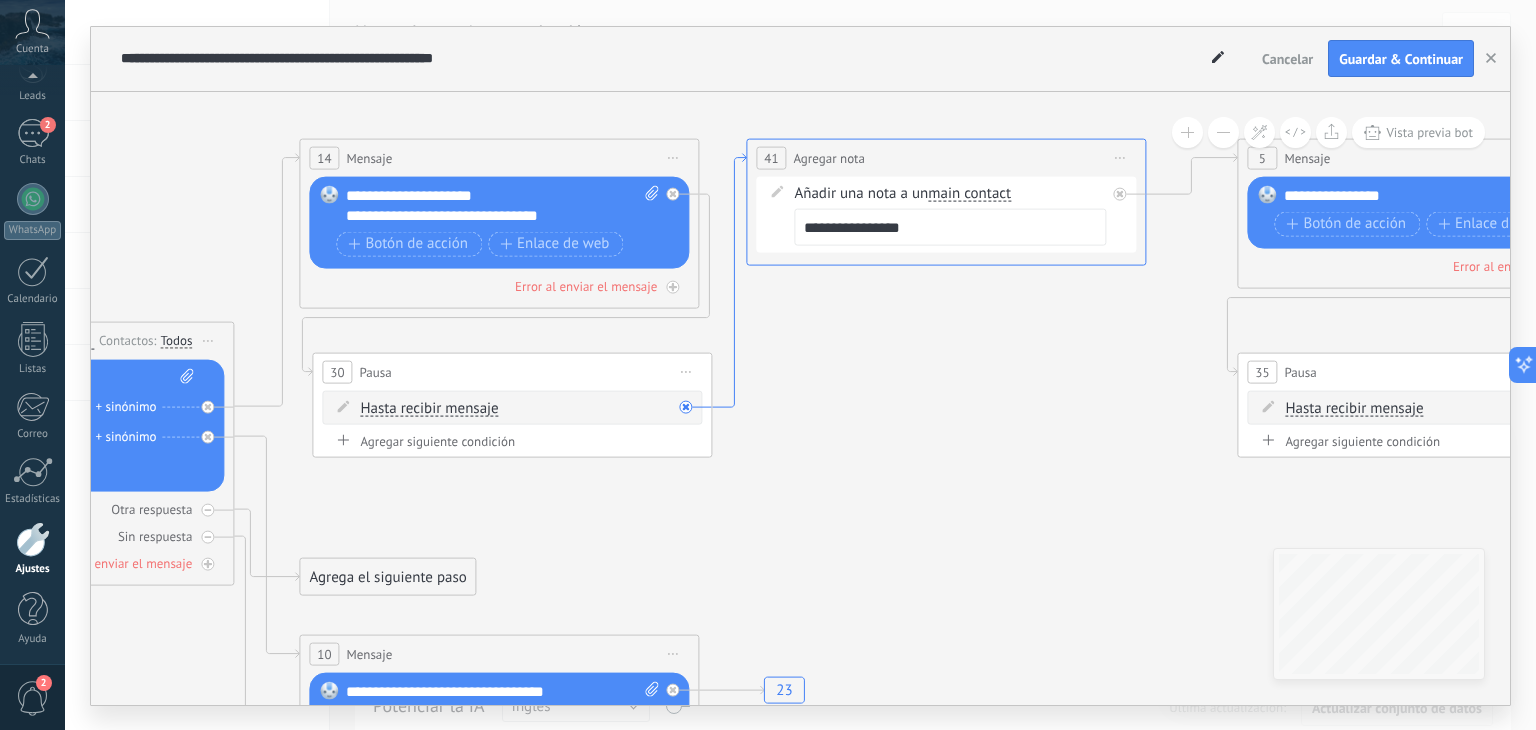 drag, startPoint x: 1234, startPoint y: 330, endPoint x: 728, endPoint y: 330, distance: 506 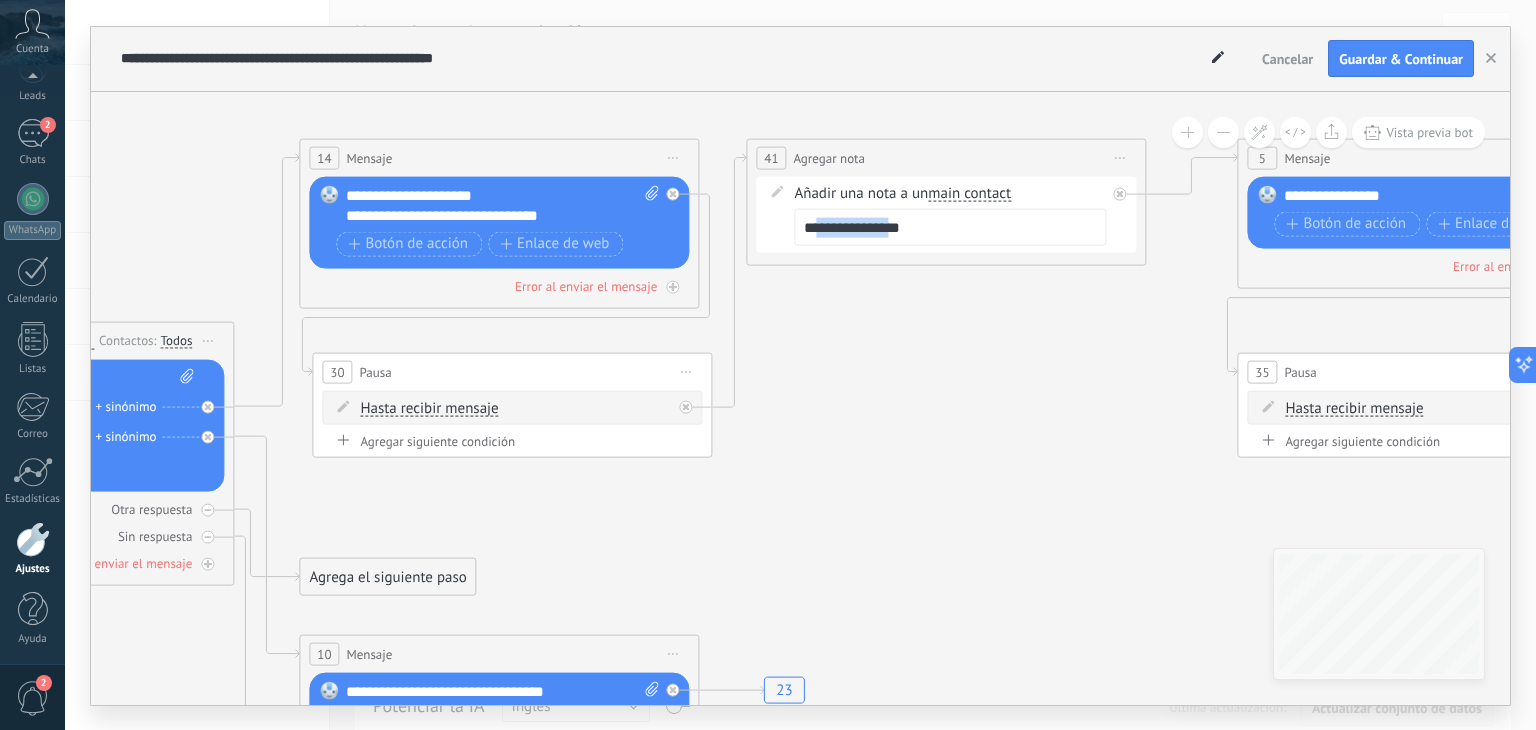 drag, startPoint x: 901, startPoint y: 227, endPoint x: 816, endPoint y: 231, distance: 85.09406 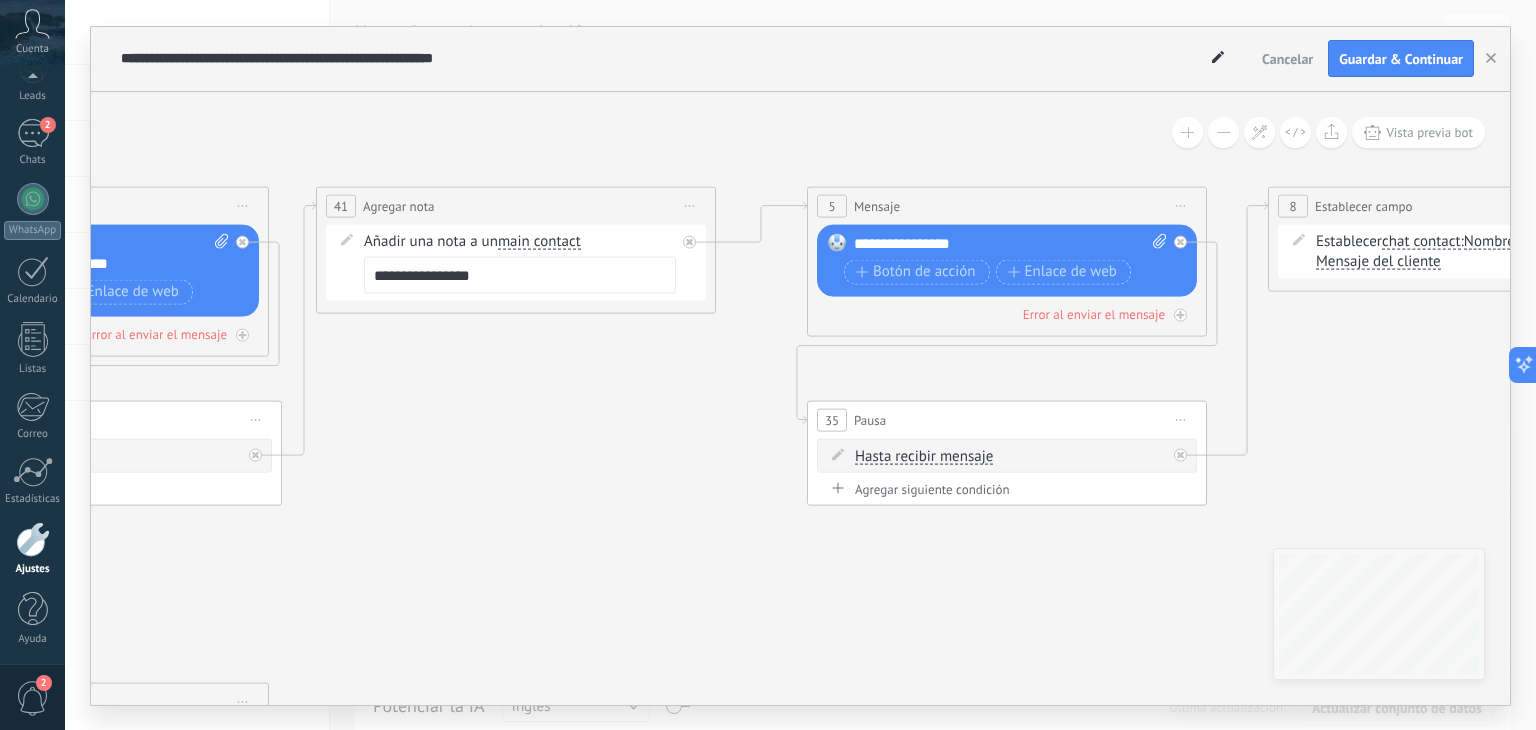 drag, startPoint x: 972, startPoint y: 389, endPoint x: 449, endPoint y: 450, distance: 526.54535 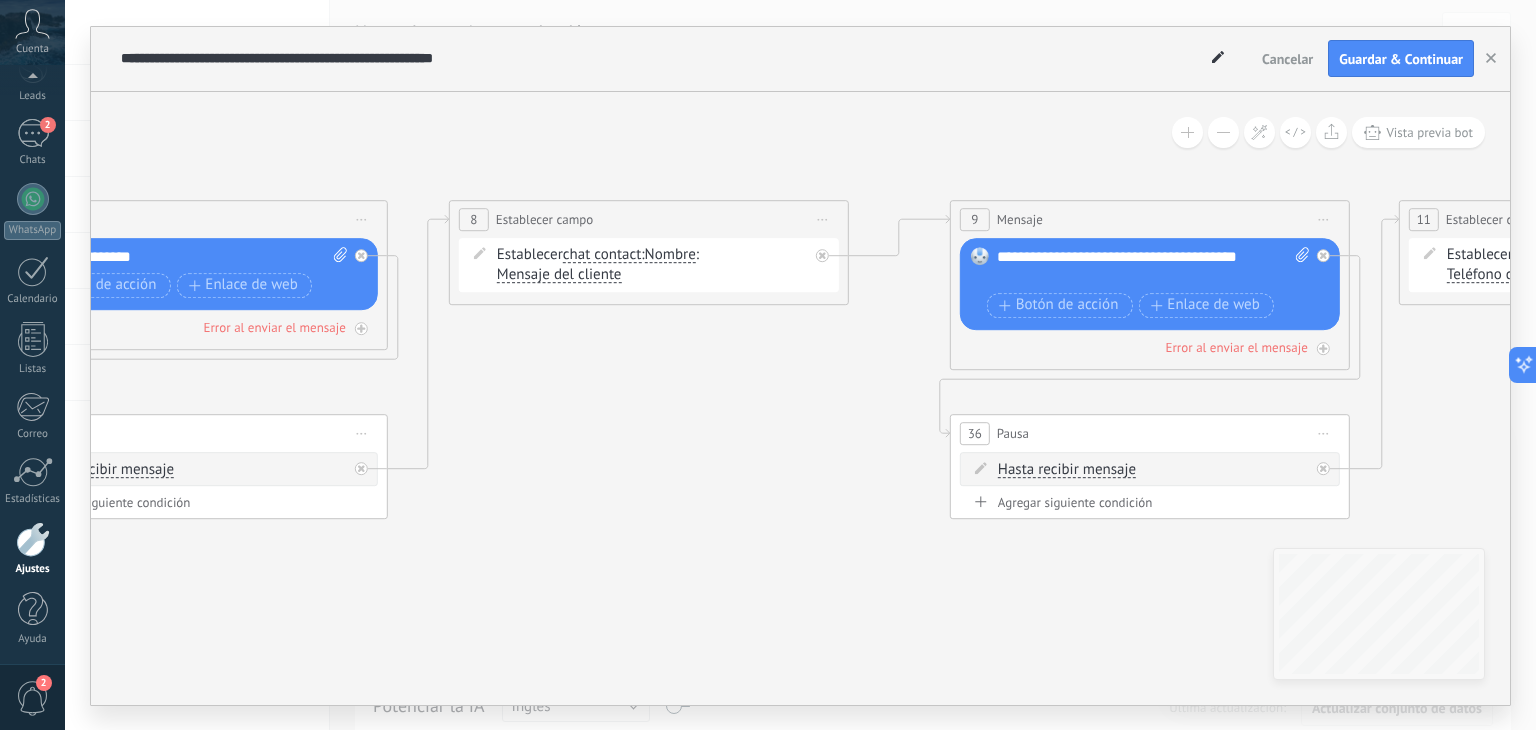 drag, startPoint x: 1263, startPoint y: 390, endPoint x: 536, endPoint y: 390, distance: 727 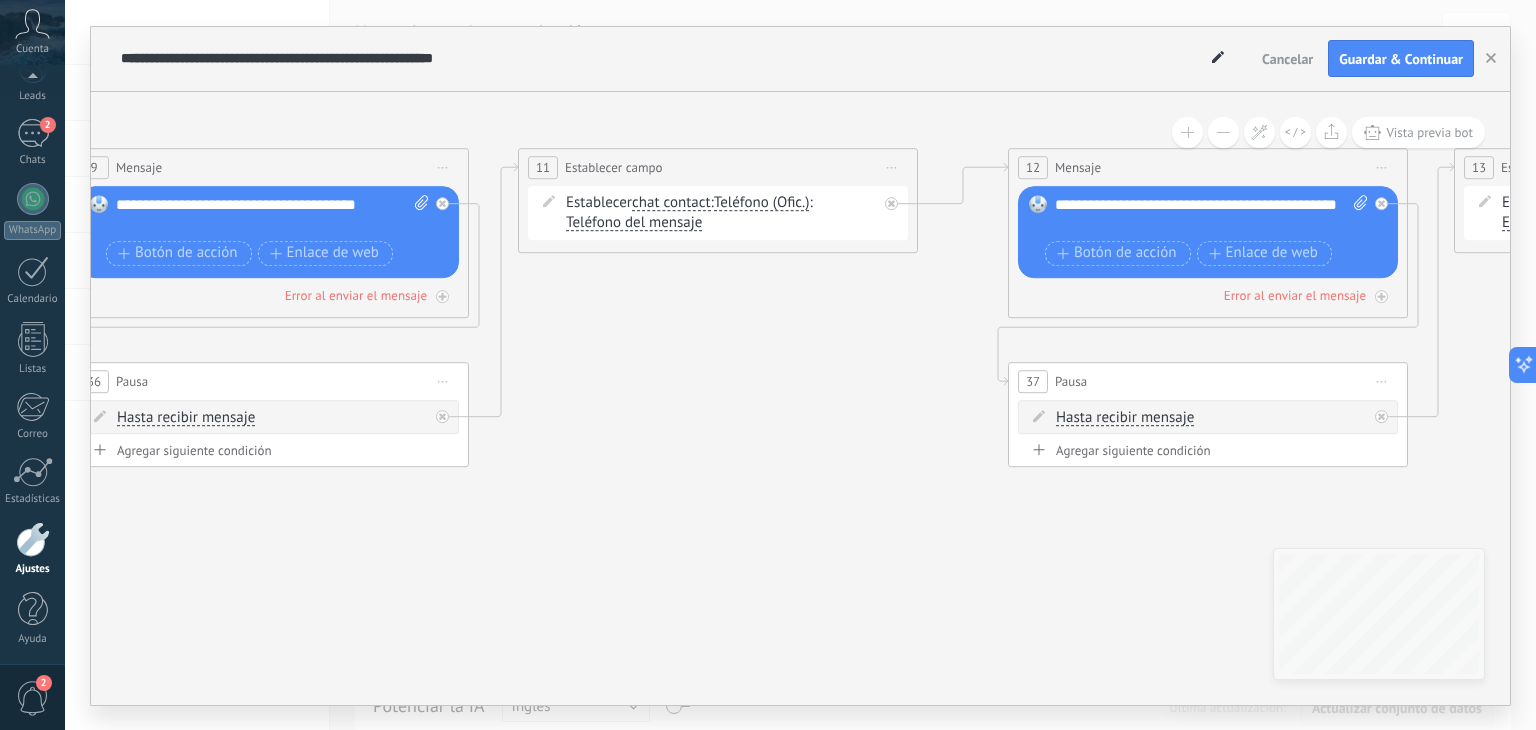 drag, startPoint x: 1427, startPoint y: 392, endPoint x: 544, endPoint y: 340, distance: 884.52985 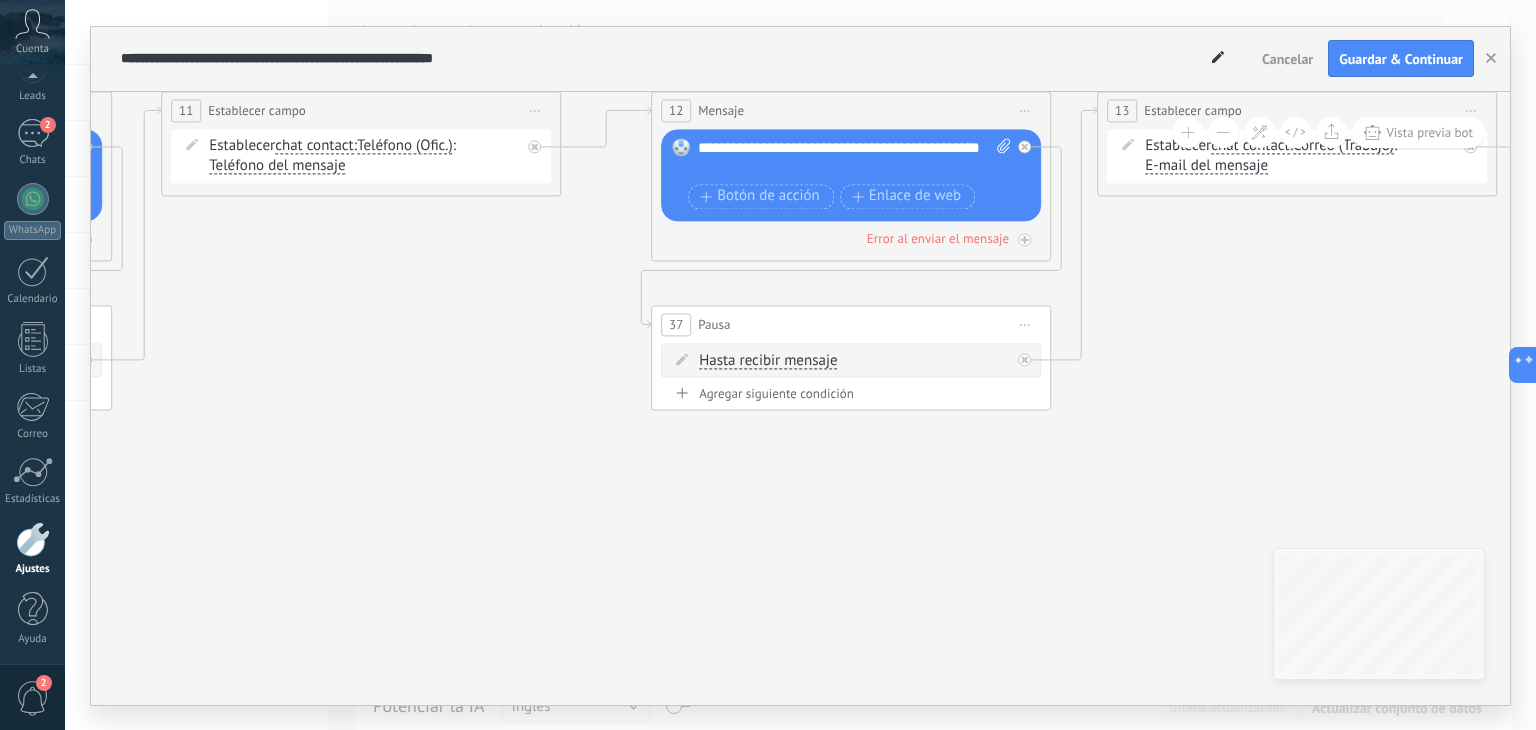 drag, startPoint x: 776, startPoint y: 451, endPoint x: 422, endPoint y: 394, distance: 358.55963 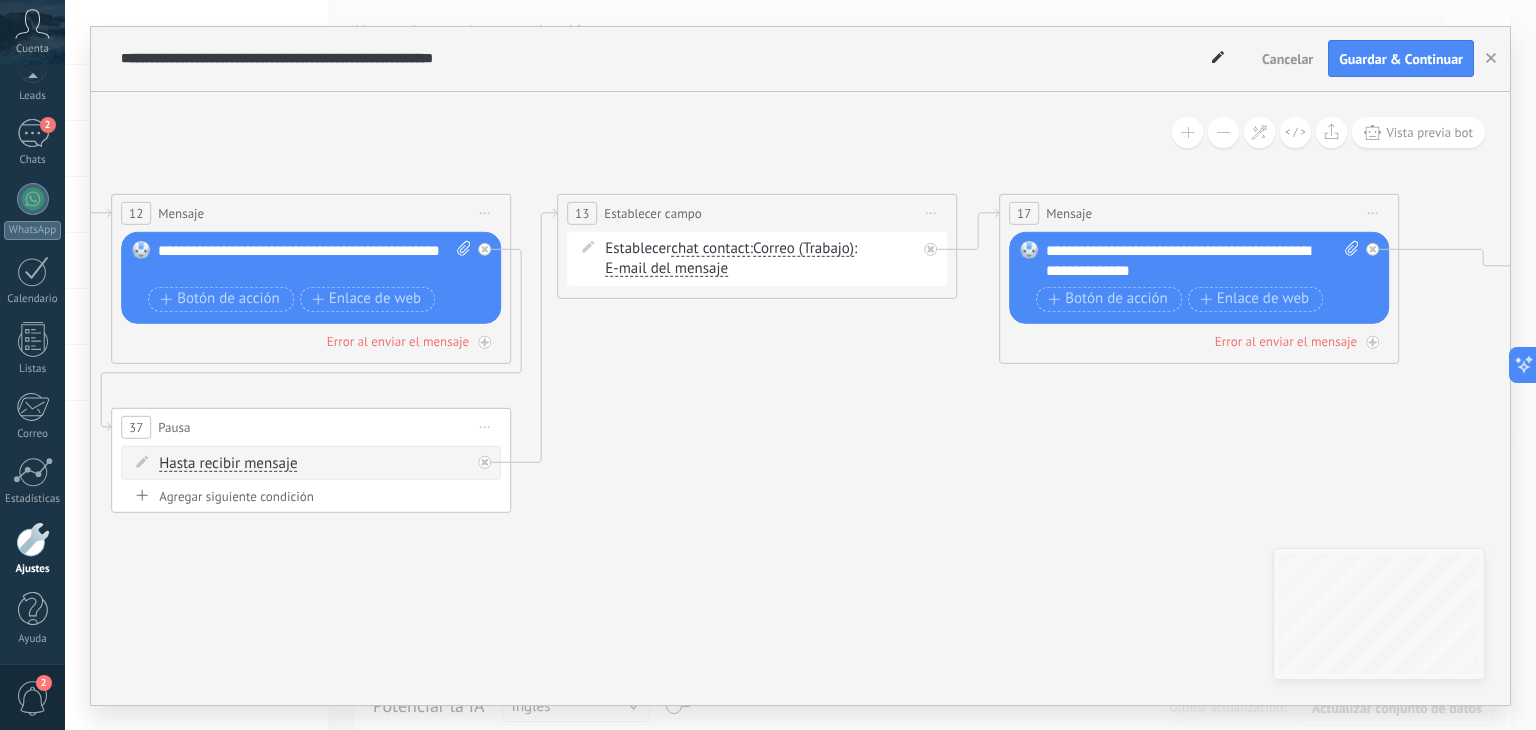 drag, startPoint x: 1289, startPoint y: 370, endPoint x: 743, endPoint y: 473, distance: 555.63025 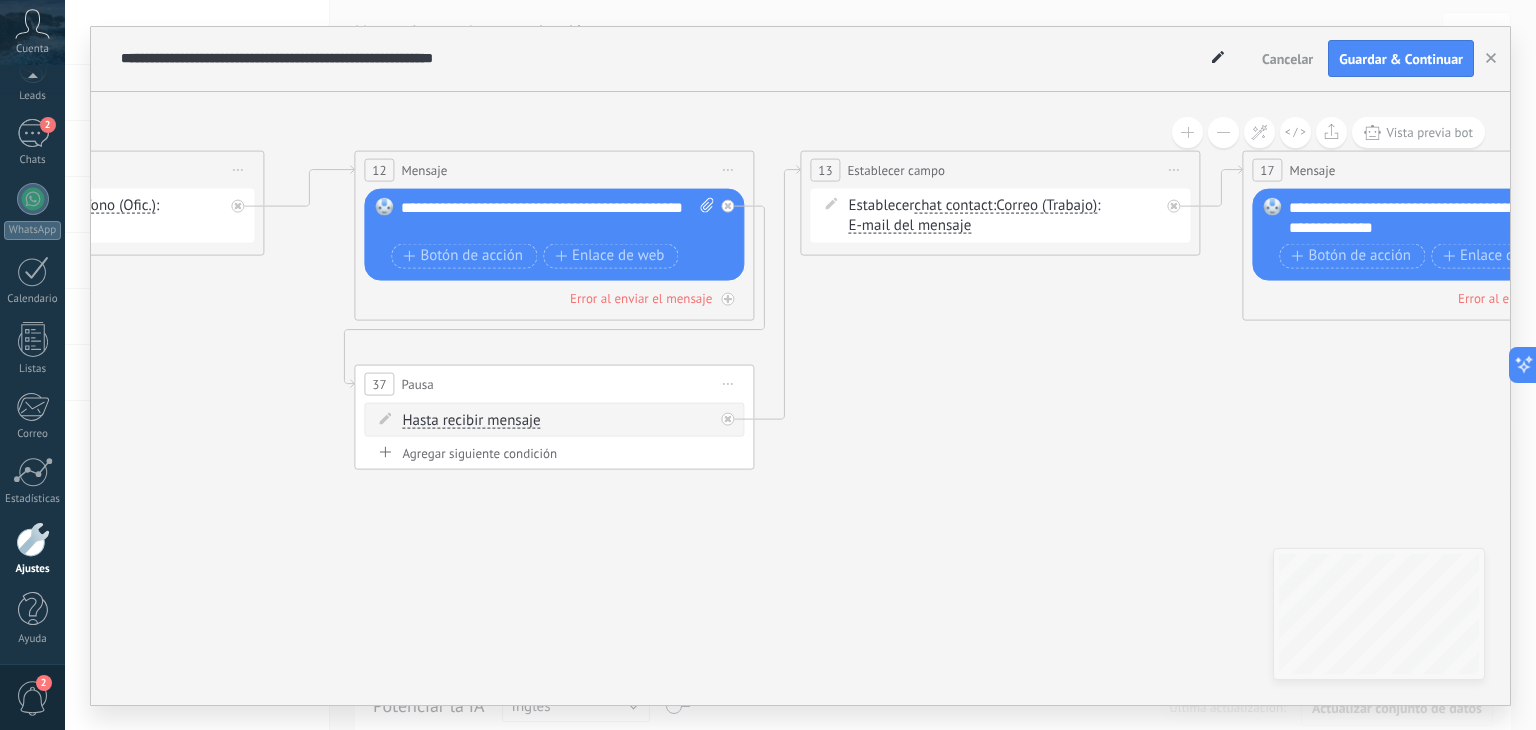 drag, startPoint x: 1129, startPoint y: 457, endPoint x: 1424, endPoint y: 409, distance: 298.87958 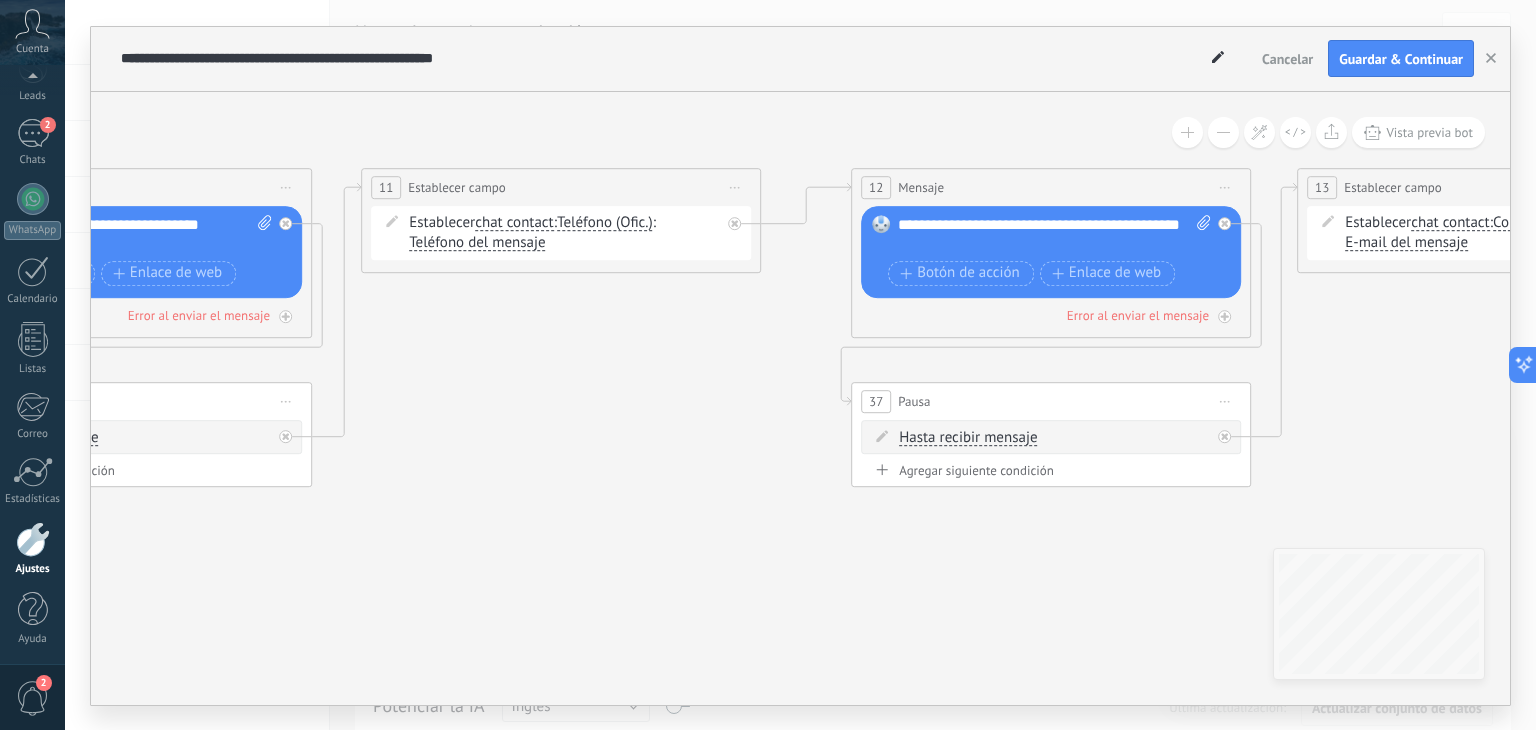drag, startPoint x: 1078, startPoint y: 467, endPoint x: 1535, endPoint y: 530, distance: 461.32202 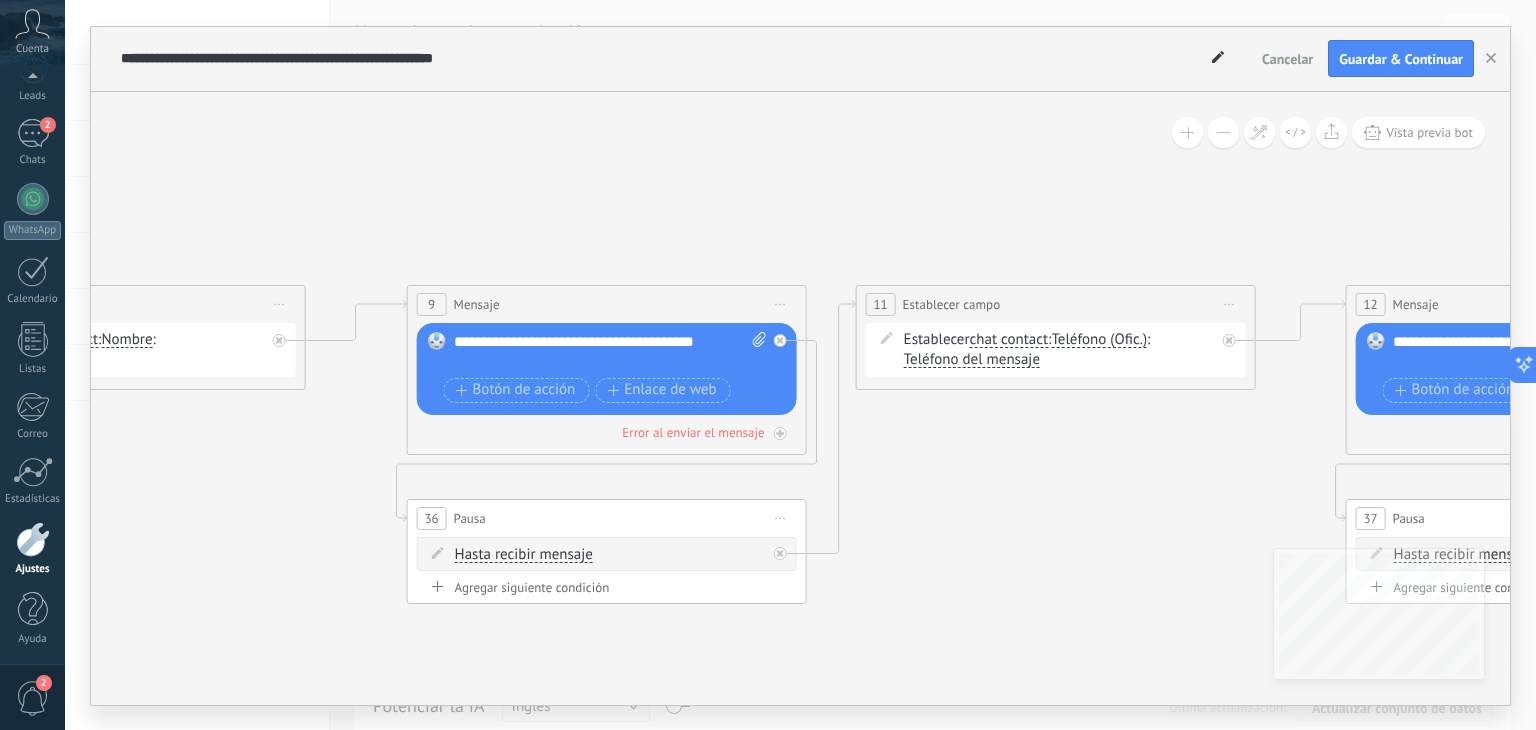 drag, startPoint x: 500, startPoint y: 502, endPoint x: 996, endPoint y: 578, distance: 501.7888 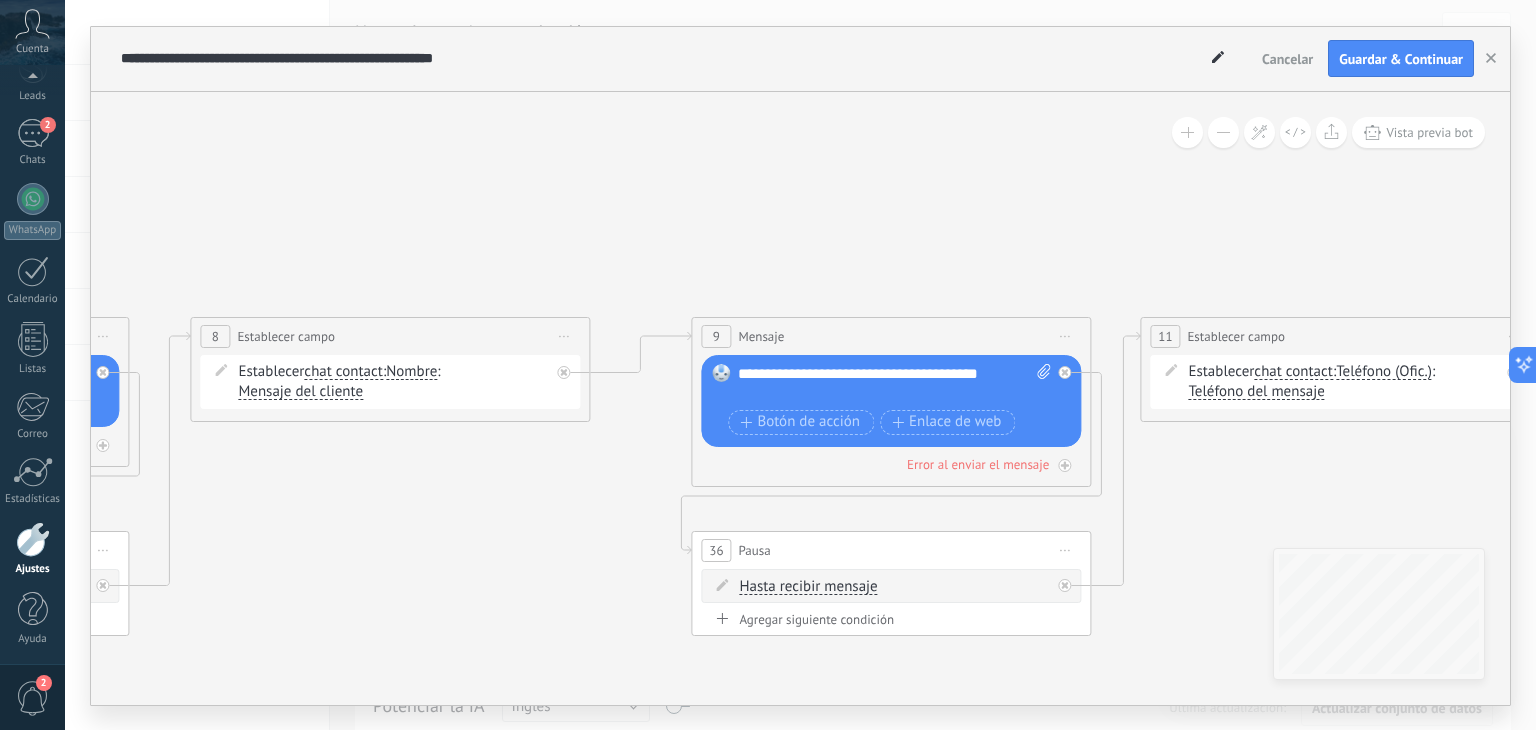 drag, startPoint x: 916, startPoint y: 501, endPoint x: 984, endPoint y: 572, distance: 98.31073 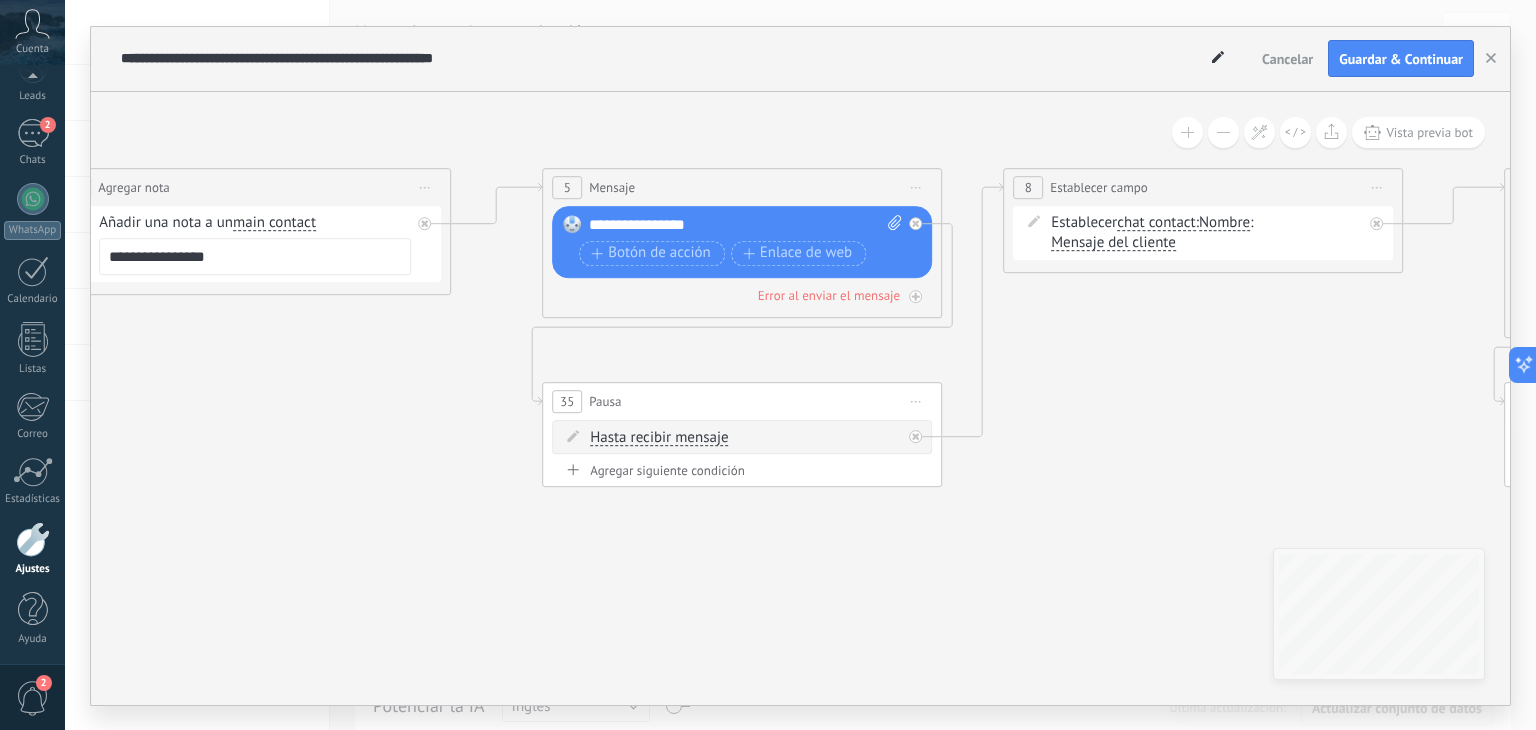 drag, startPoint x: 237, startPoint y: 609, endPoint x: 1062, endPoint y: 458, distance: 838.70496 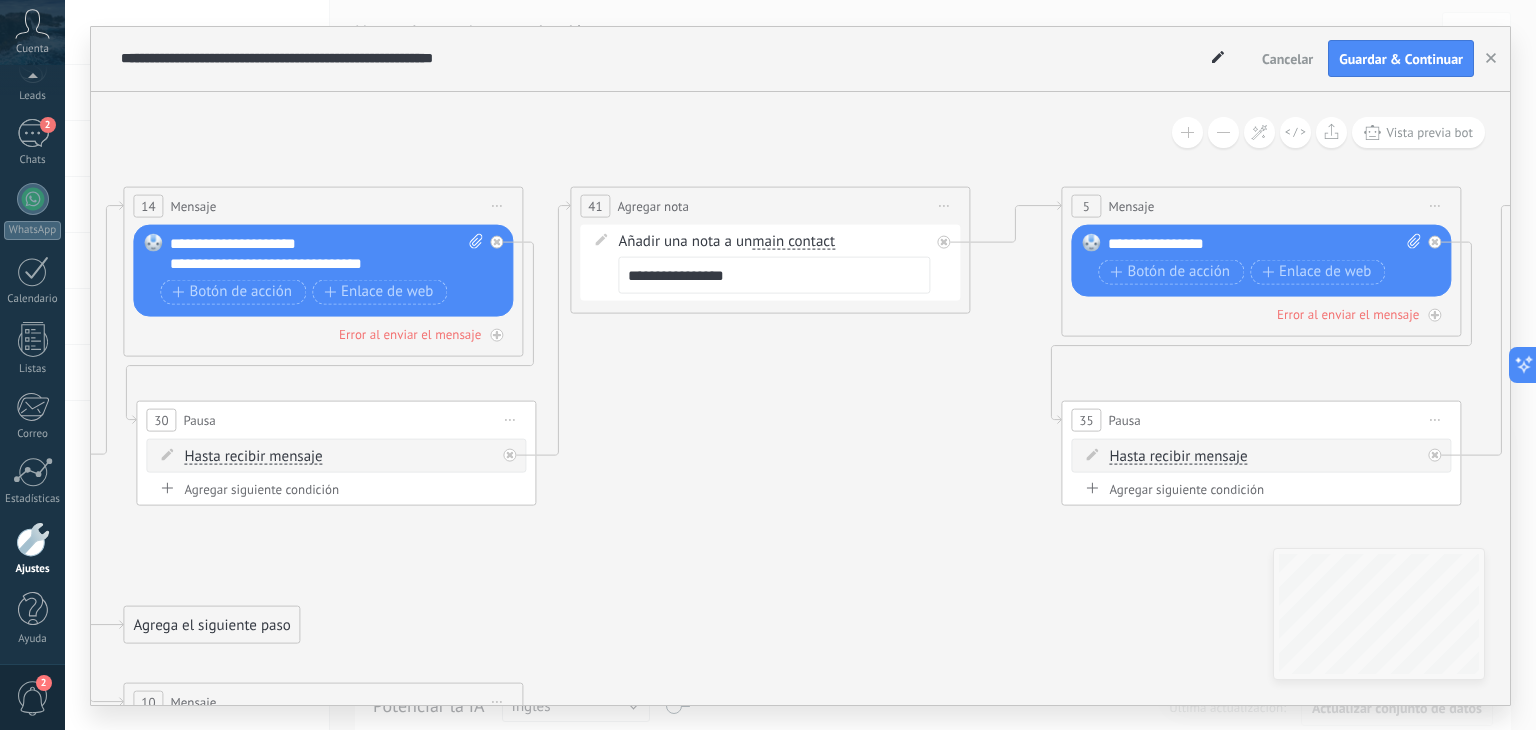 drag, startPoint x: 306, startPoint y: 480, endPoint x: 868, endPoint y: 496, distance: 562.2277 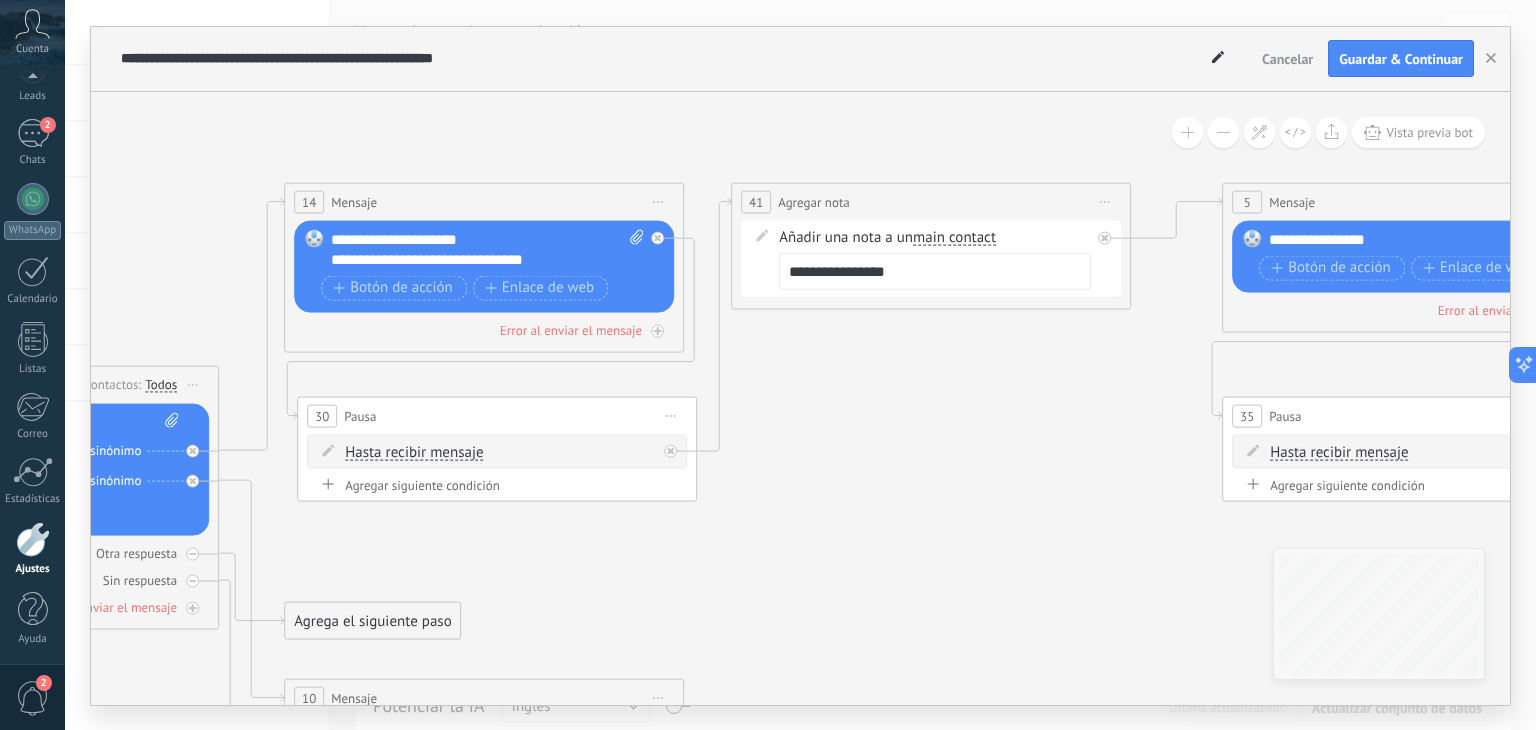 drag, startPoint x: 723, startPoint y: 481, endPoint x: 861, endPoint y: 480, distance: 138.00362 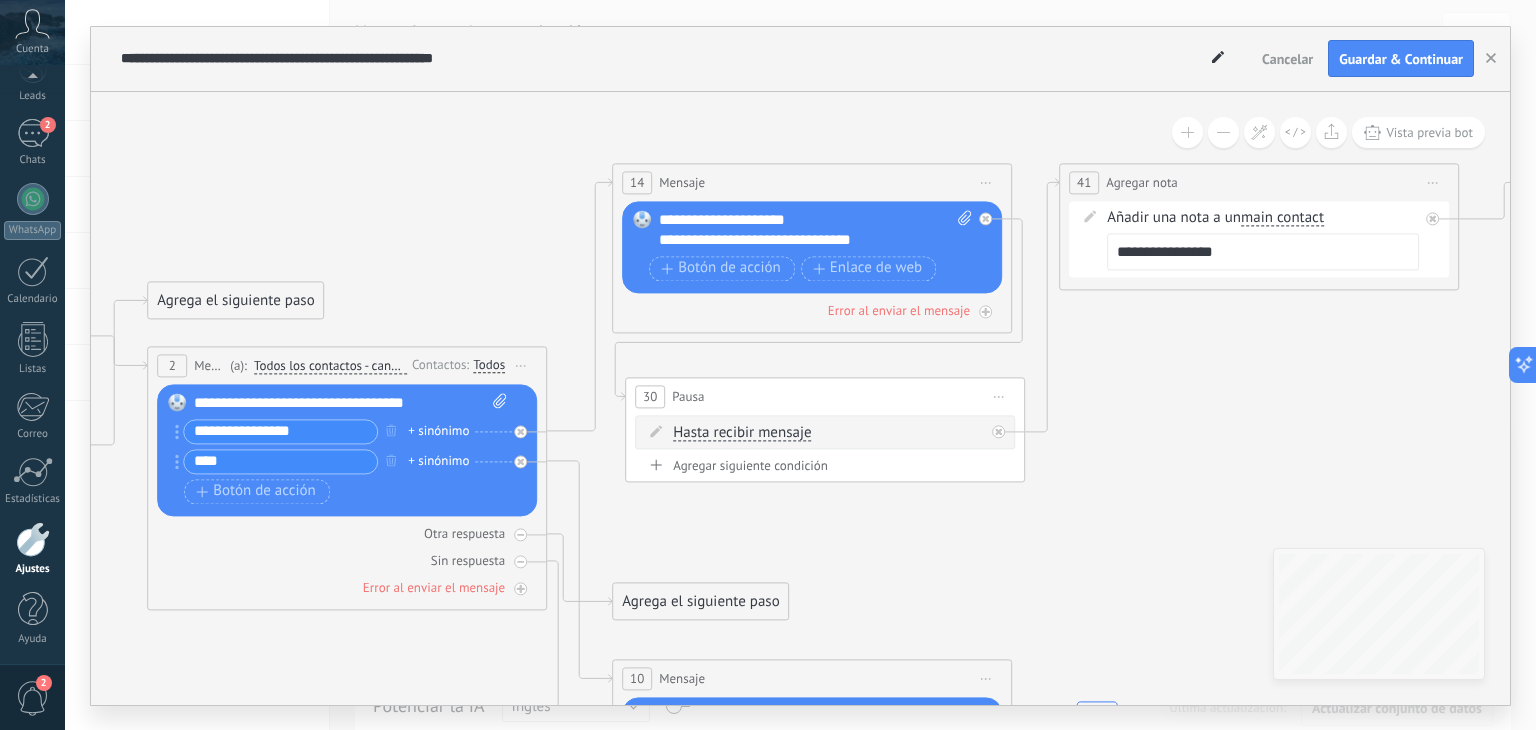 drag, startPoint x: 800, startPoint y: 487, endPoint x: 1095, endPoint y: 468, distance: 295.61124 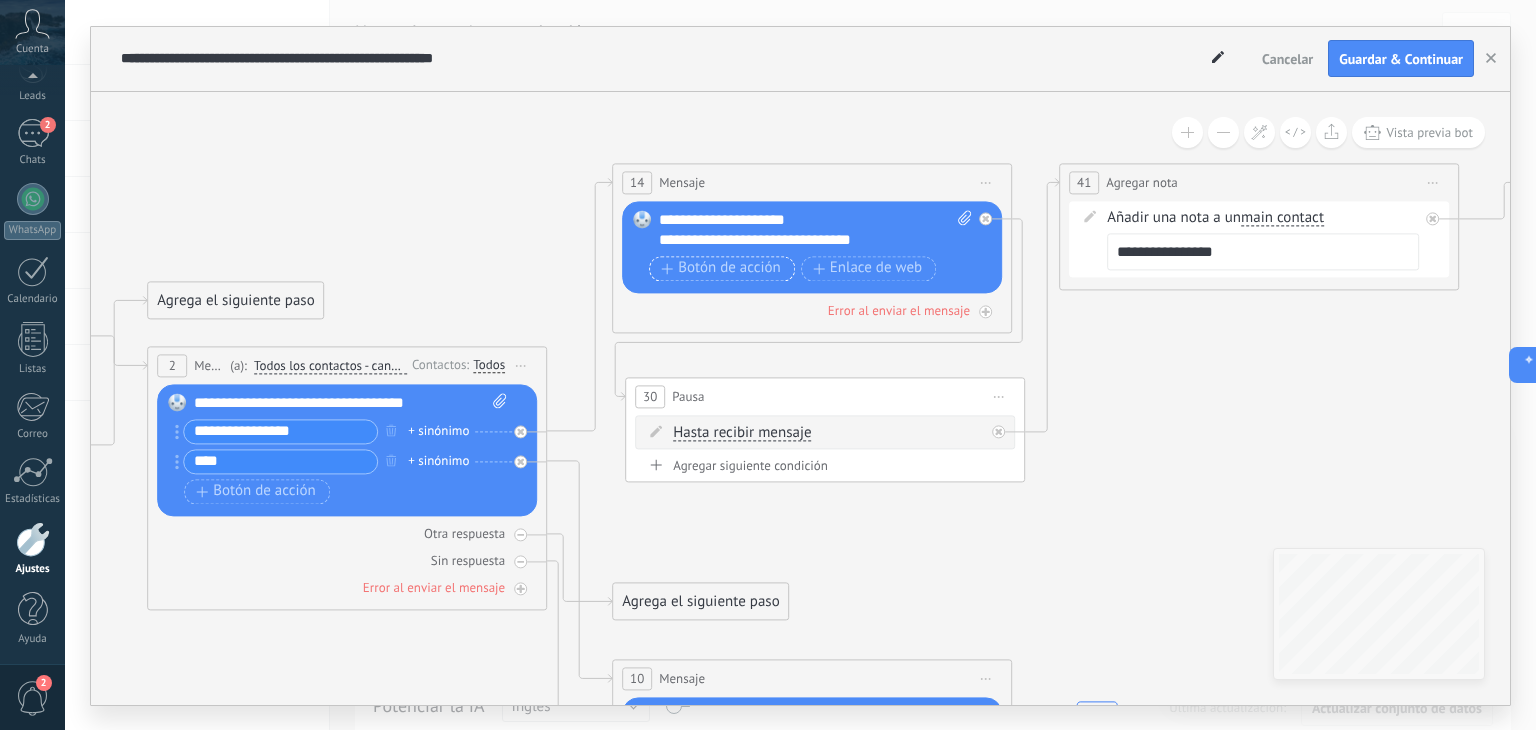 click on "Botón de acción" at bounding box center [721, 269] 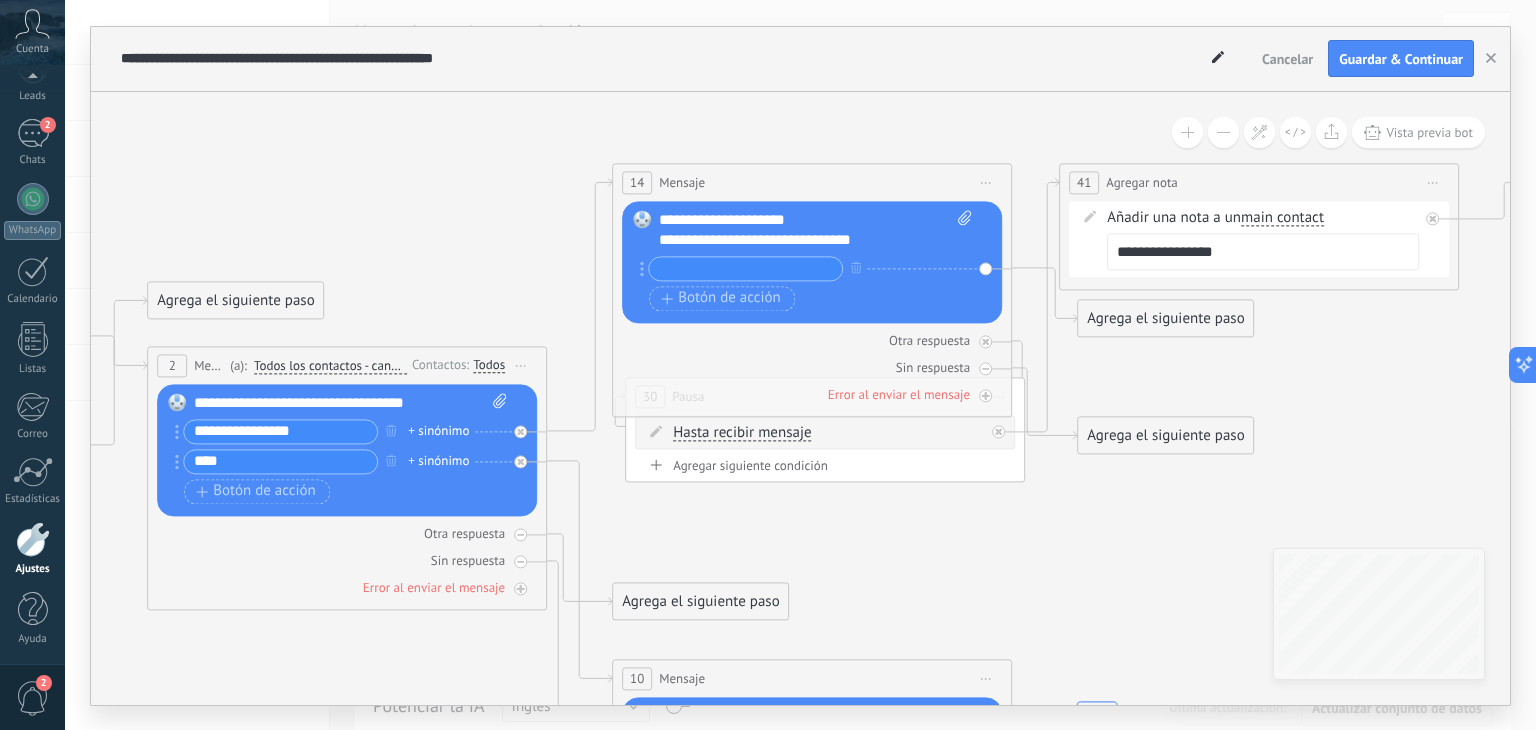 click on "Agrega el siguiente paso" at bounding box center (1165, 318) 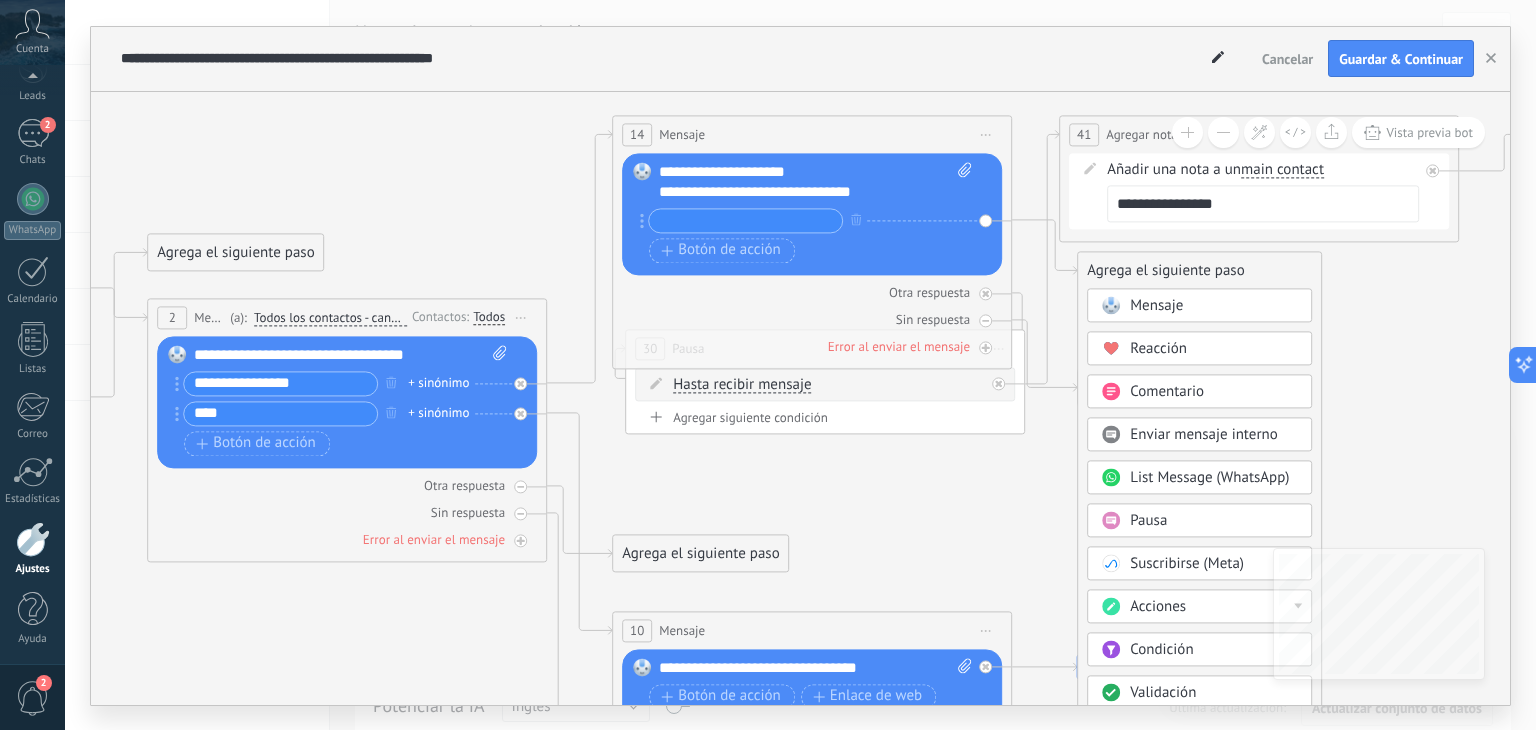 click 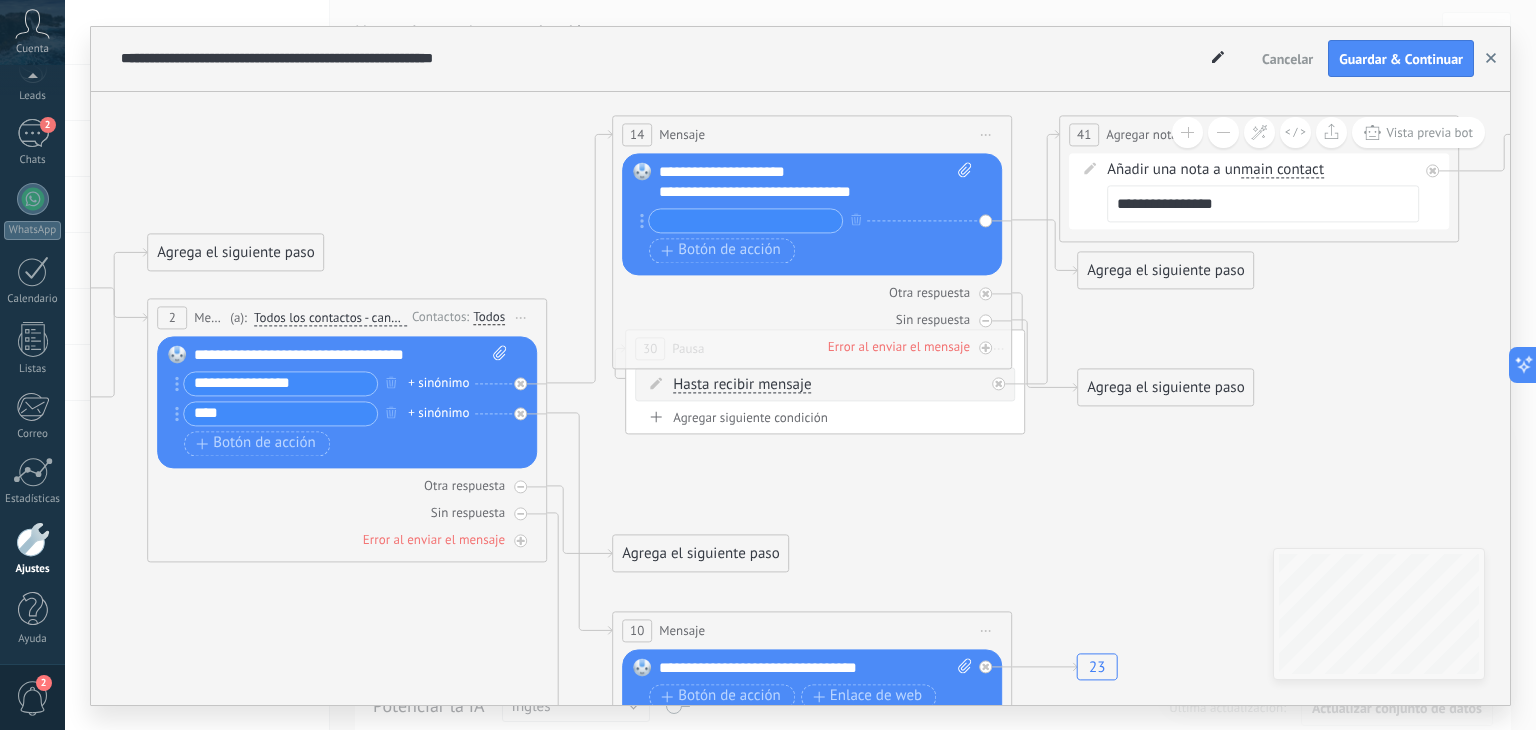 click 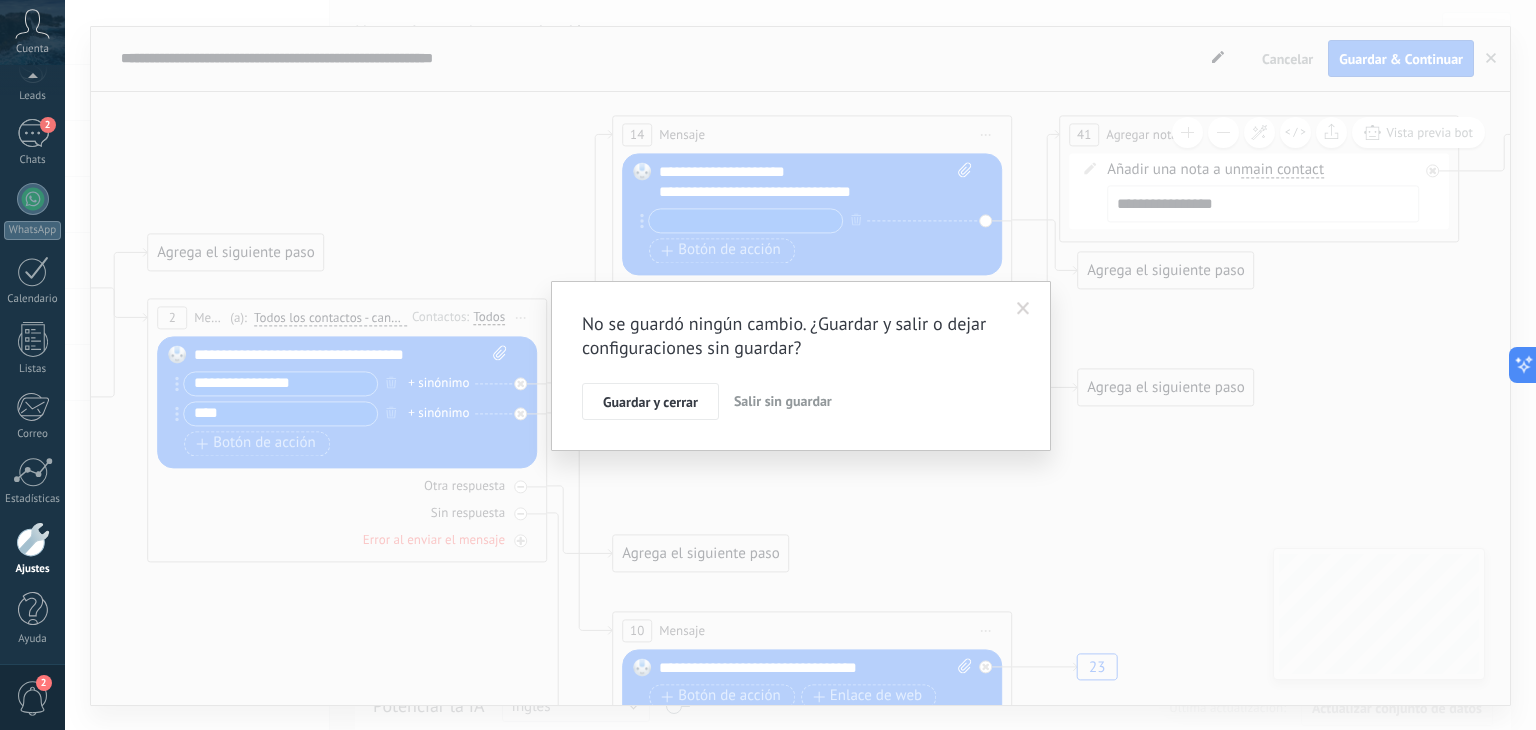 click on "Salir sin guardar" at bounding box center (783, 401) 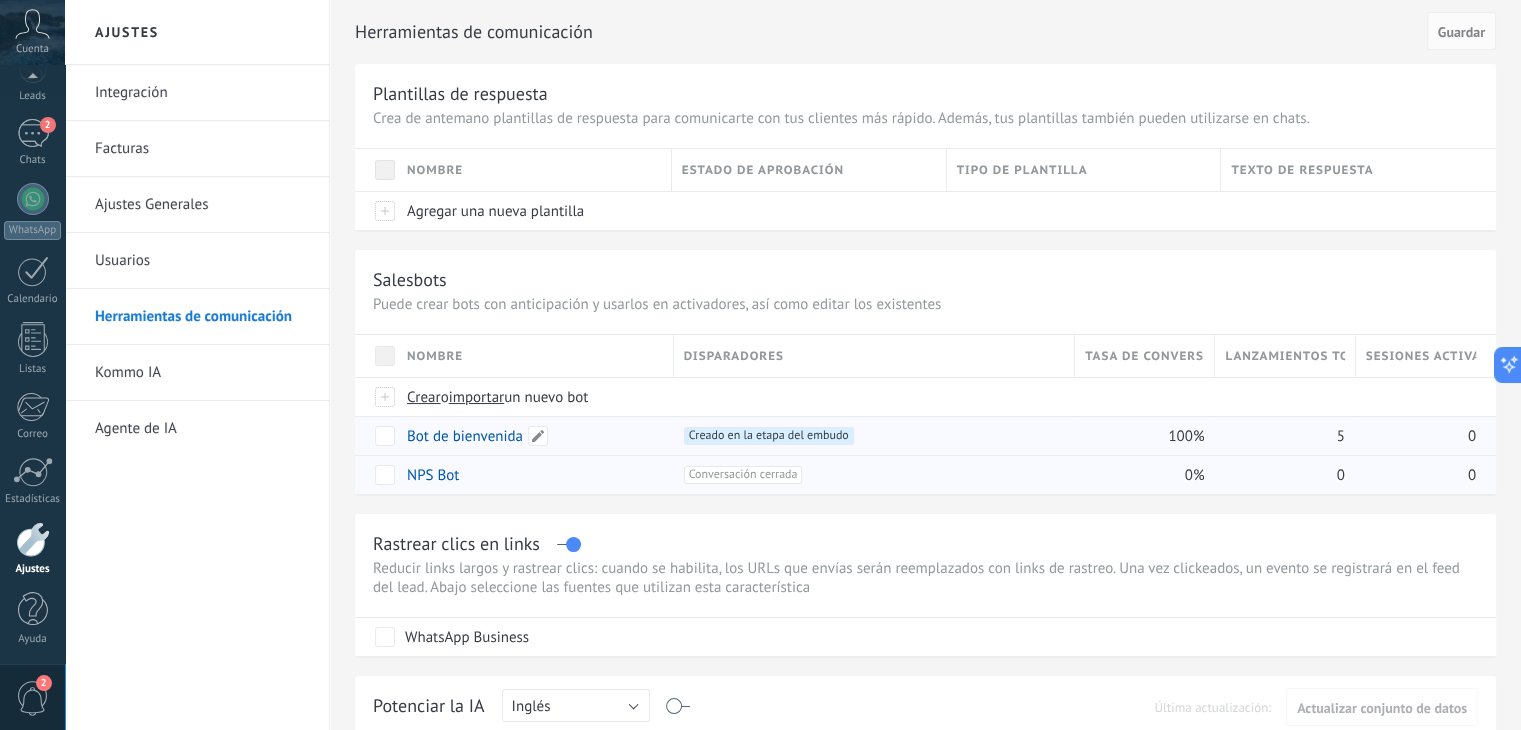 click on "Bot de bienvenida" at bounding box center (465, 436) 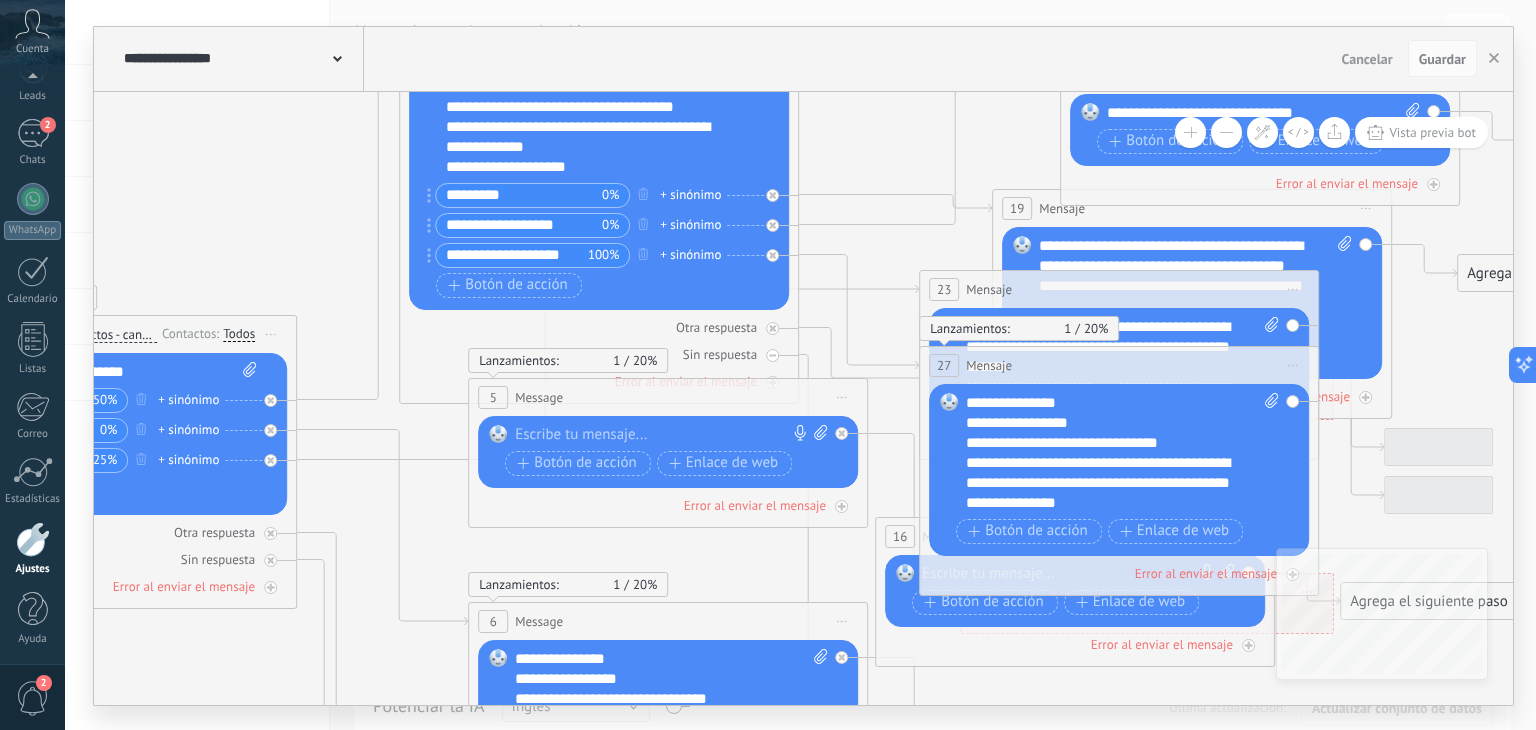 drag, startPoint x: 1228, startPoint y: 324, endPoint x: 391, endPoint y: 332, distance: 837.0382 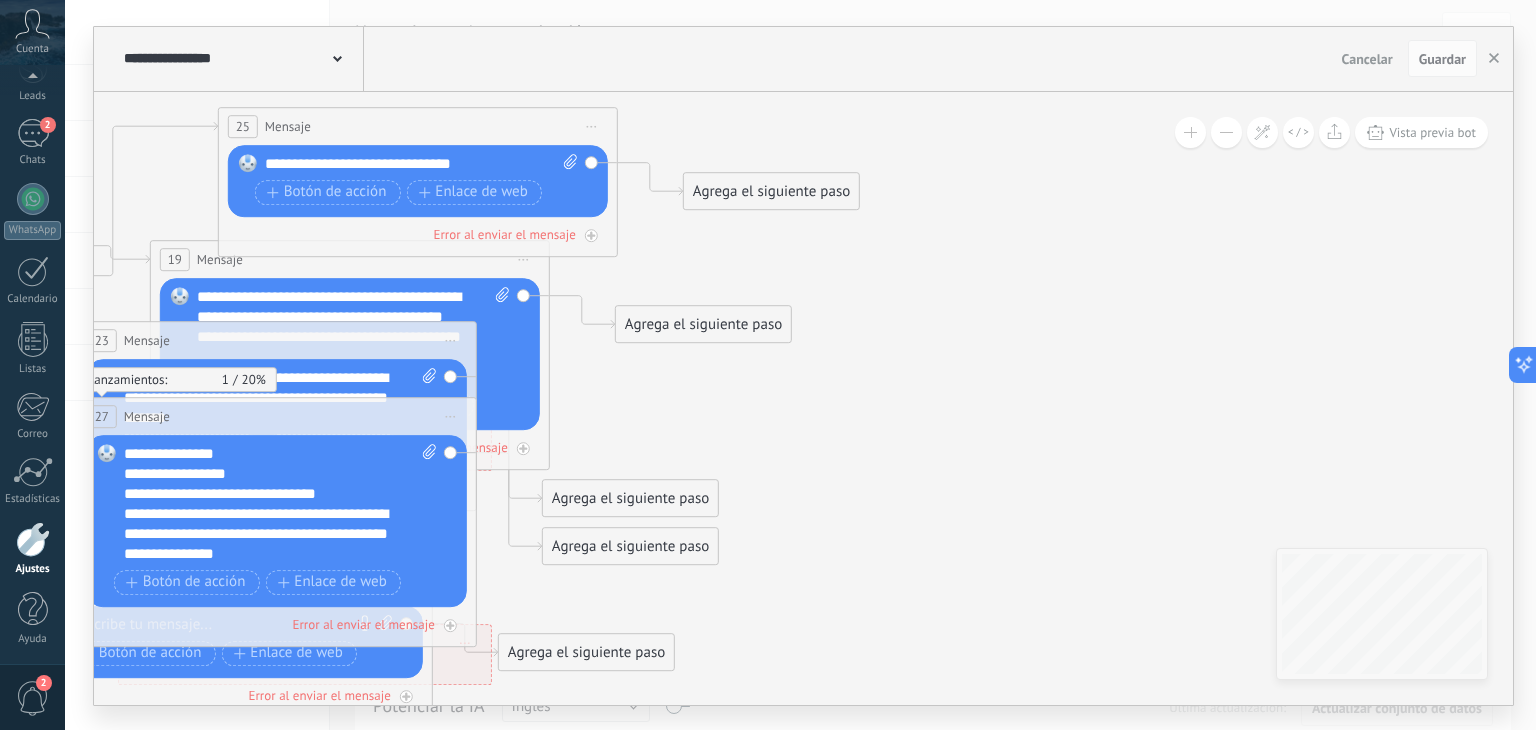 drag, startPoint x: 1426, startPoint y: 305, endPoint x: 593, endPoint y: 341, distance: 833.7775 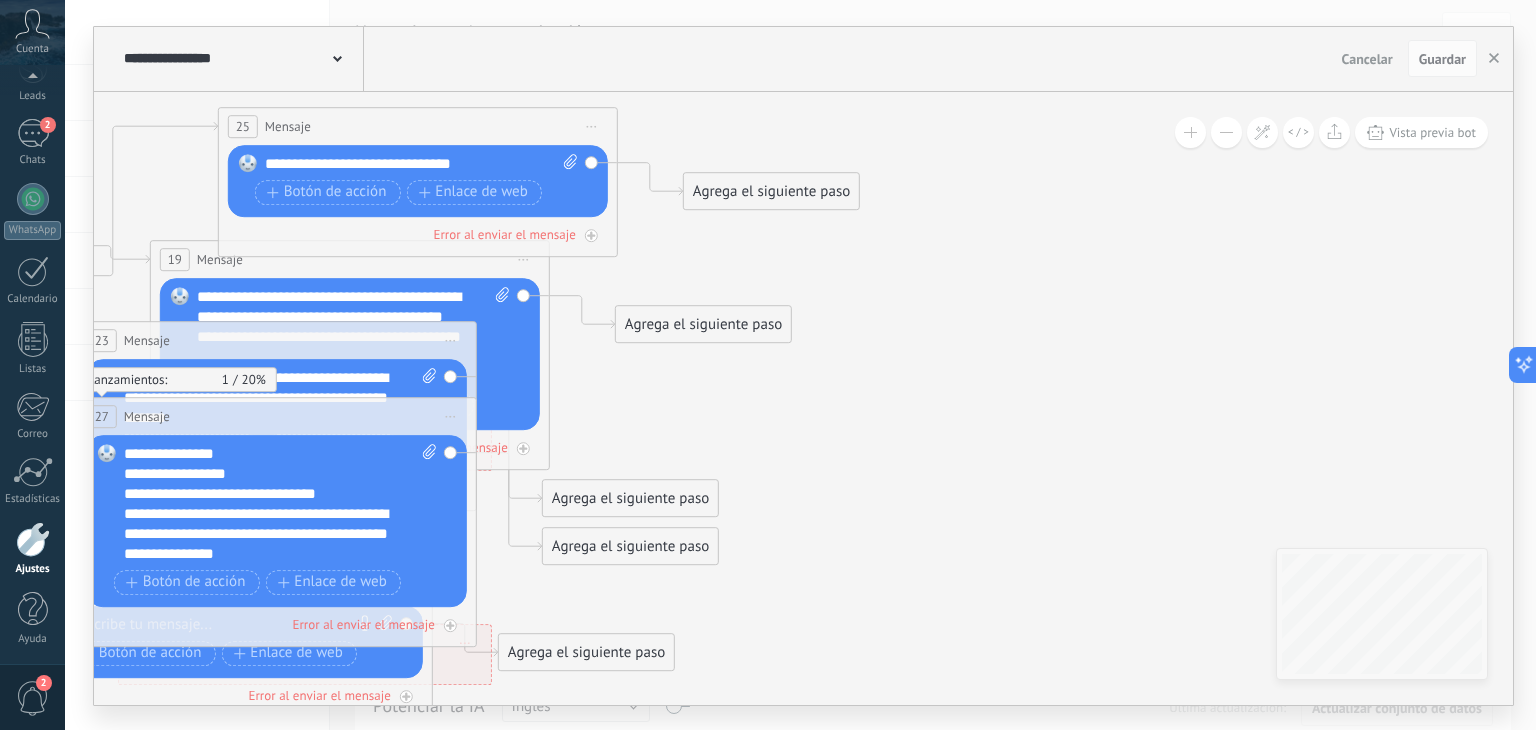 click 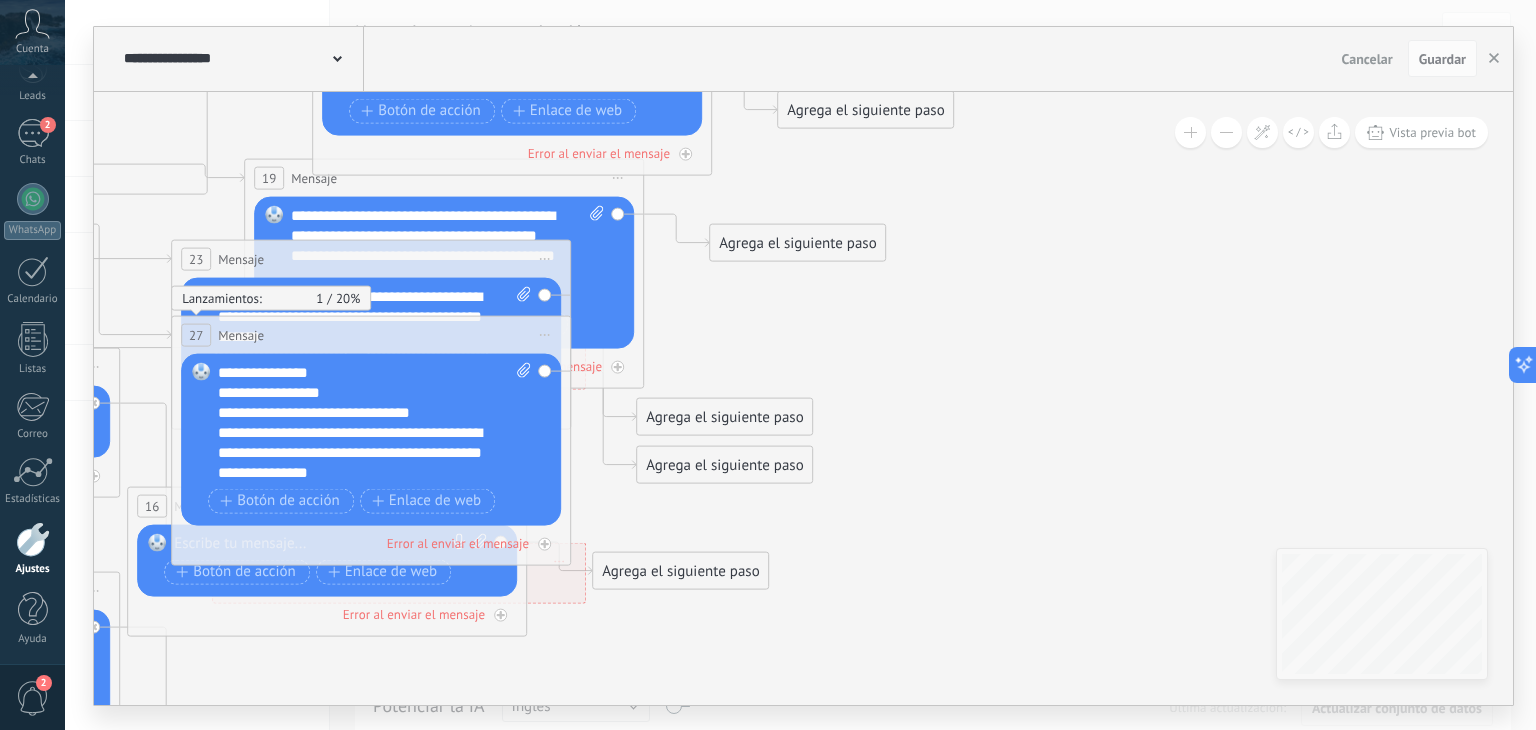 drag, startPoint x: 593, startPoint y: 341, endPoint x: 684, endPoint y: 265, distance: 118.56222 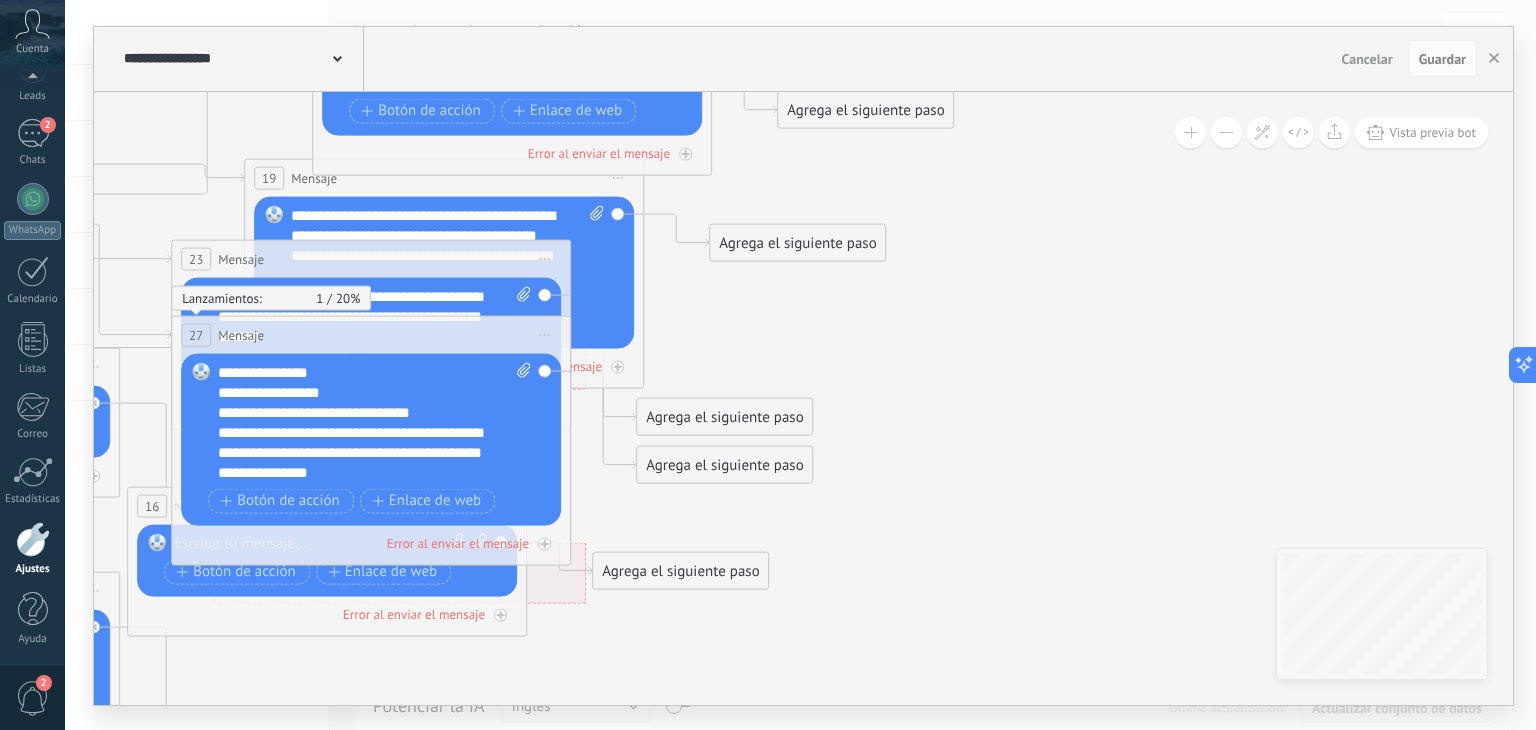 click 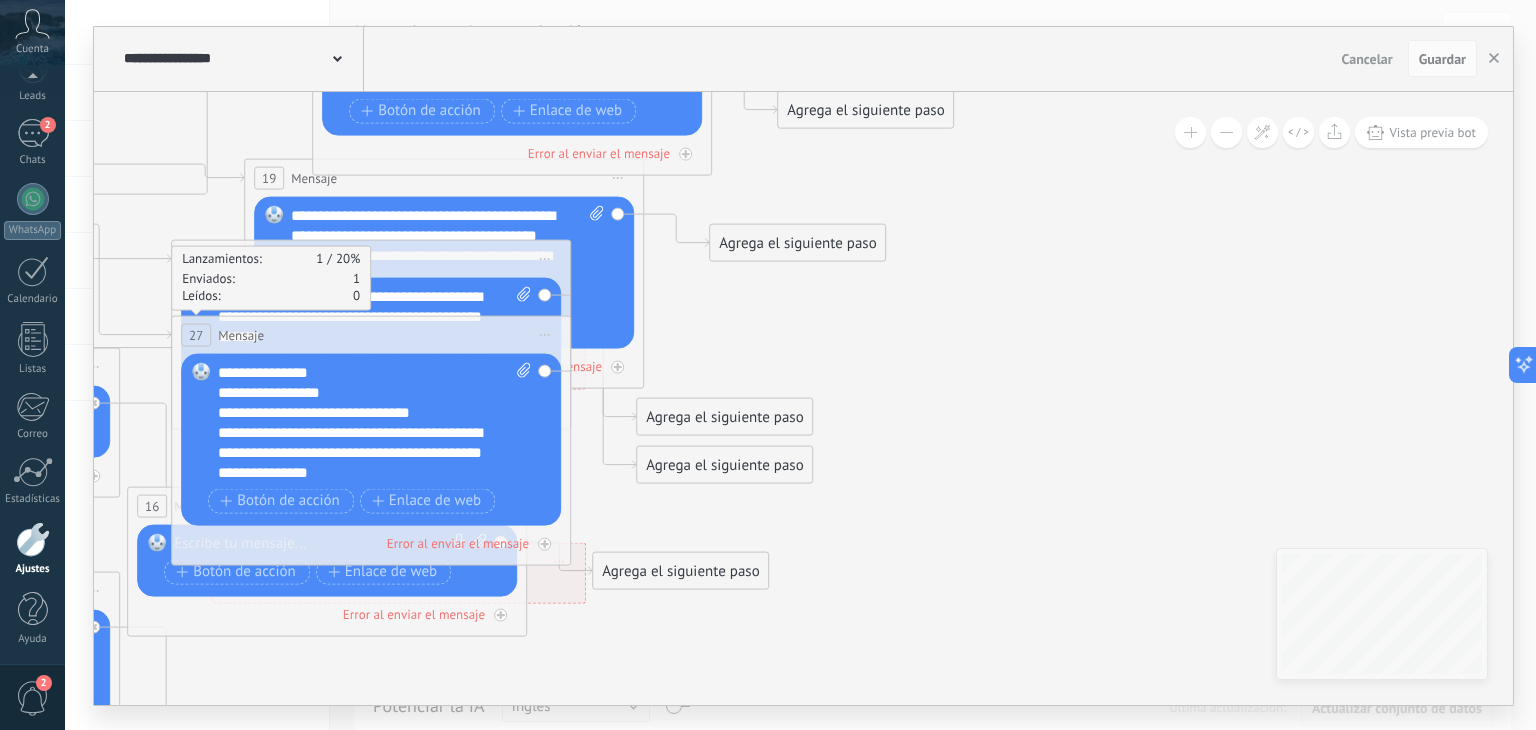 click on "Agrega el siguiente paso" at bounding box center [724, 464] 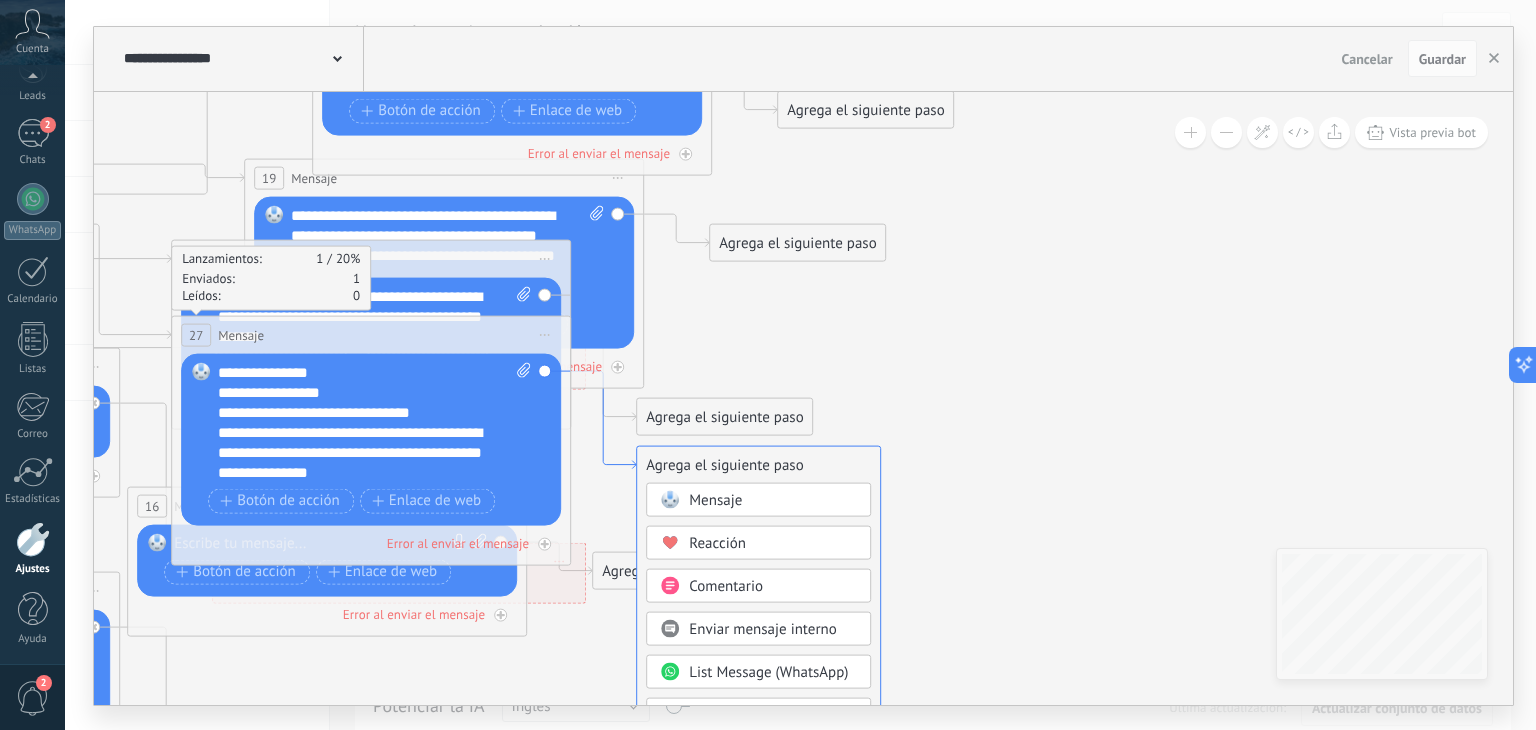 click 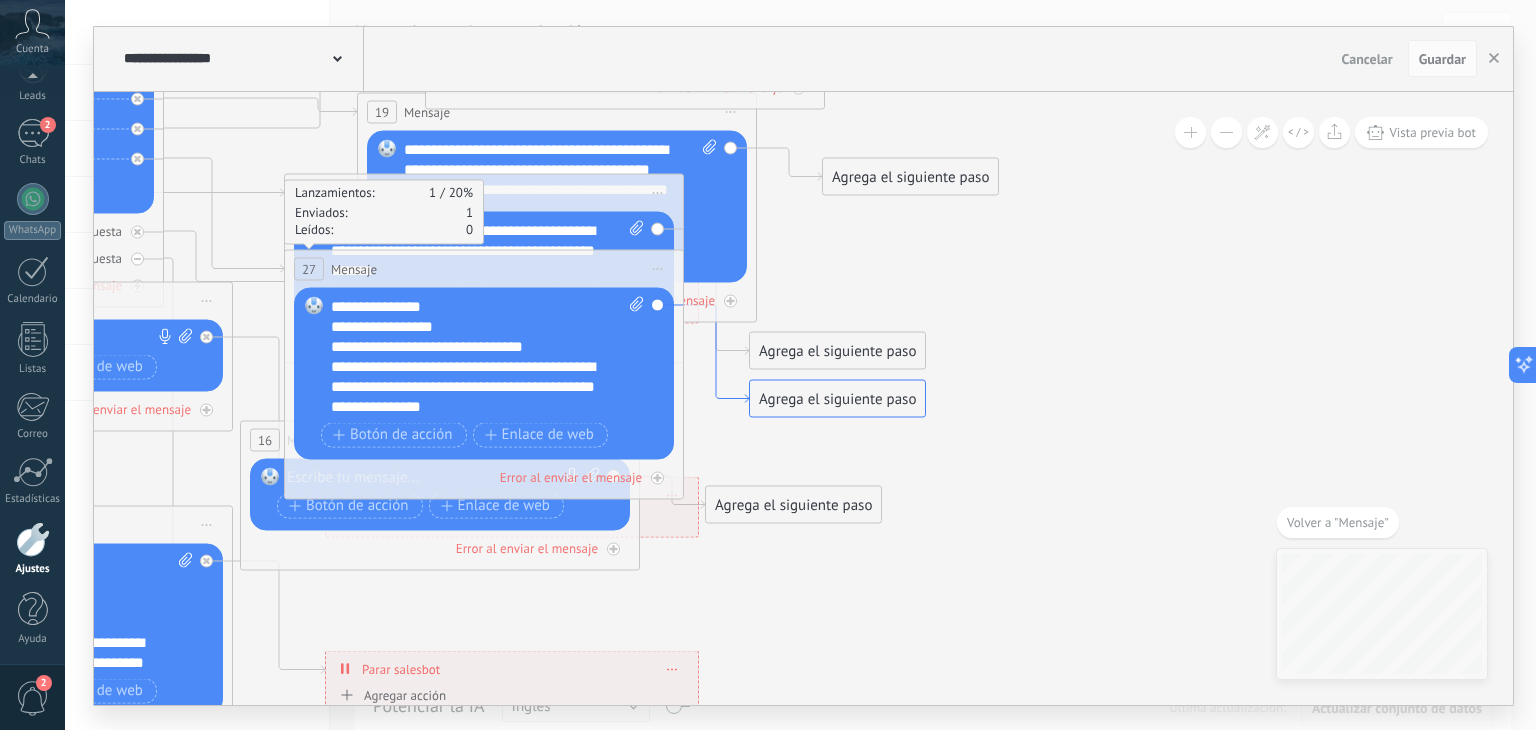 click 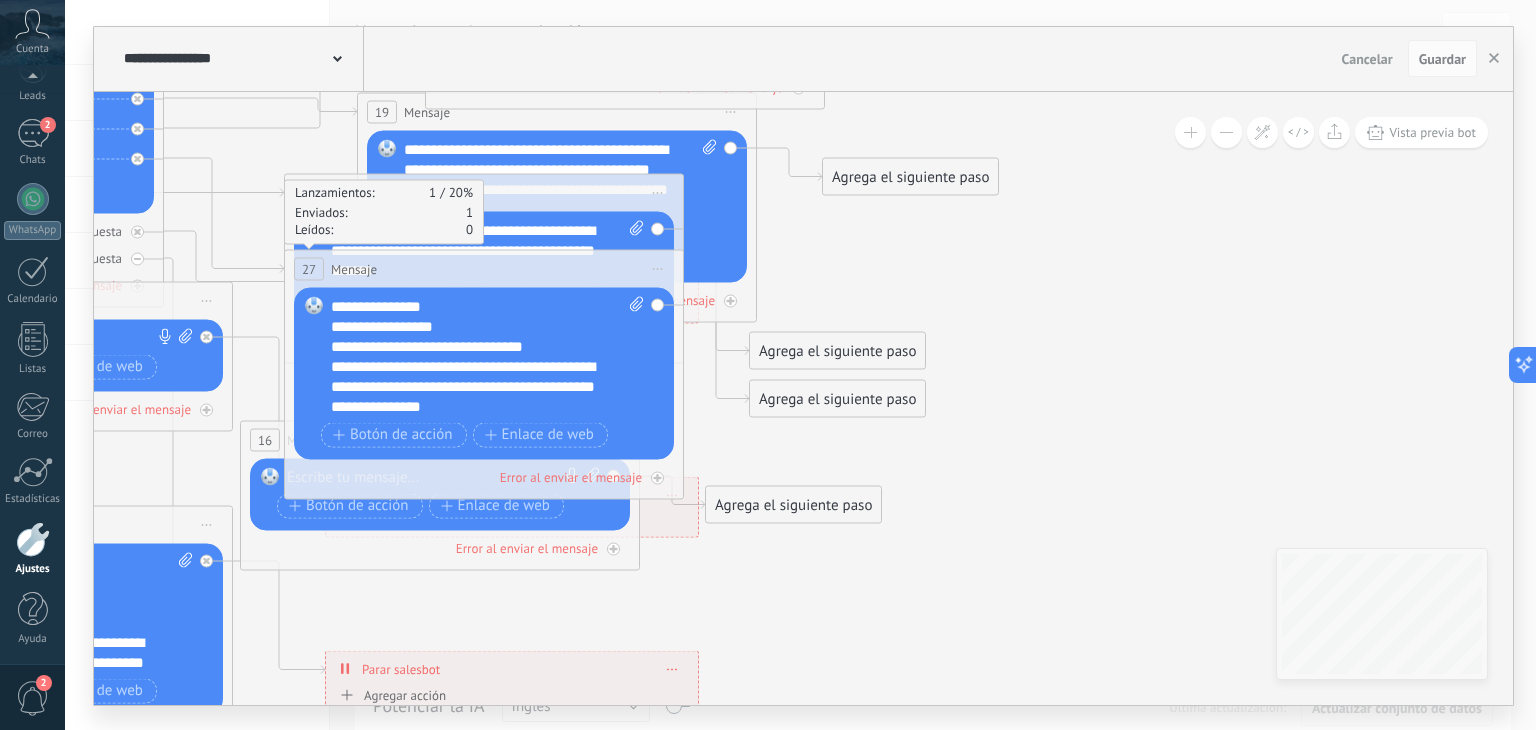 click on "Agrega el siguiente paso" at bounding box center [837, 398] 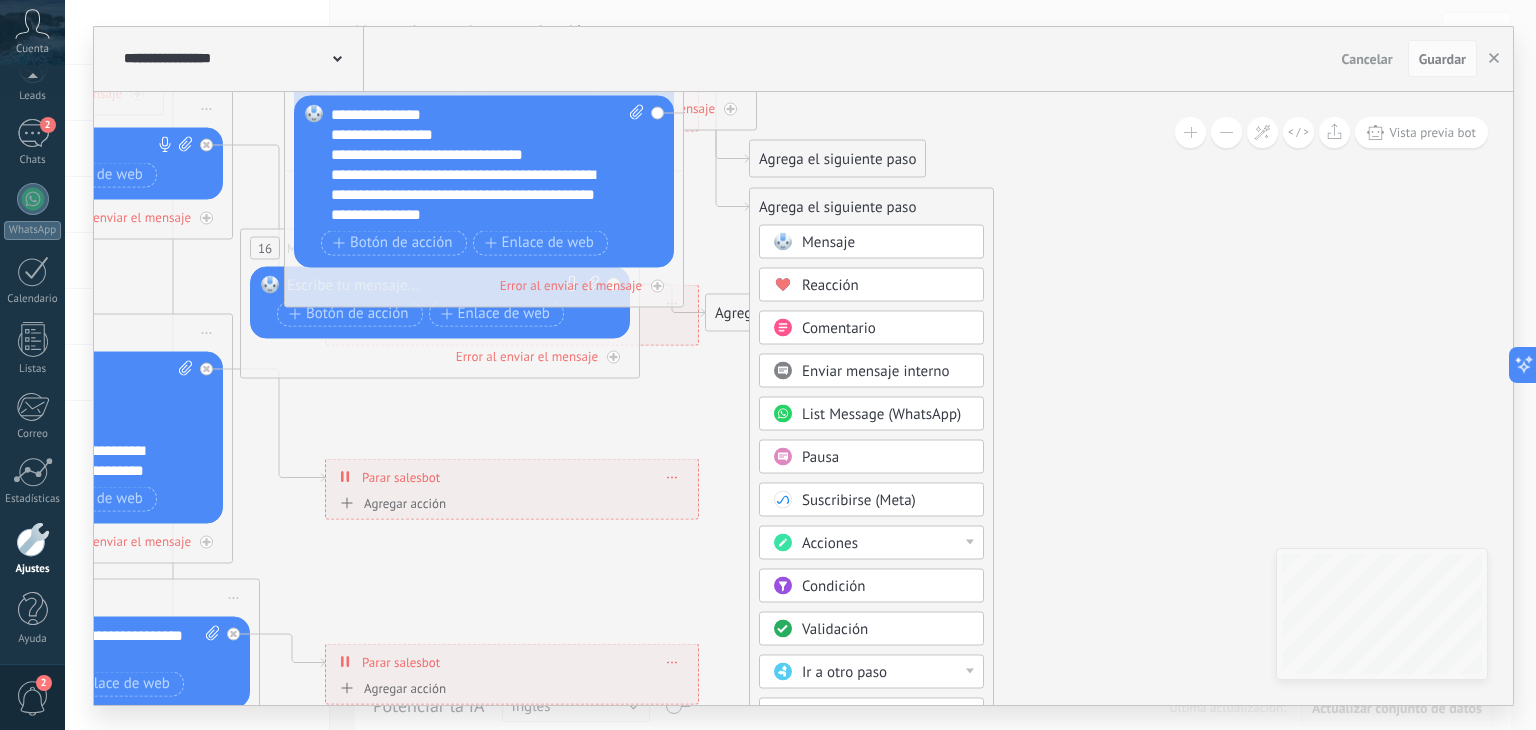 click on "Validación" at bounding box center (886, 629) 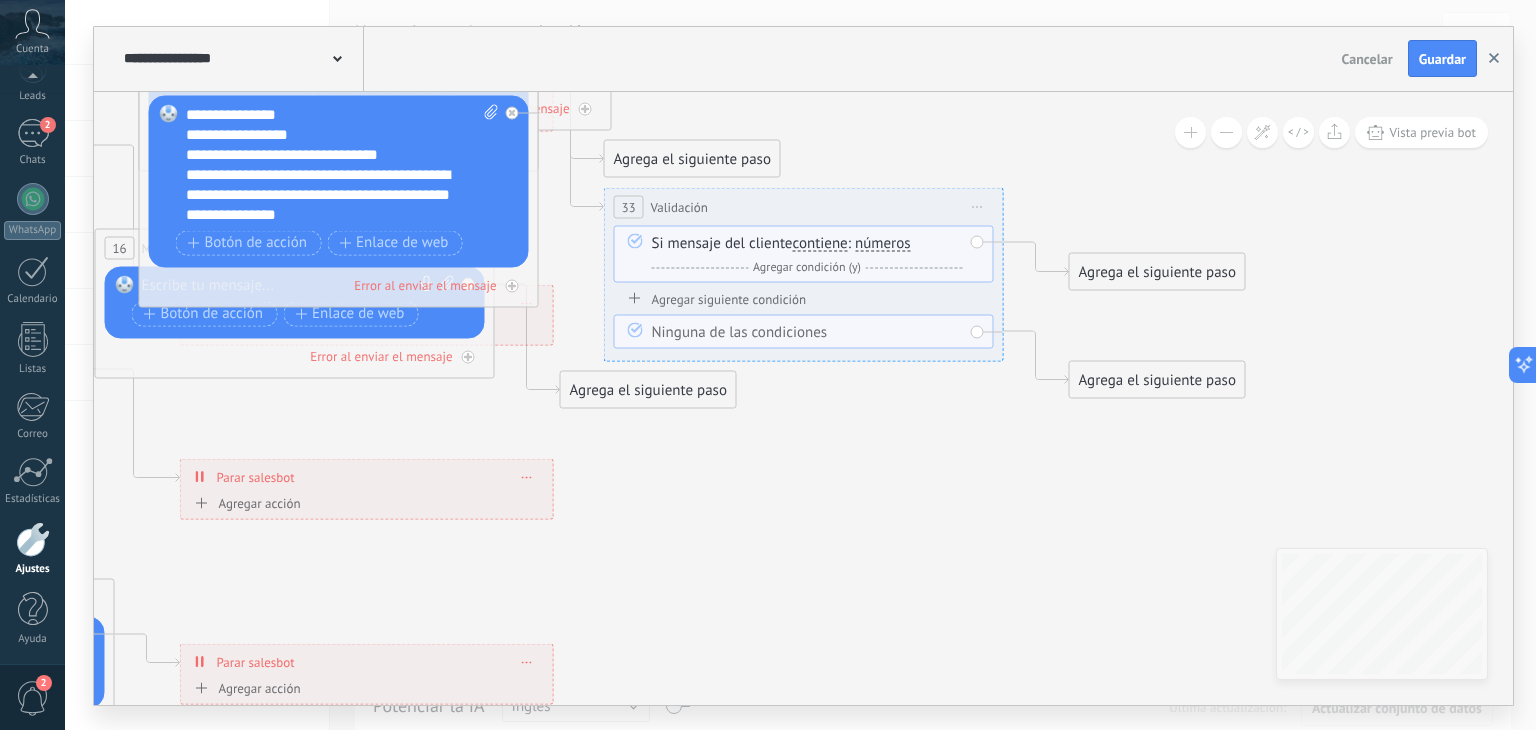 click 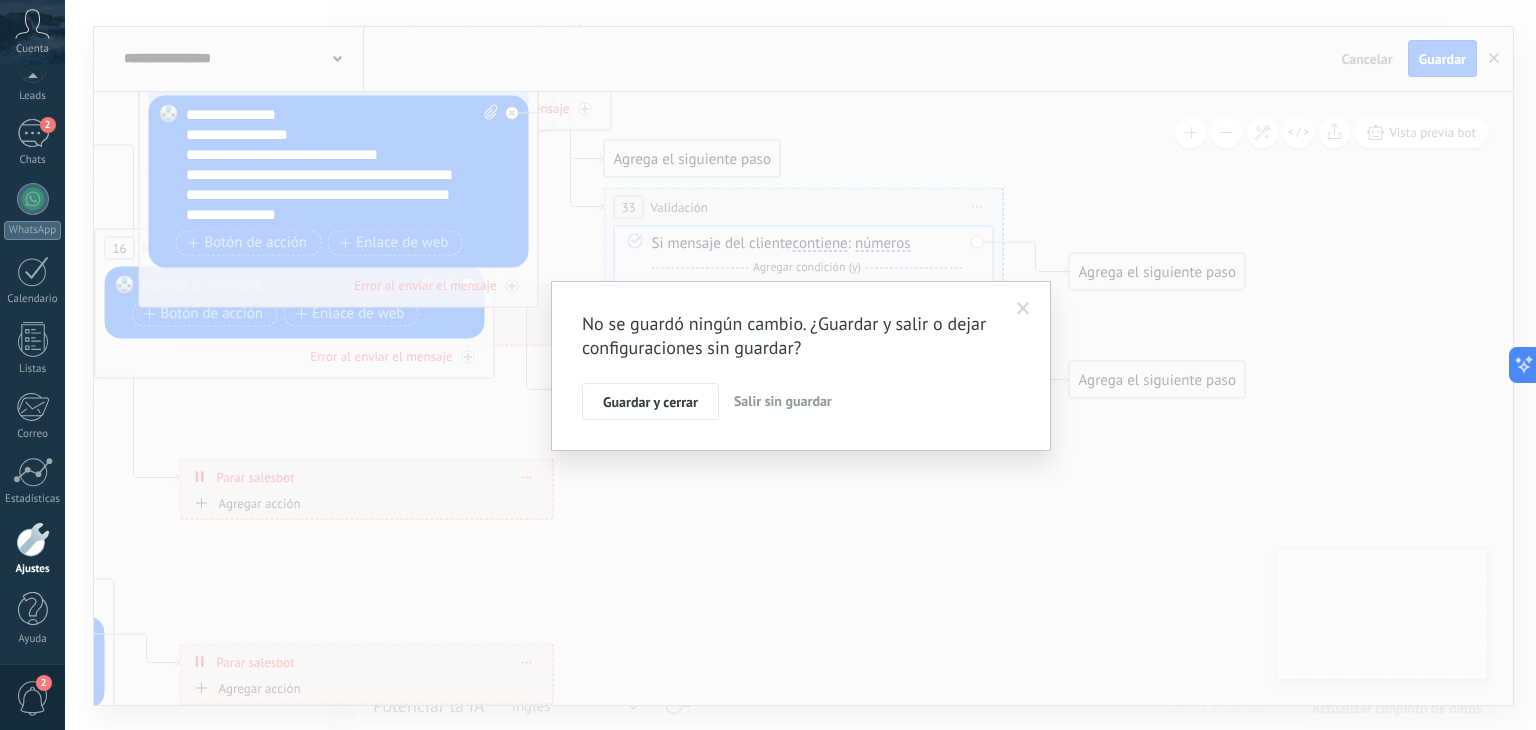 click on "Salir sin guardar" at bounding box center [783, 401] 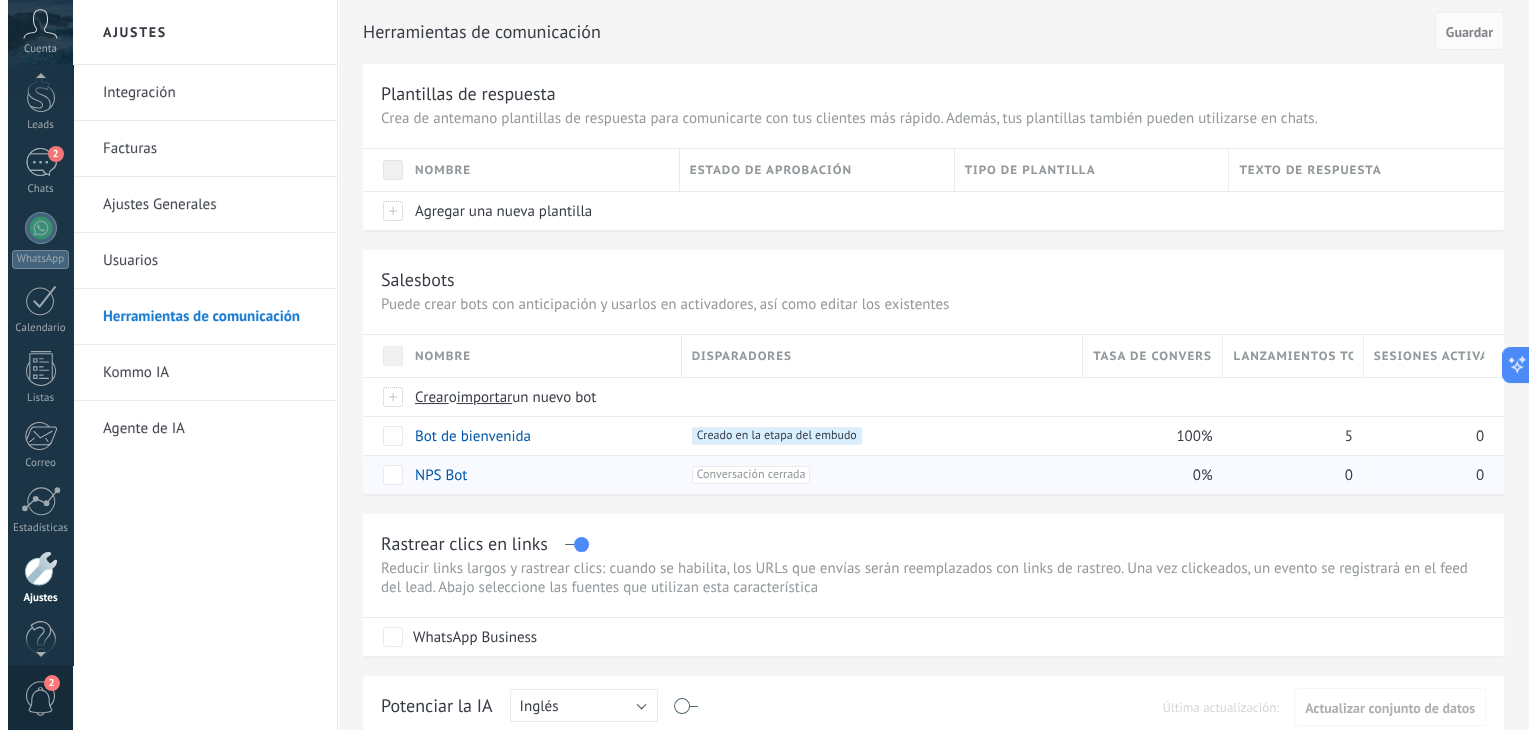 scroll, scrollTop: 101, scrollLeft: 0, axis: vertical 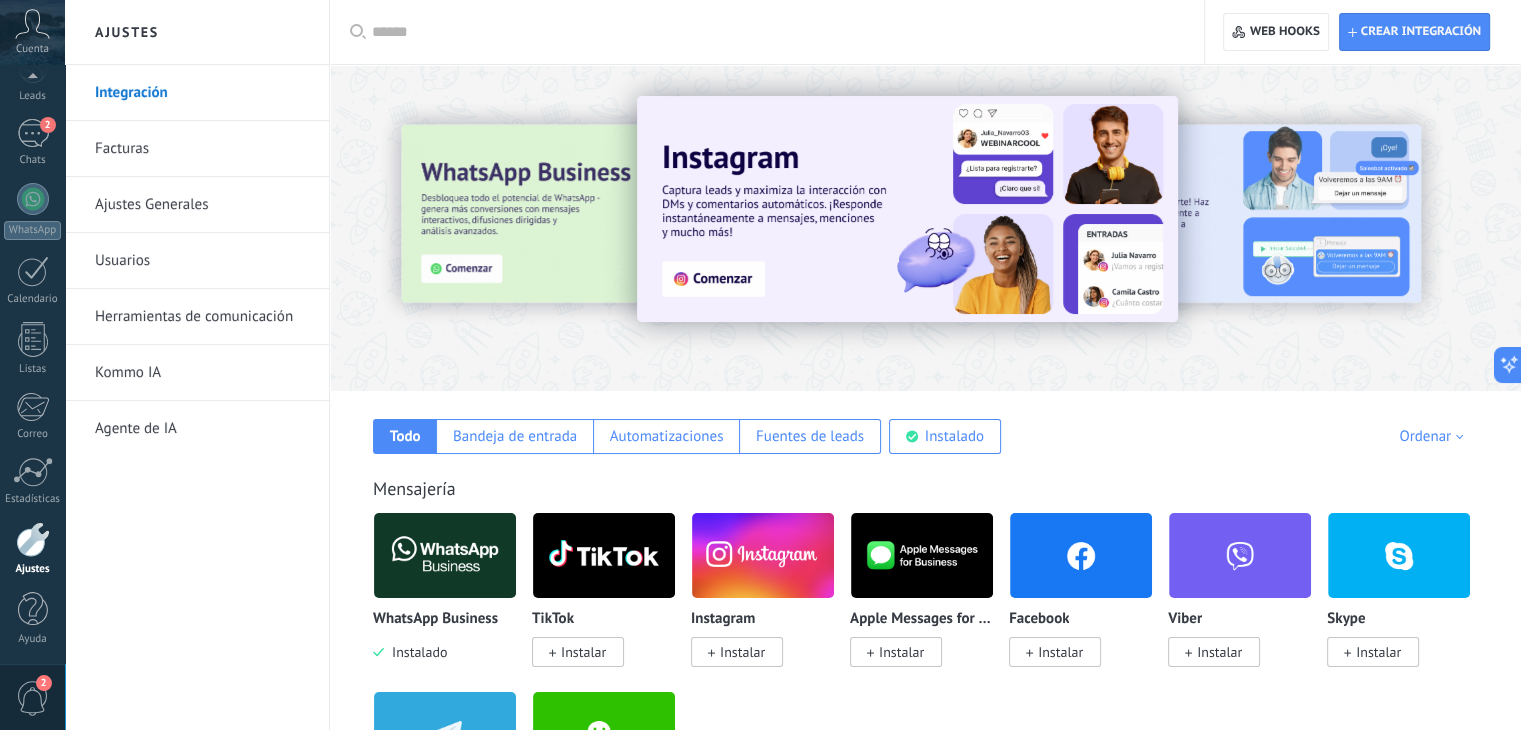 click on "Herramientas de comunicación" at bounding box center [202, 317] 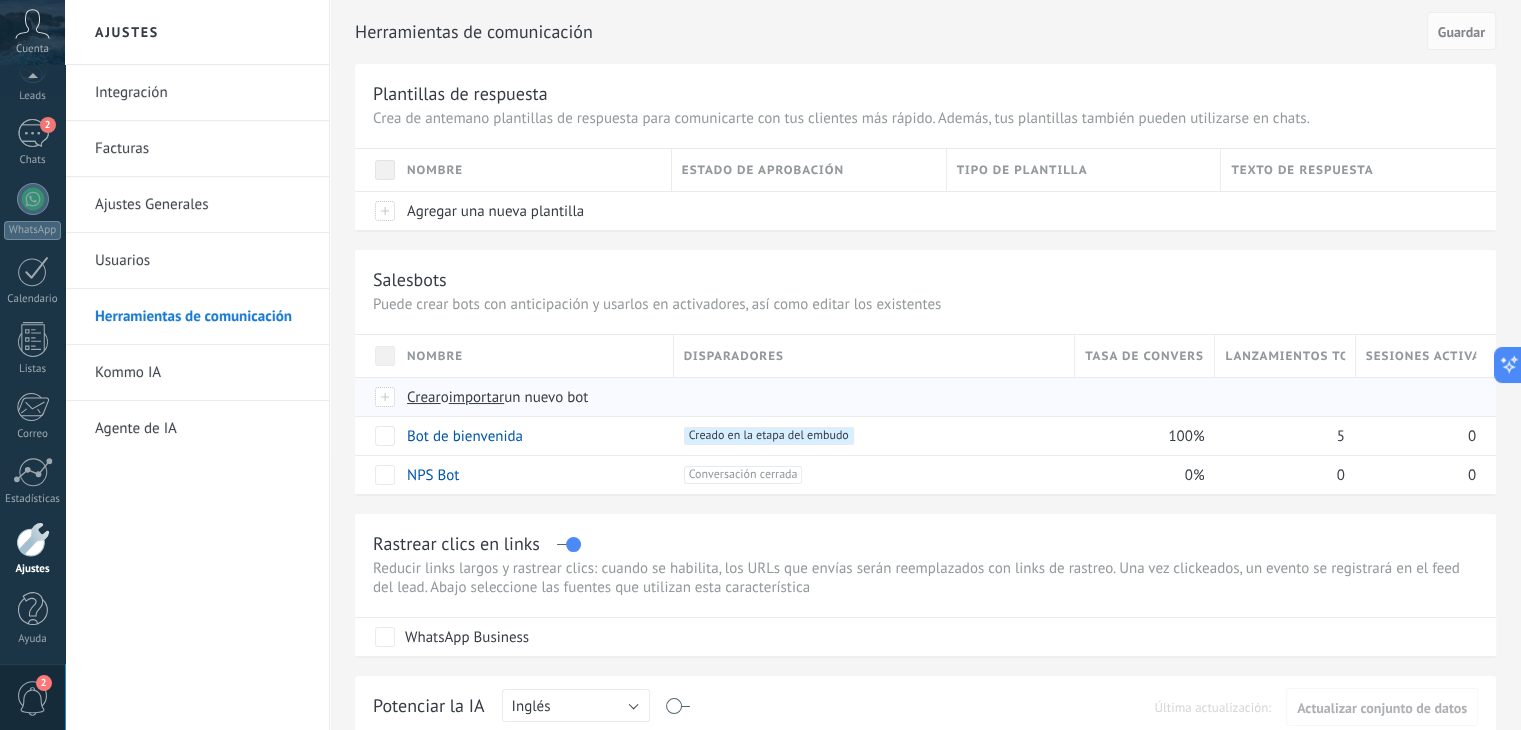 click on "Crear" at bounding box center [424, 397] 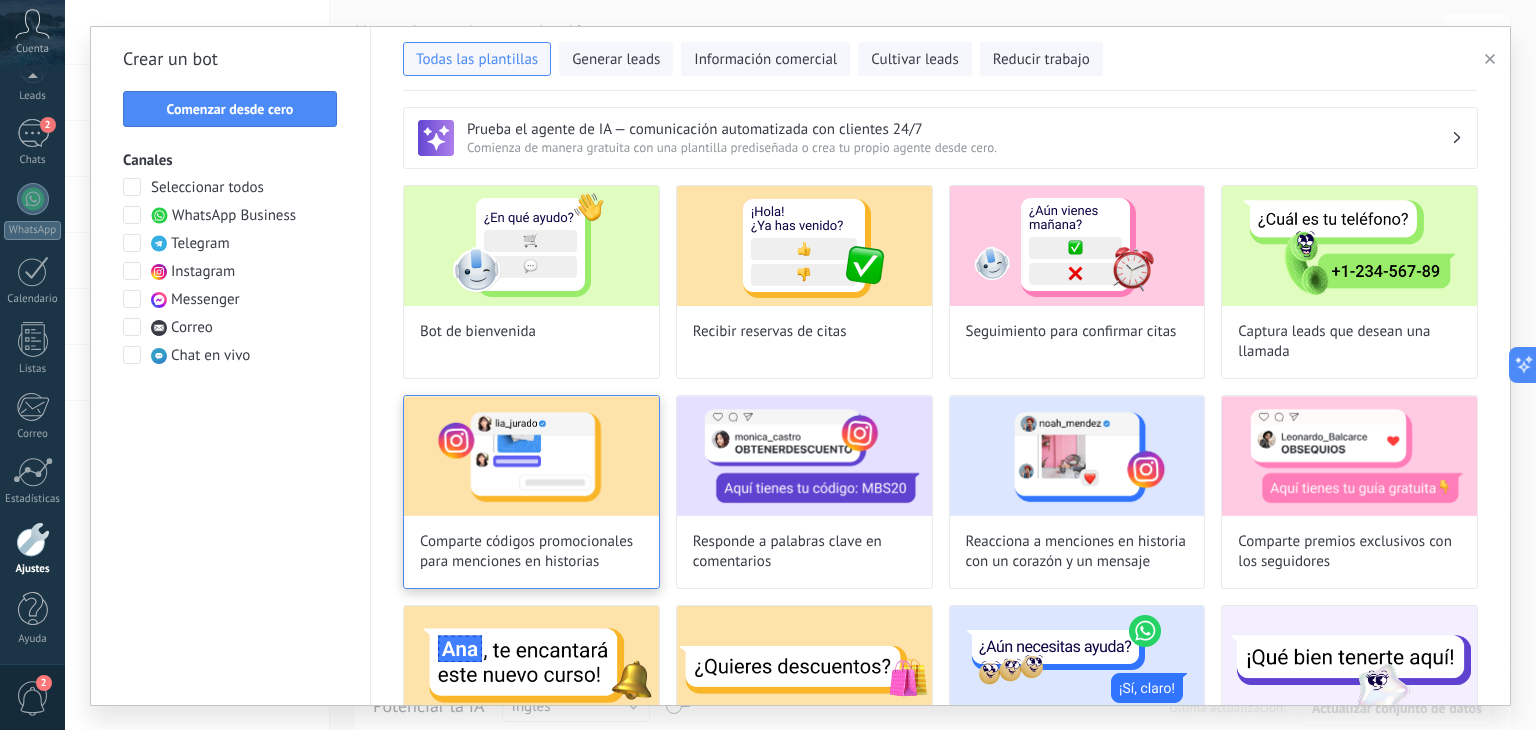 scroll, scrollTop: 100, scrollLeft: 0, axis: vertical 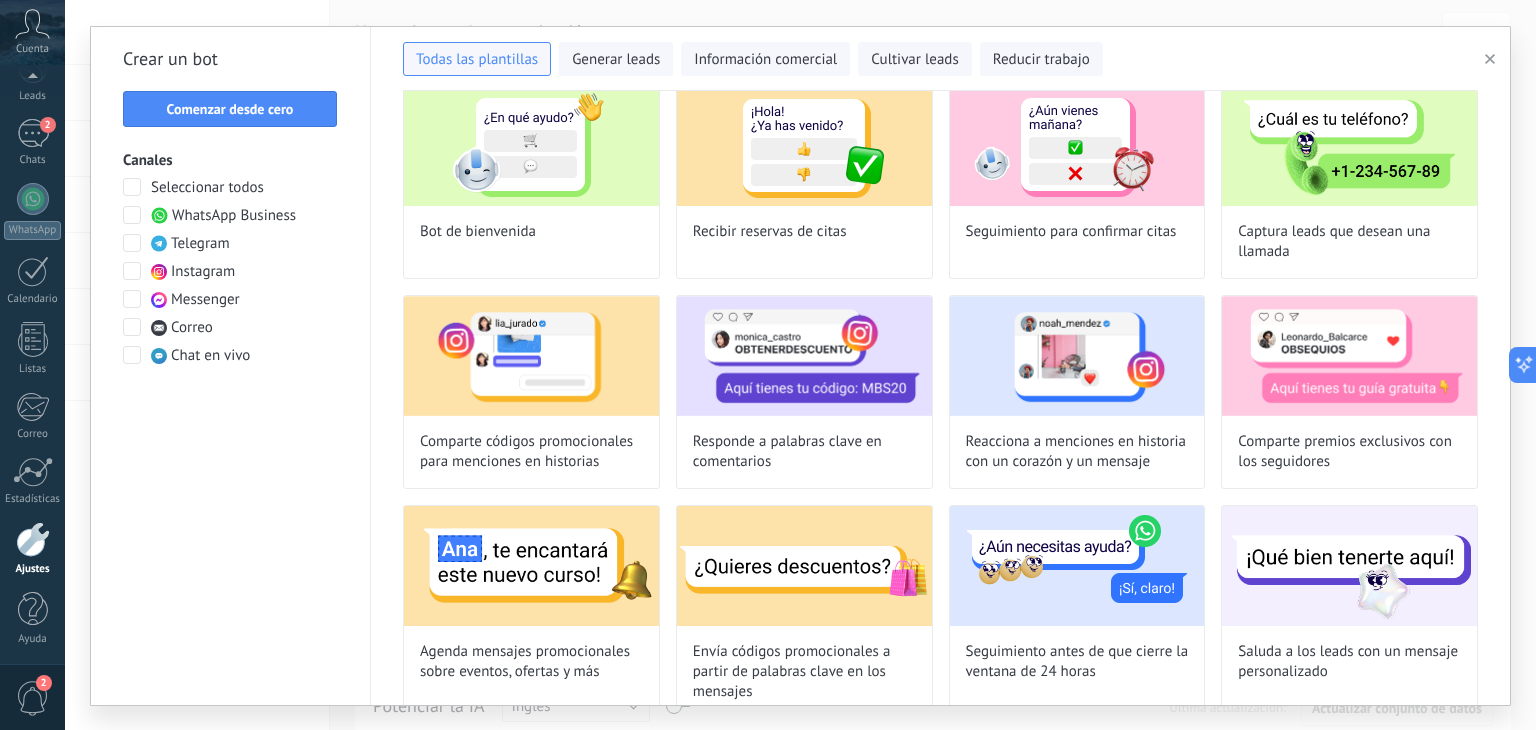 click on "WhatsApp Business" at bounding box center [234, 216] 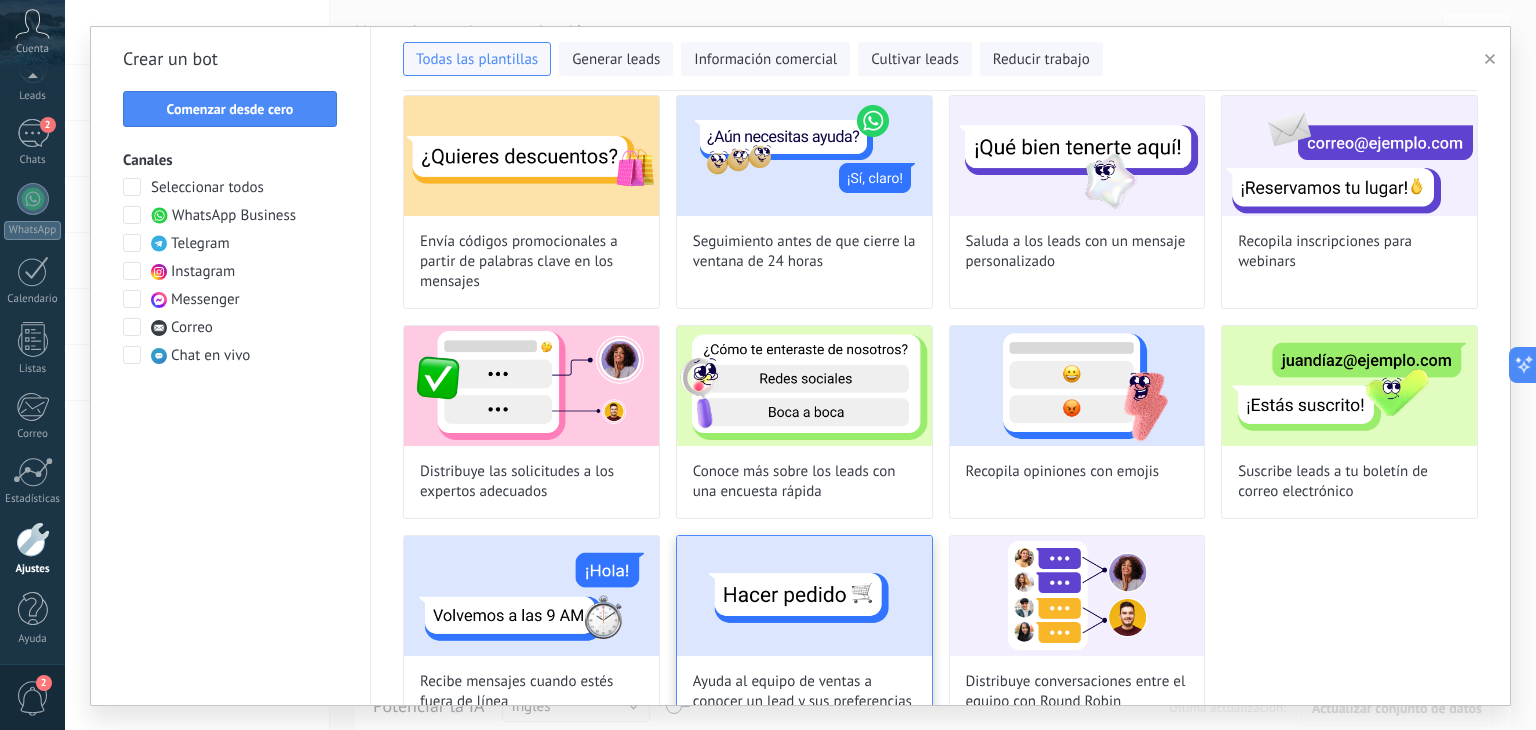 scroll, scrollTop: 337, scrollLeft: 0, axis: vertical 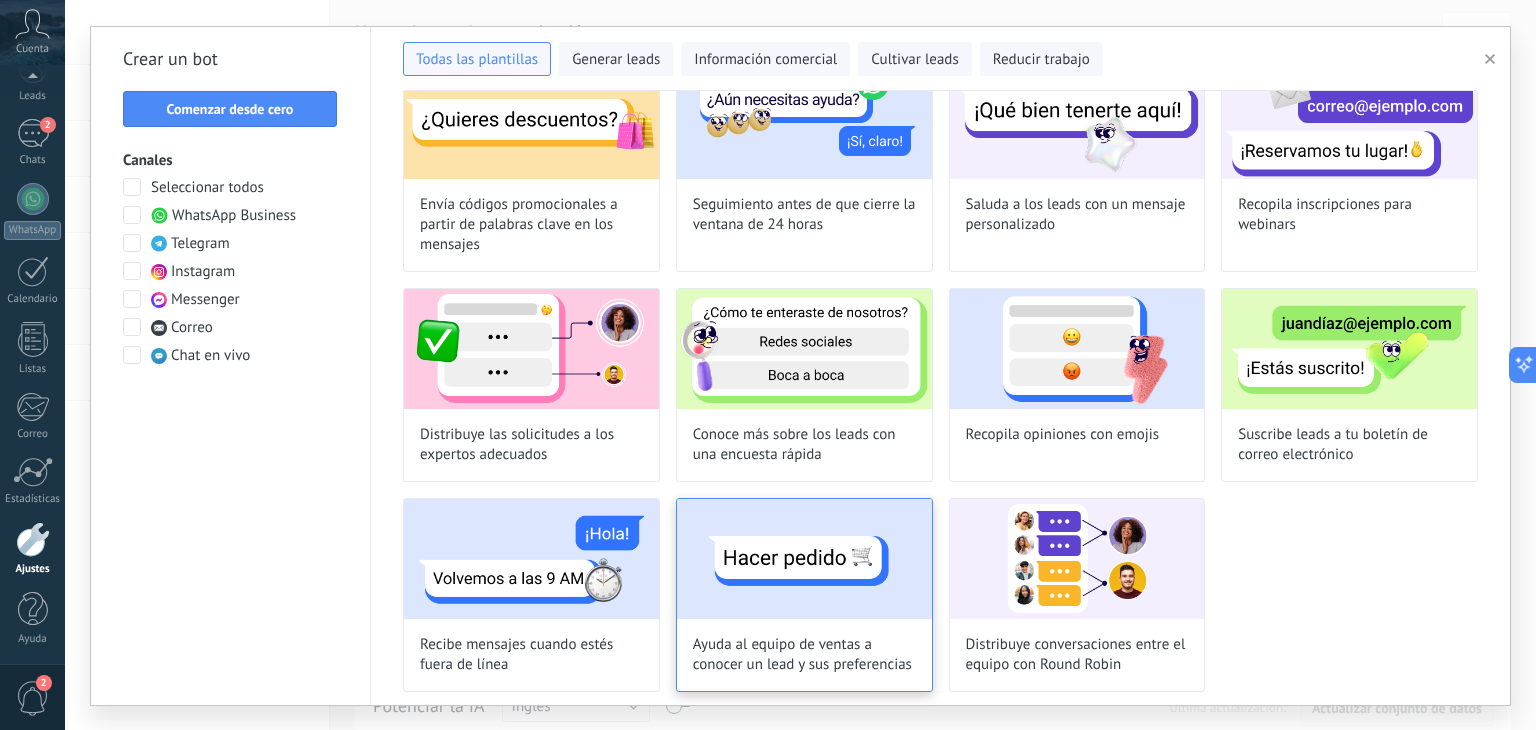click at bounding box center (804, 559) 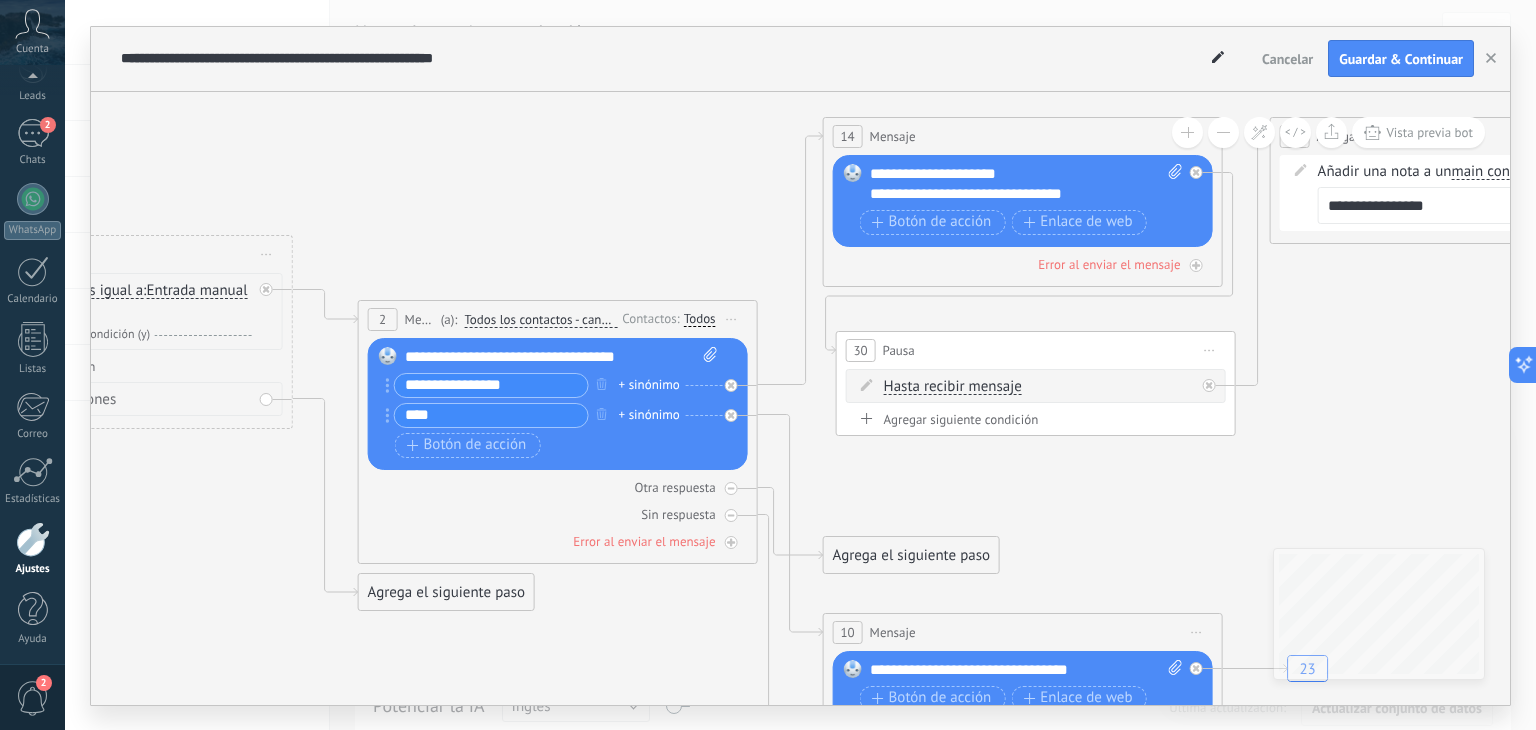 drag, startPoint x: 1324, startPoint y: 311, endPoint x: 502, endPoint y: 236, distance: 825.4144 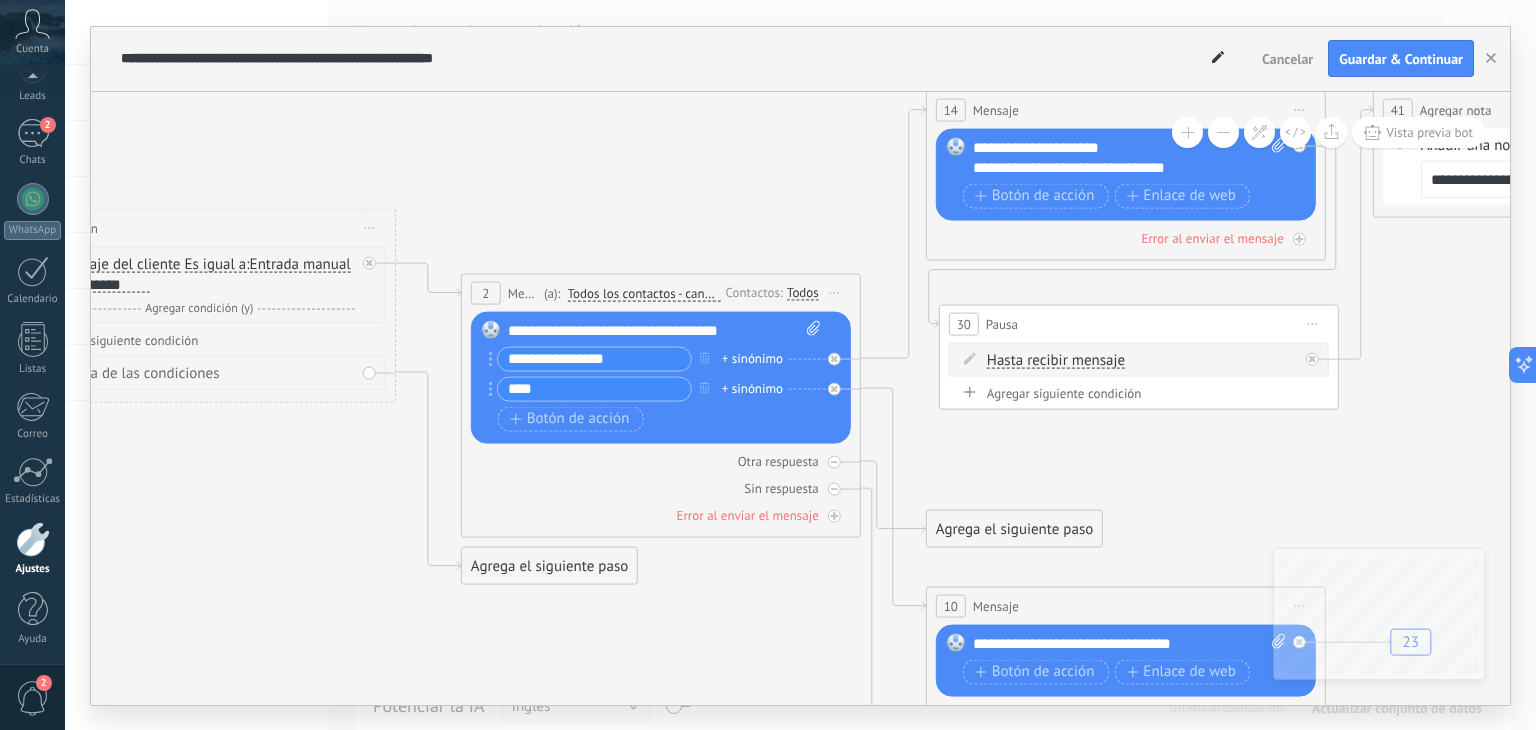 drag, startPoint x: 593, startPoint y: 226, endPoint x: 683, endPoint y: 205, distance: 92.417534 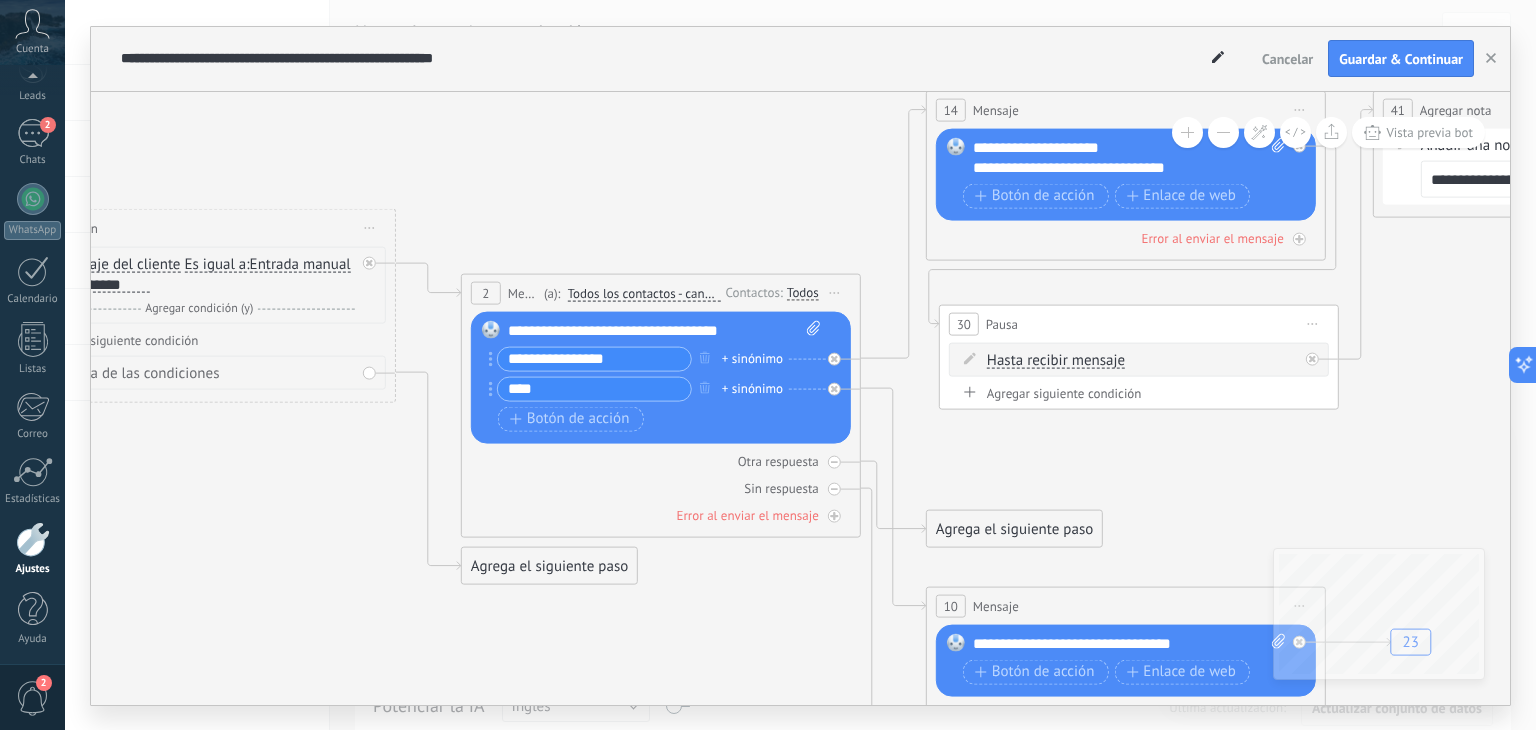 click on "23" 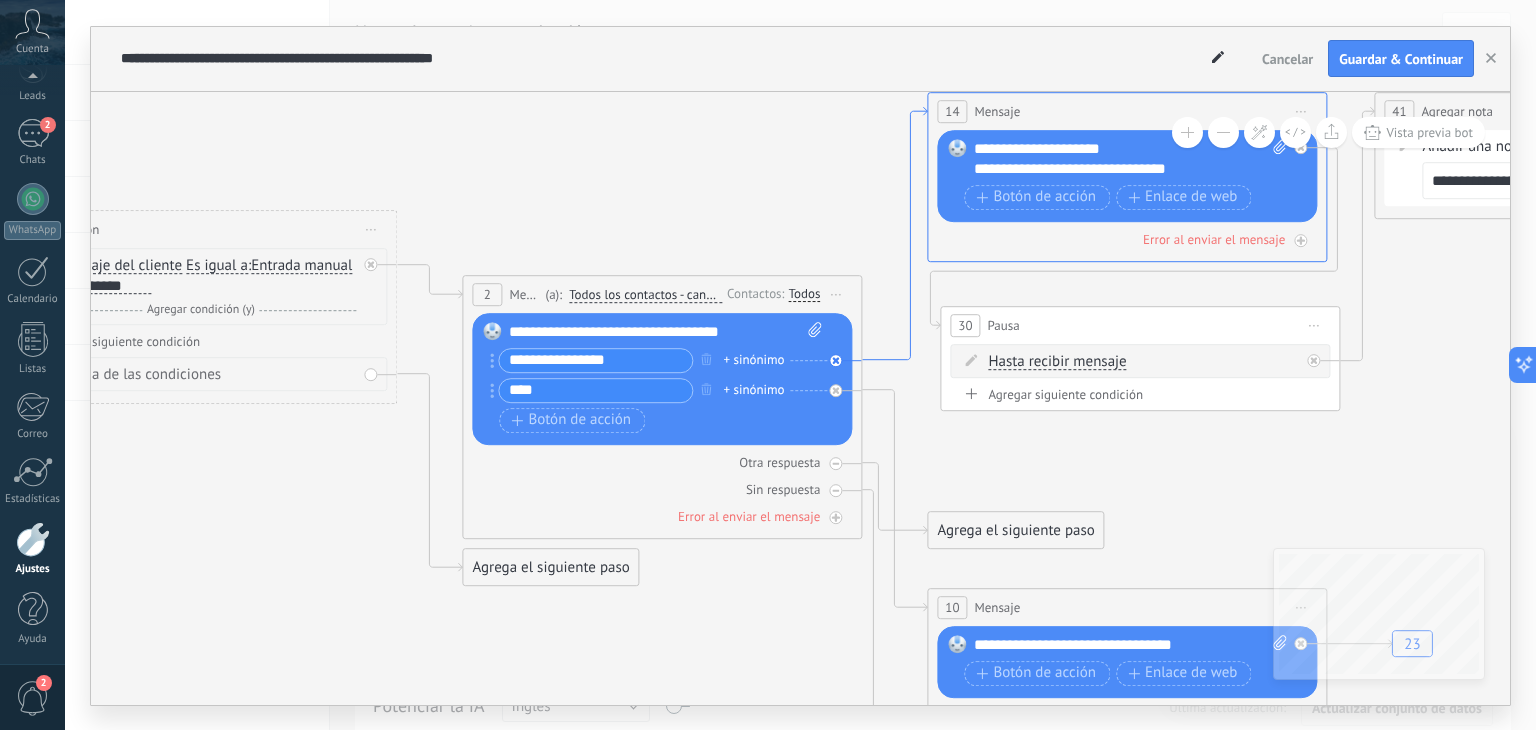 click 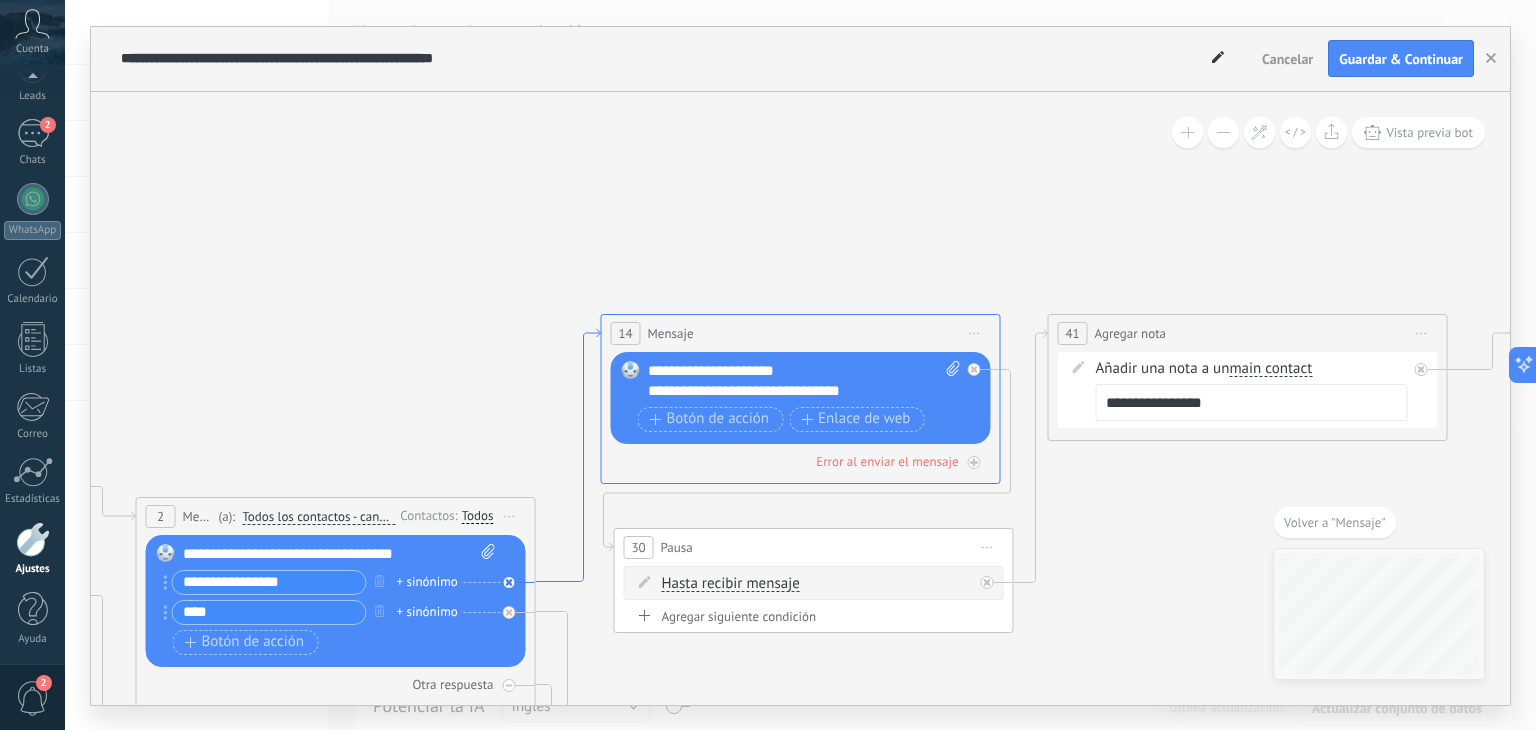 click 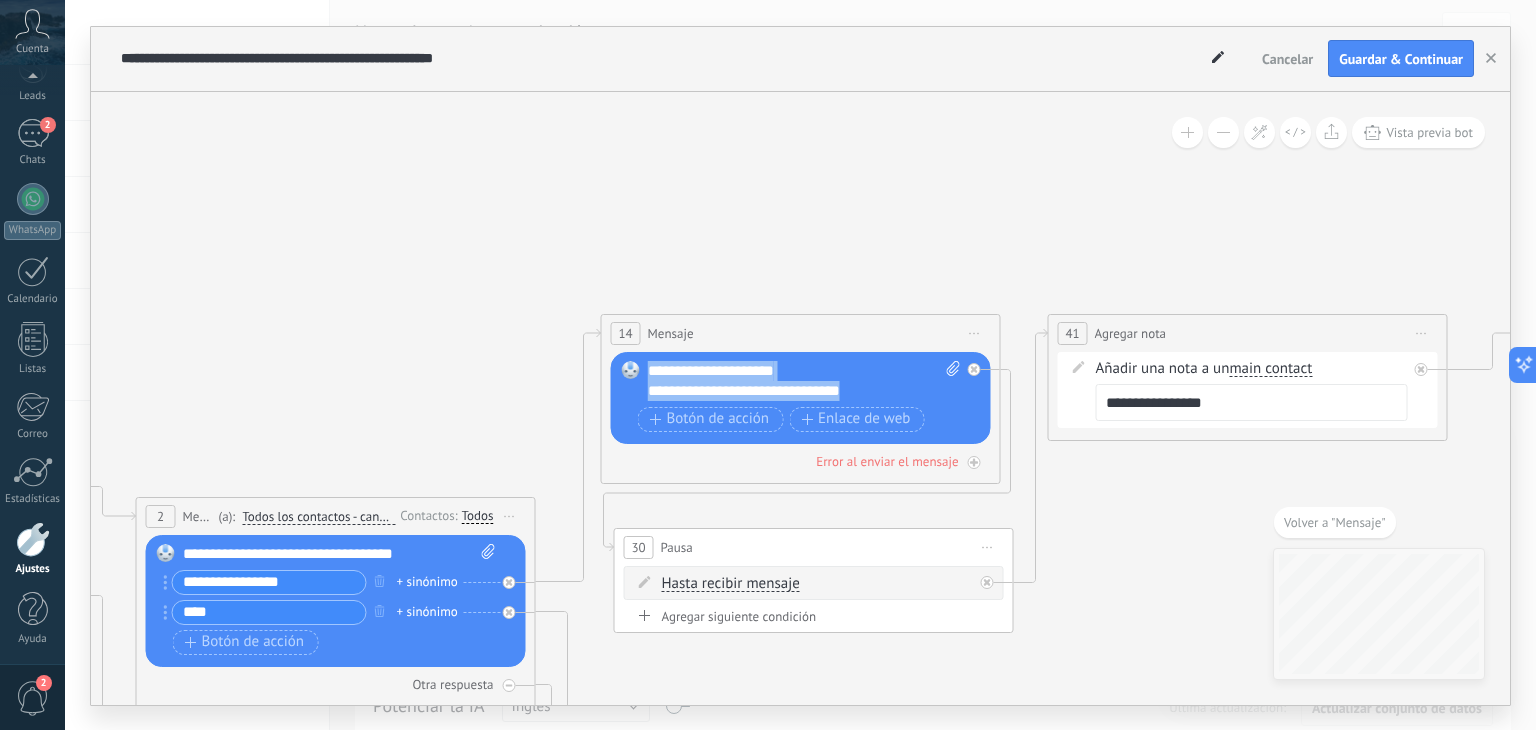 drag, startPoint x: 864, startPoint y: 393, endPoint x: 637, endPoint y: 366, distance: 228.60008 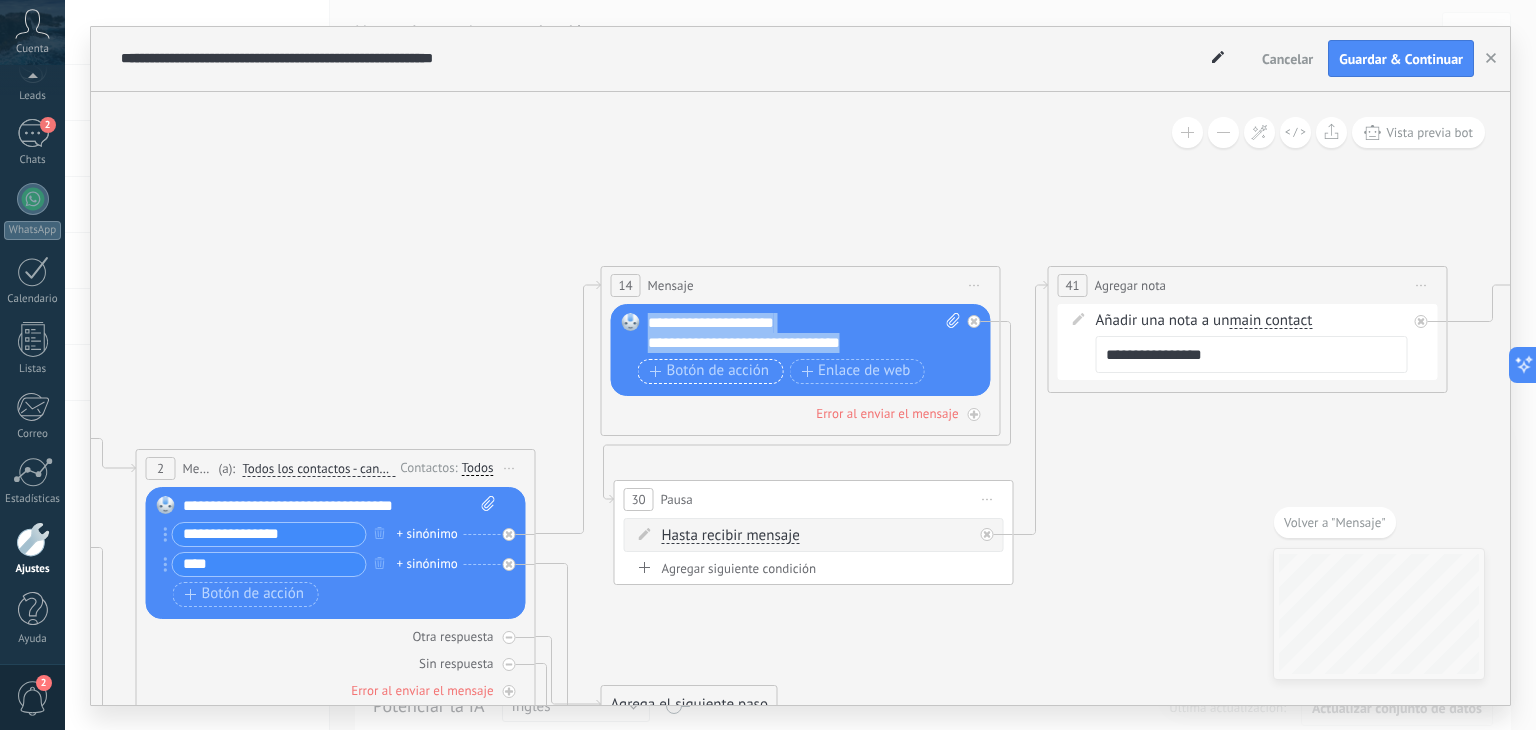 type 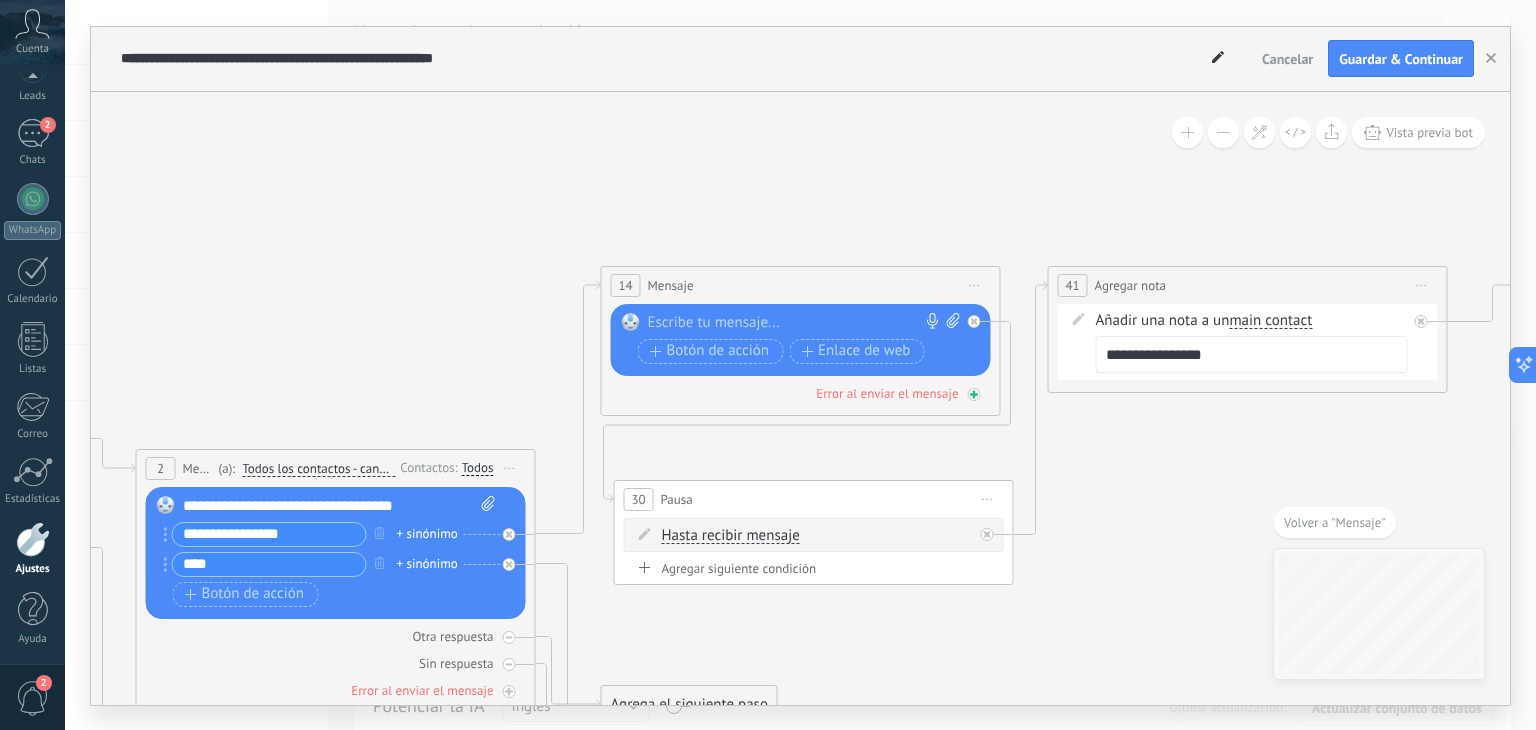 click 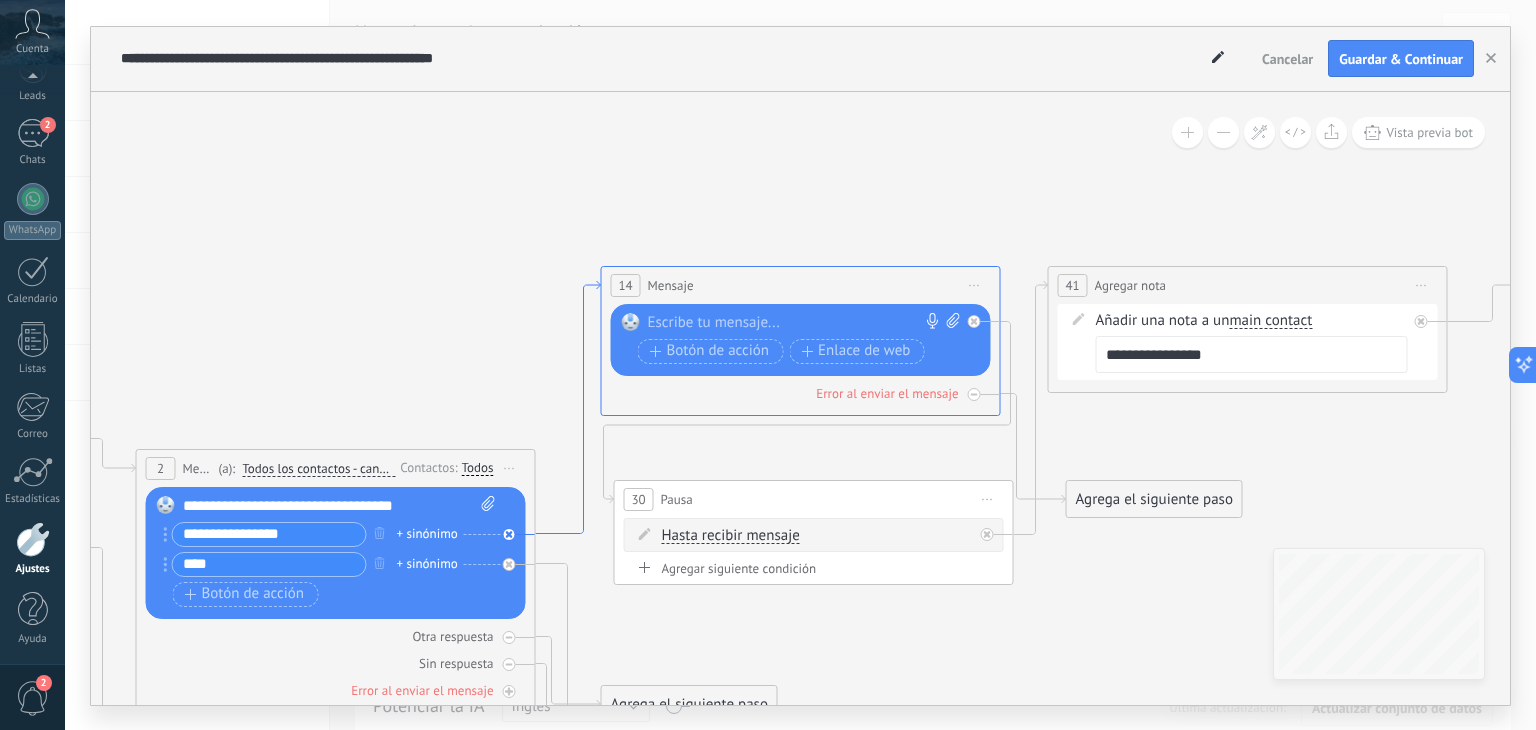 click 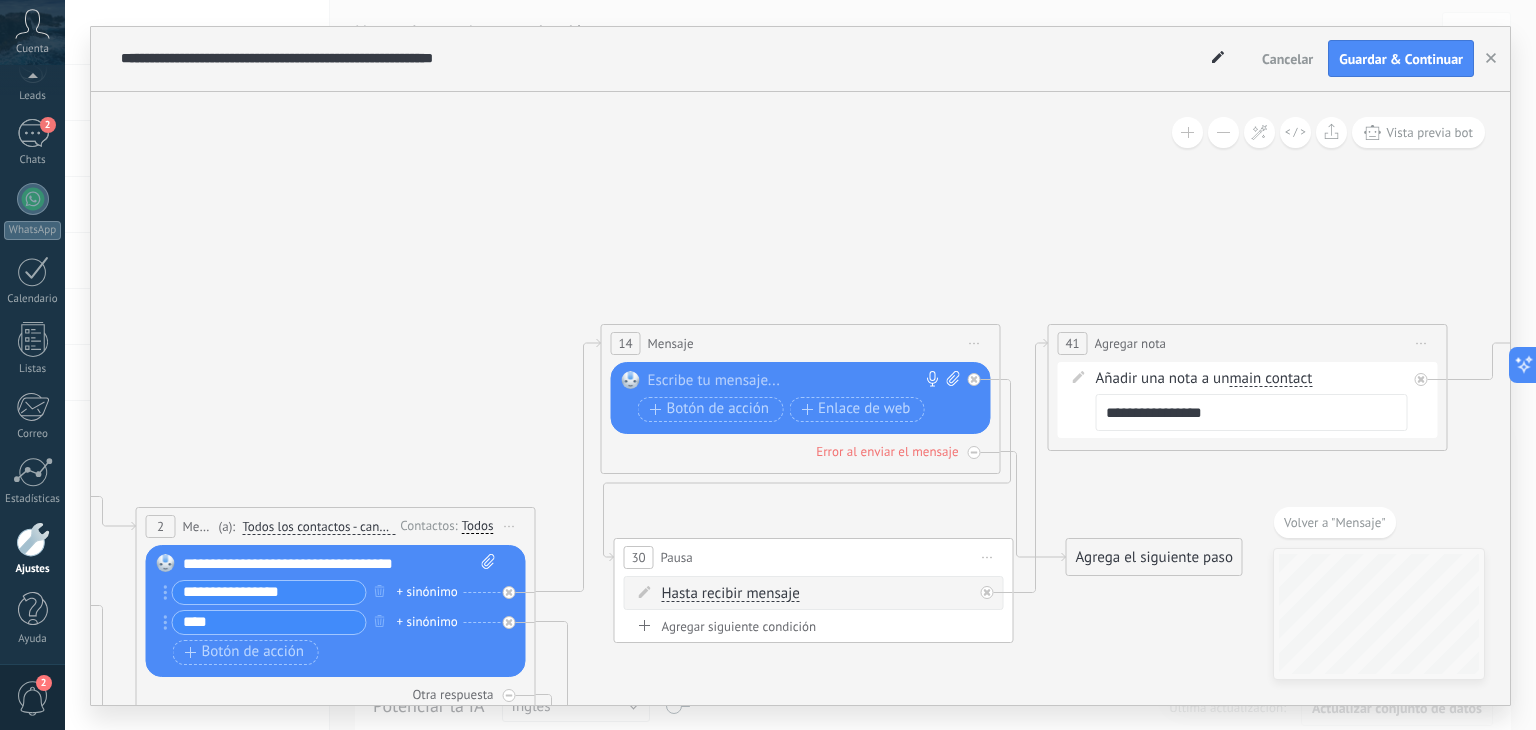 click on "**********" at bounding box center [269, 592] 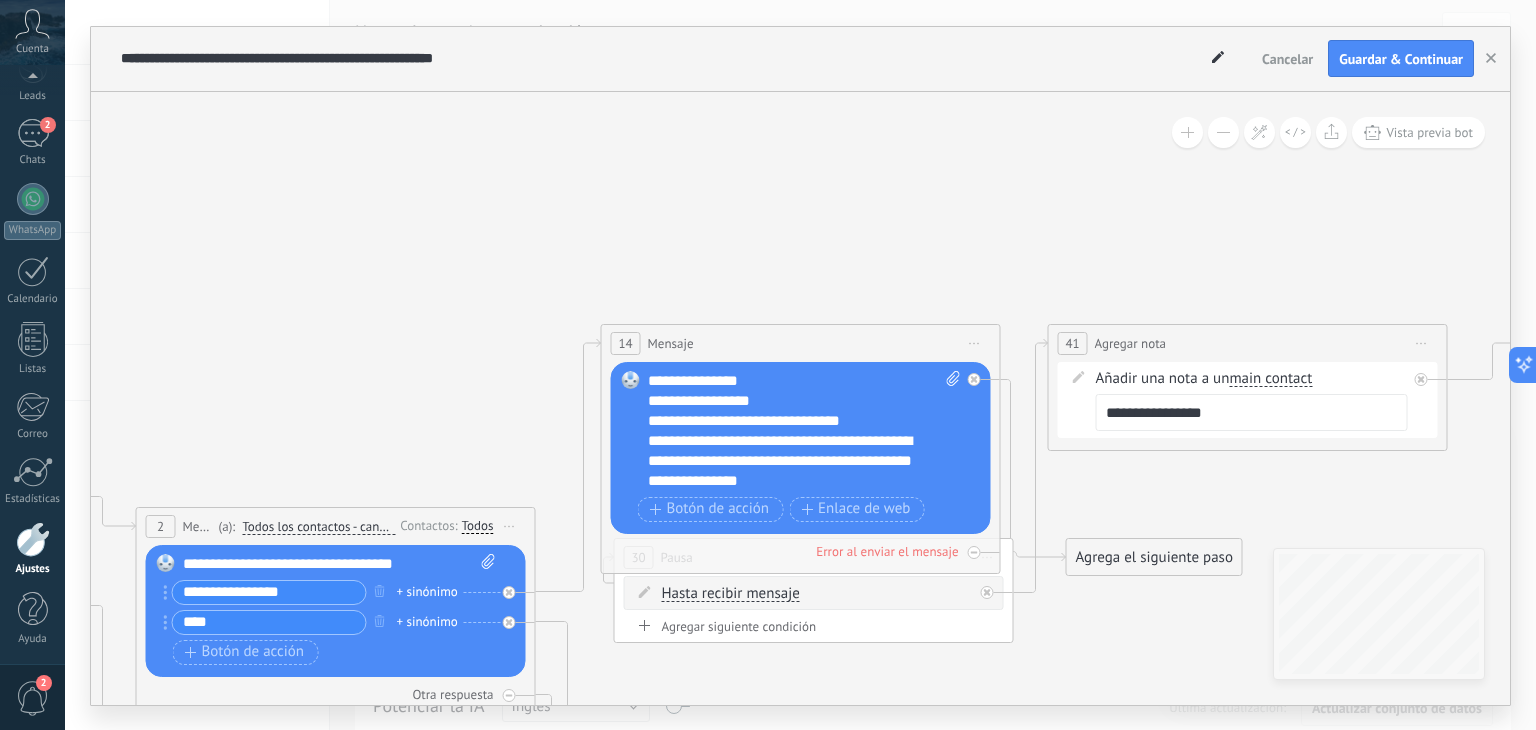 click on "23" 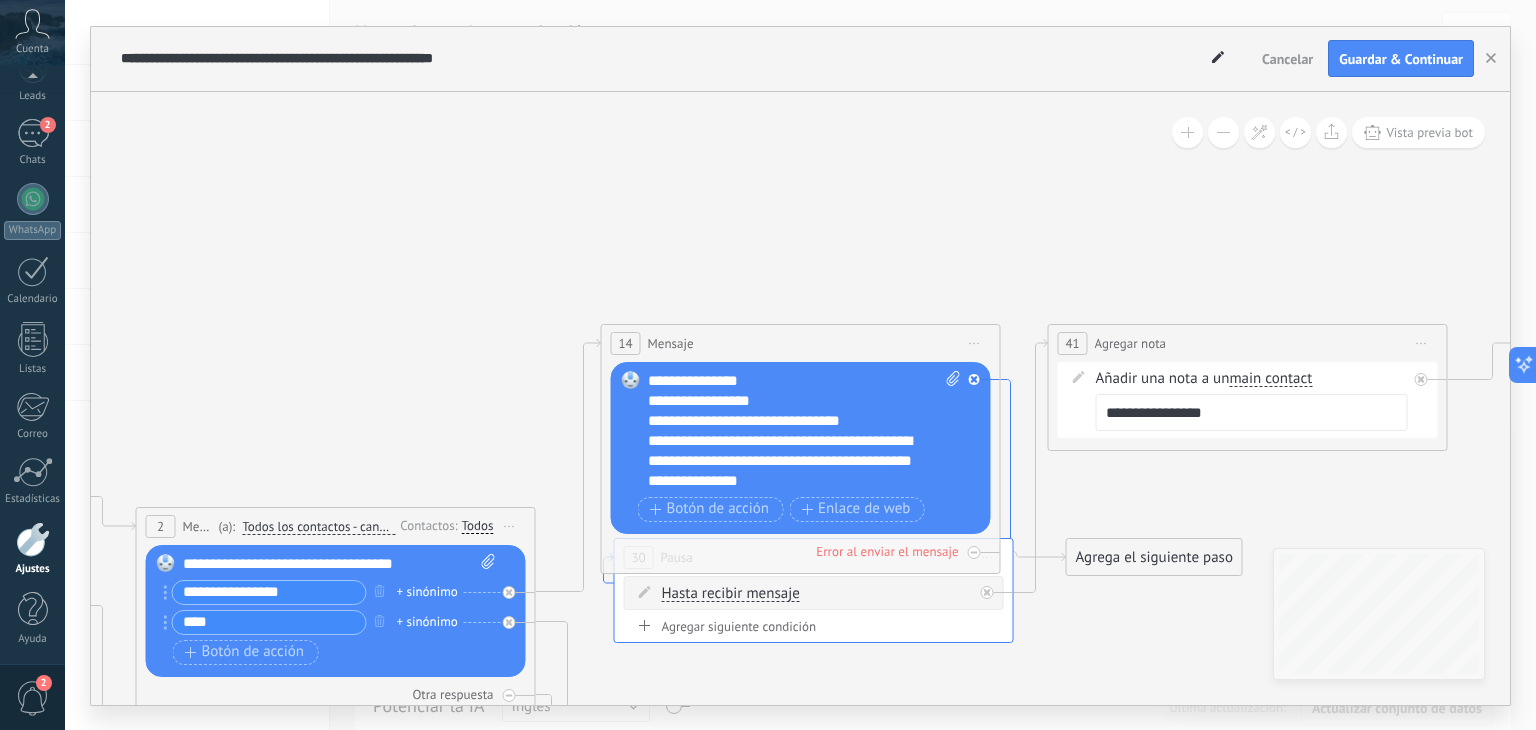 click 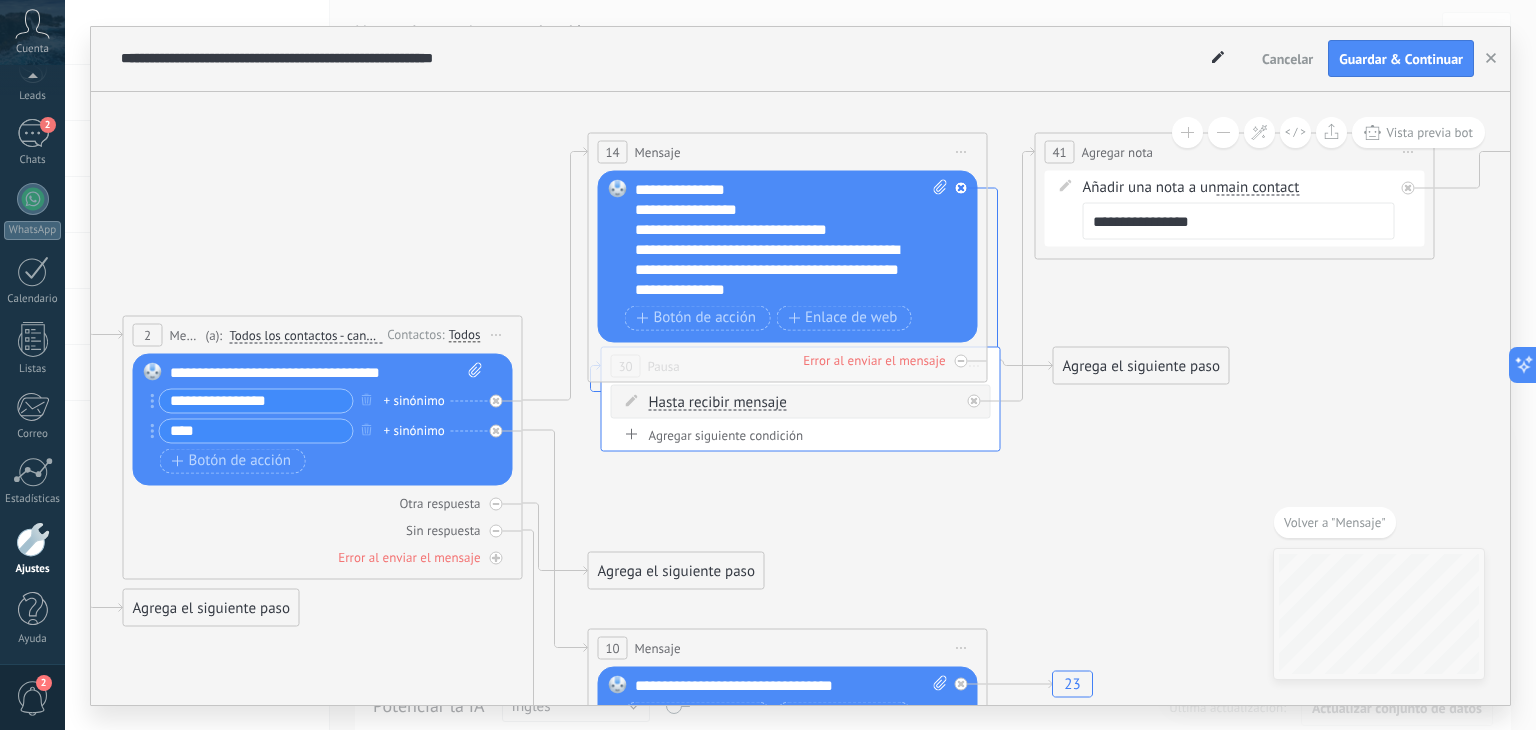 click 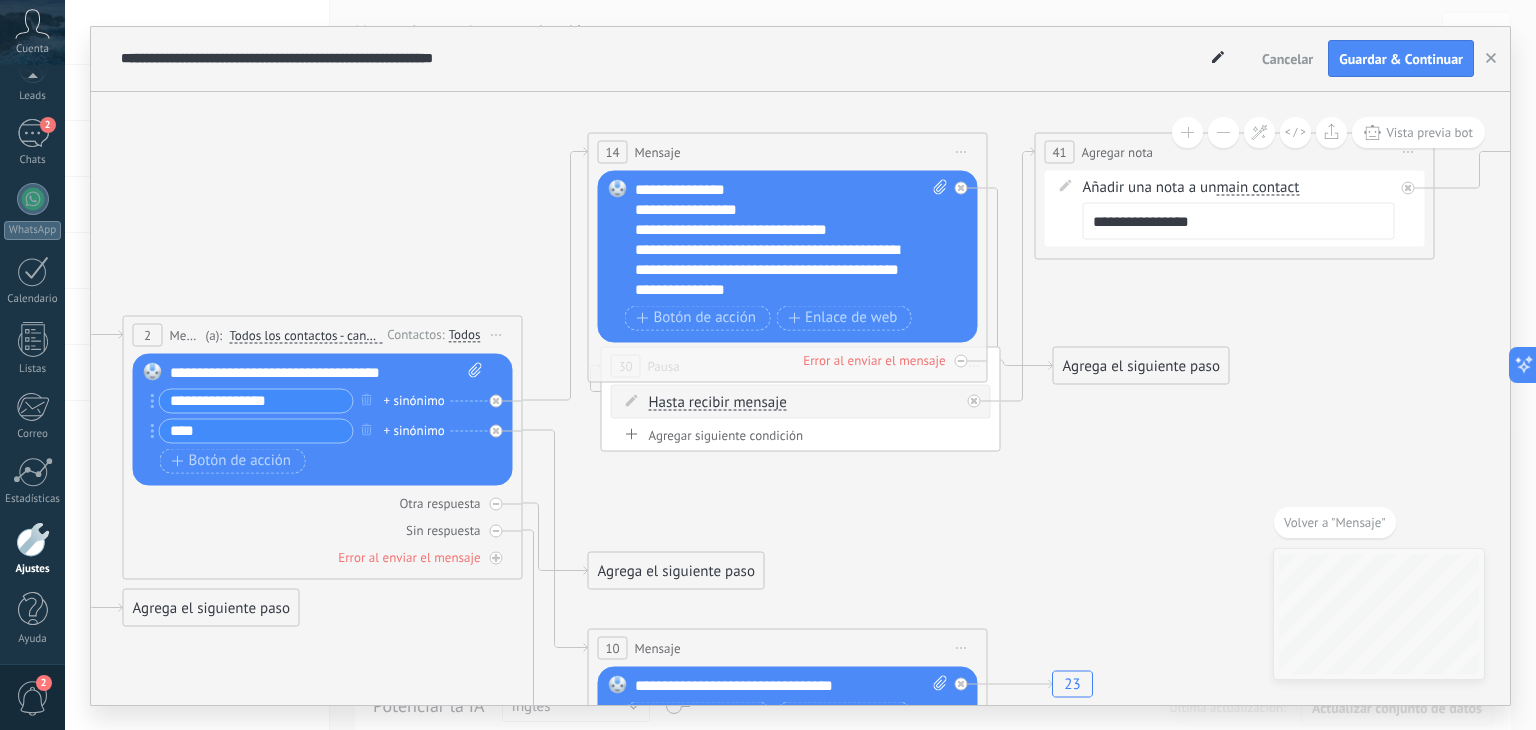 click at bounding box center [632, 400] 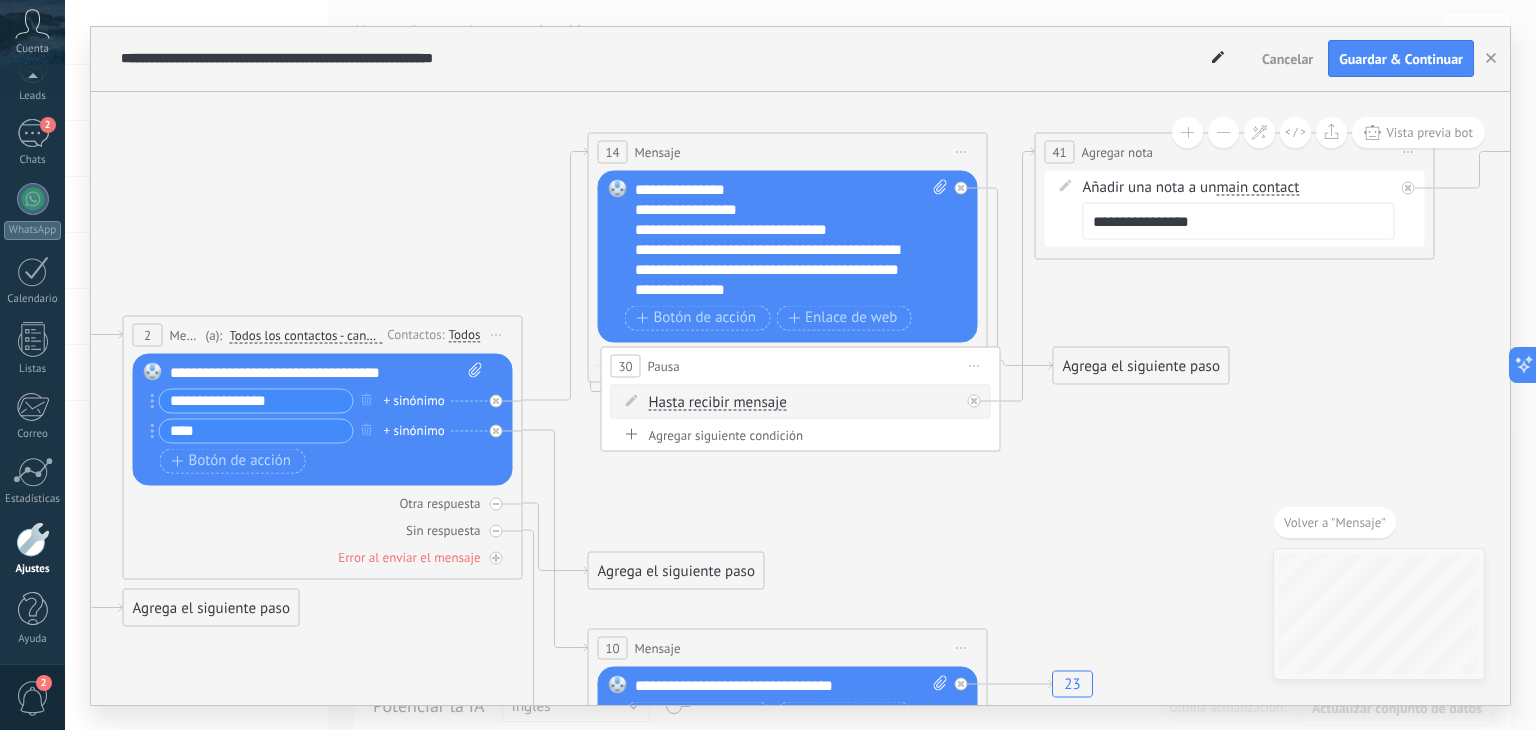 click on "Hasta recibir mensaje" at bounding box center [718, 402] 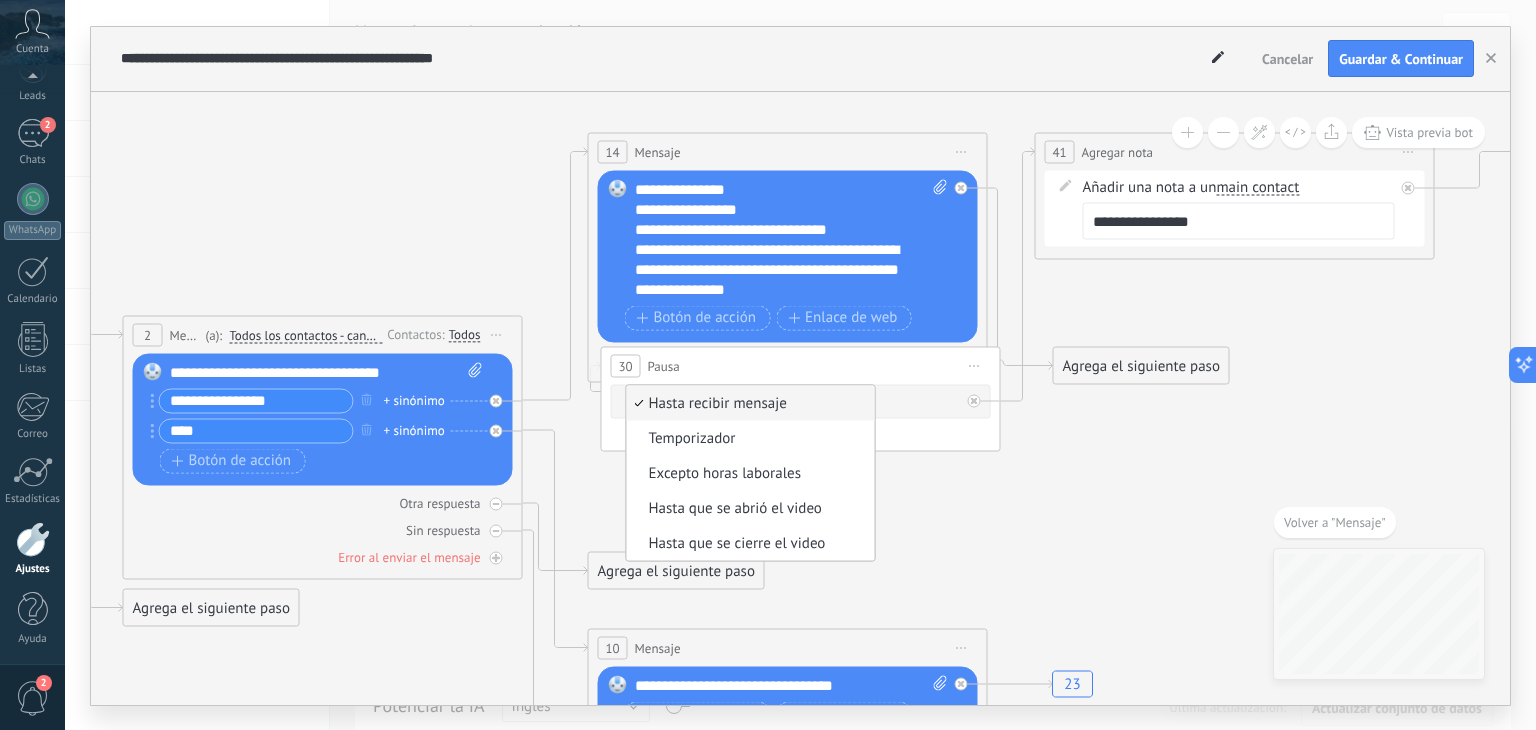 click on "Hasta recibir mensaje" at bounding box center (748, 403) 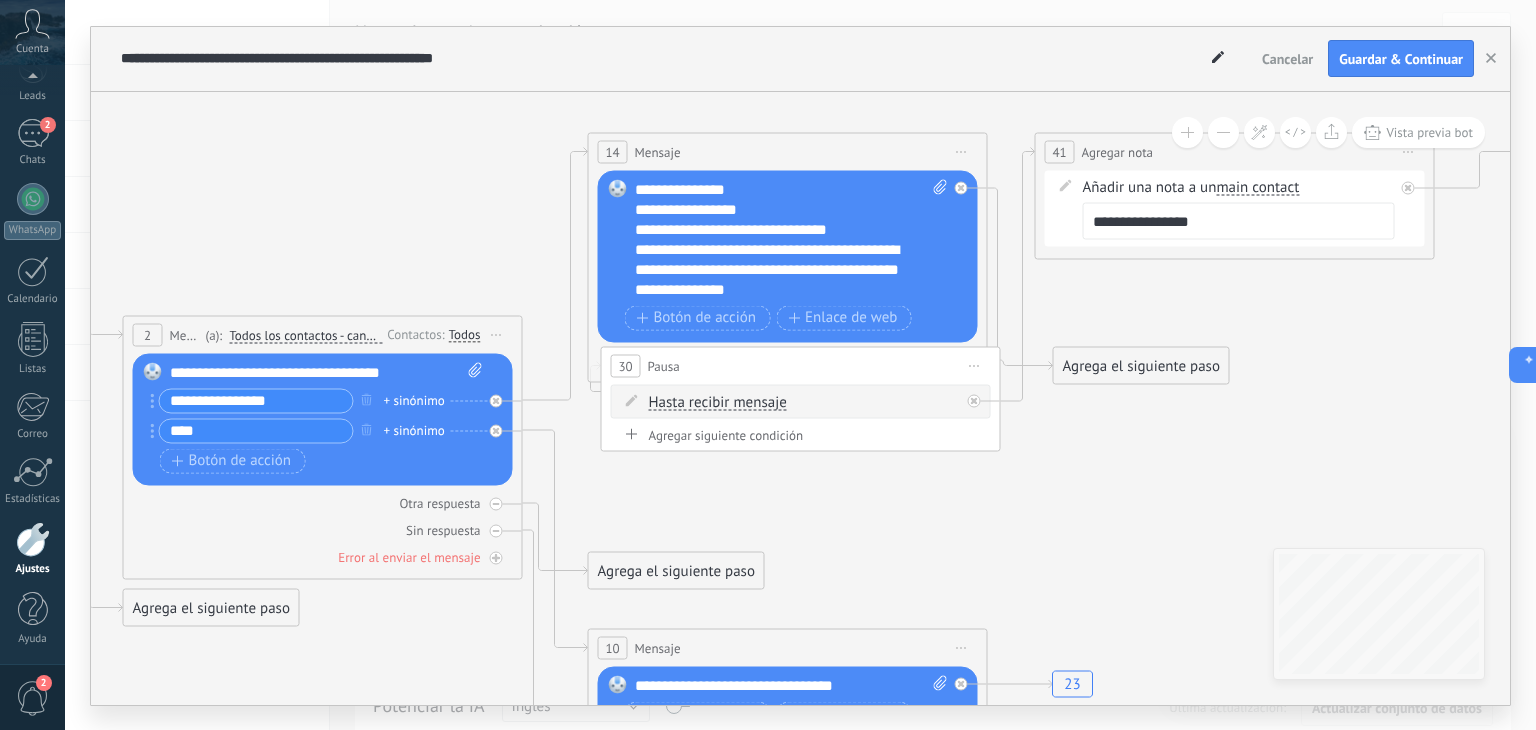 click on "Agregar siguiente condición" at bounding box center [801, 434] 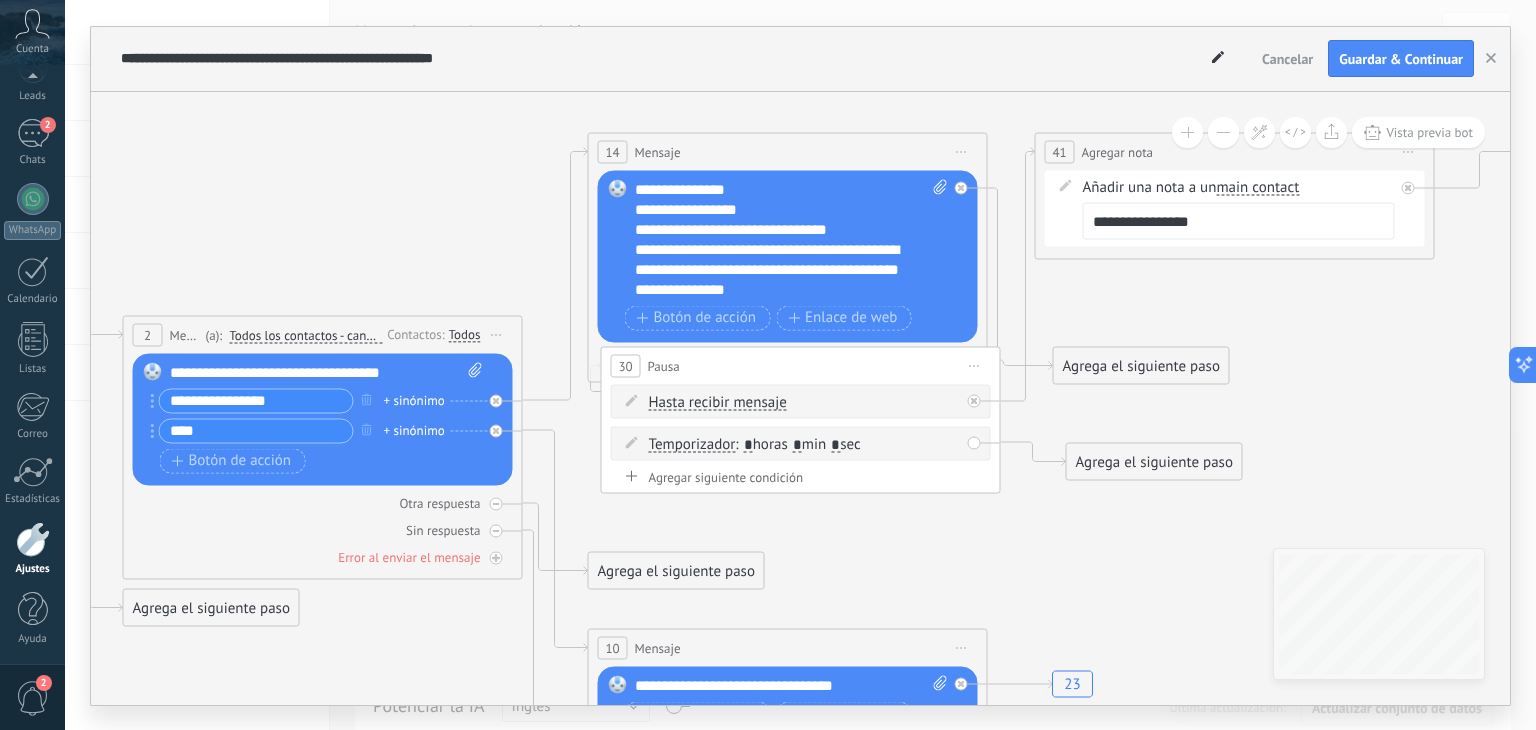 click on "Agregar siguiente condición" at bounding box center (801, 476) 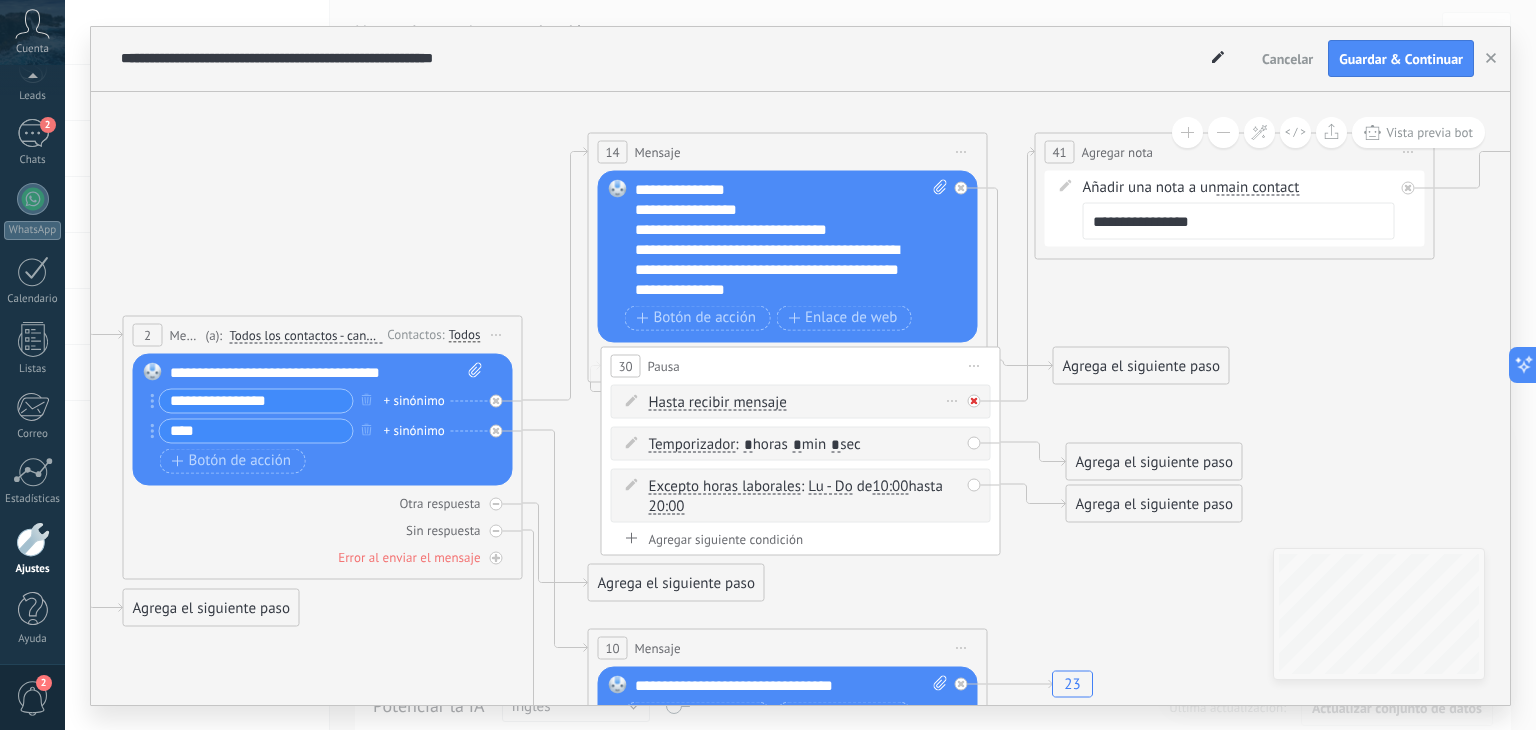 click 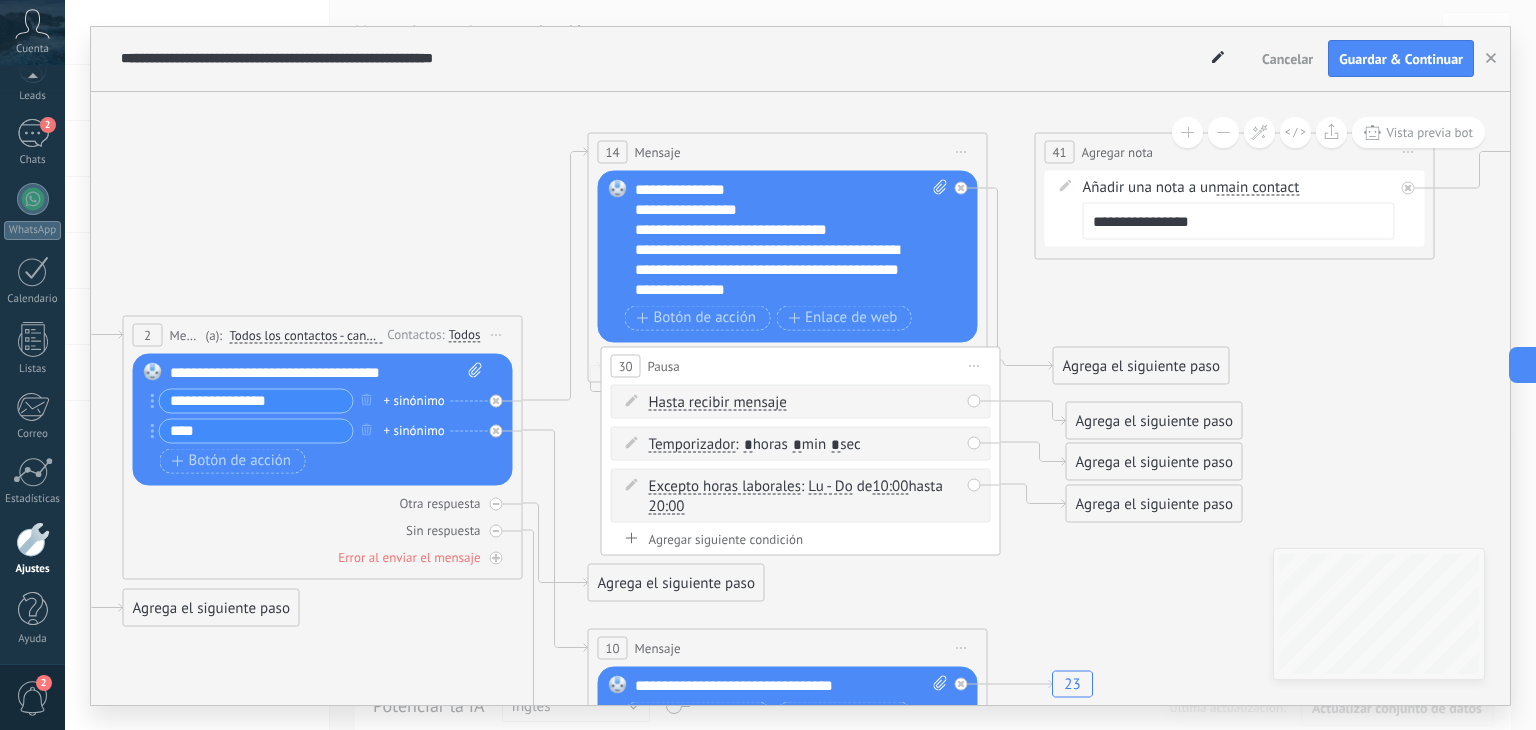 click on "23" 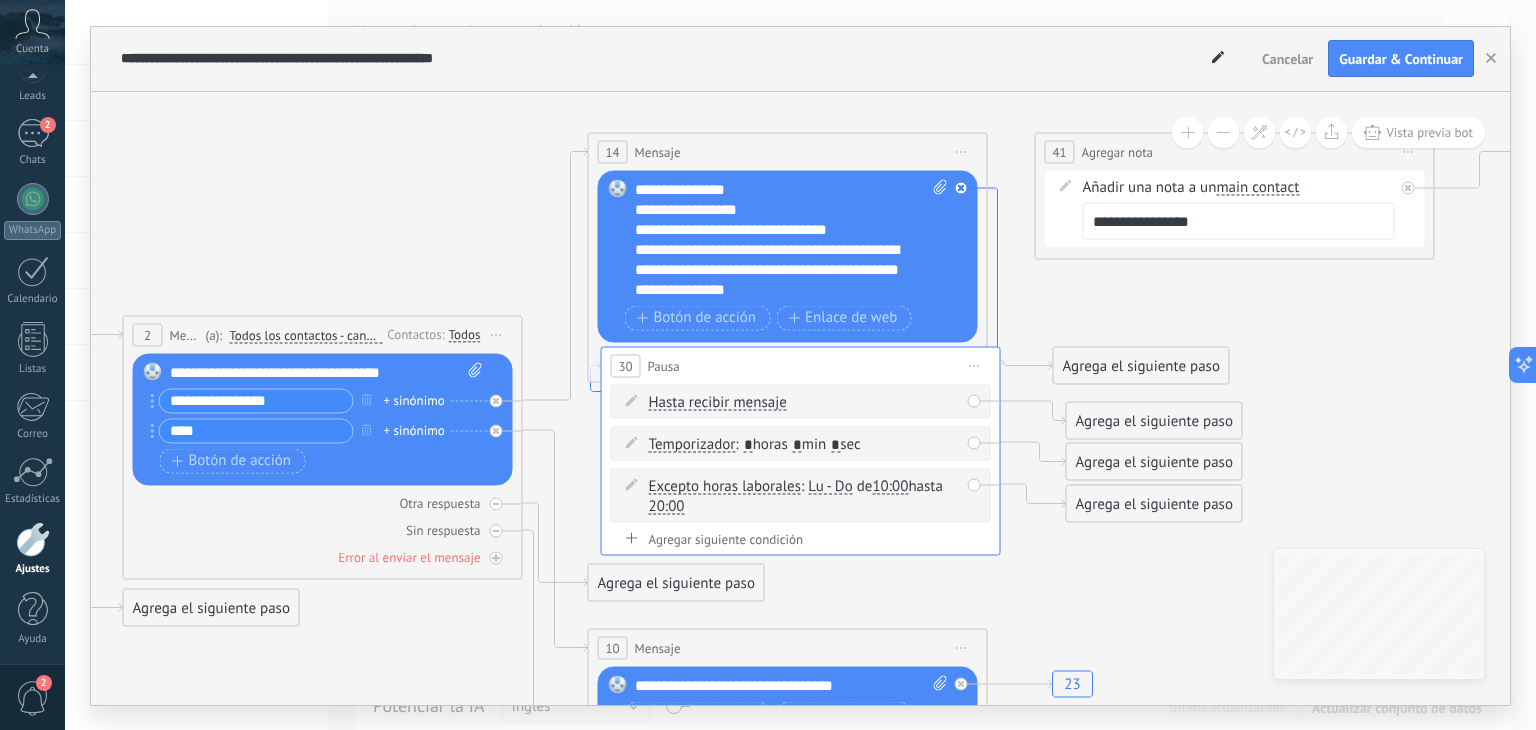 click 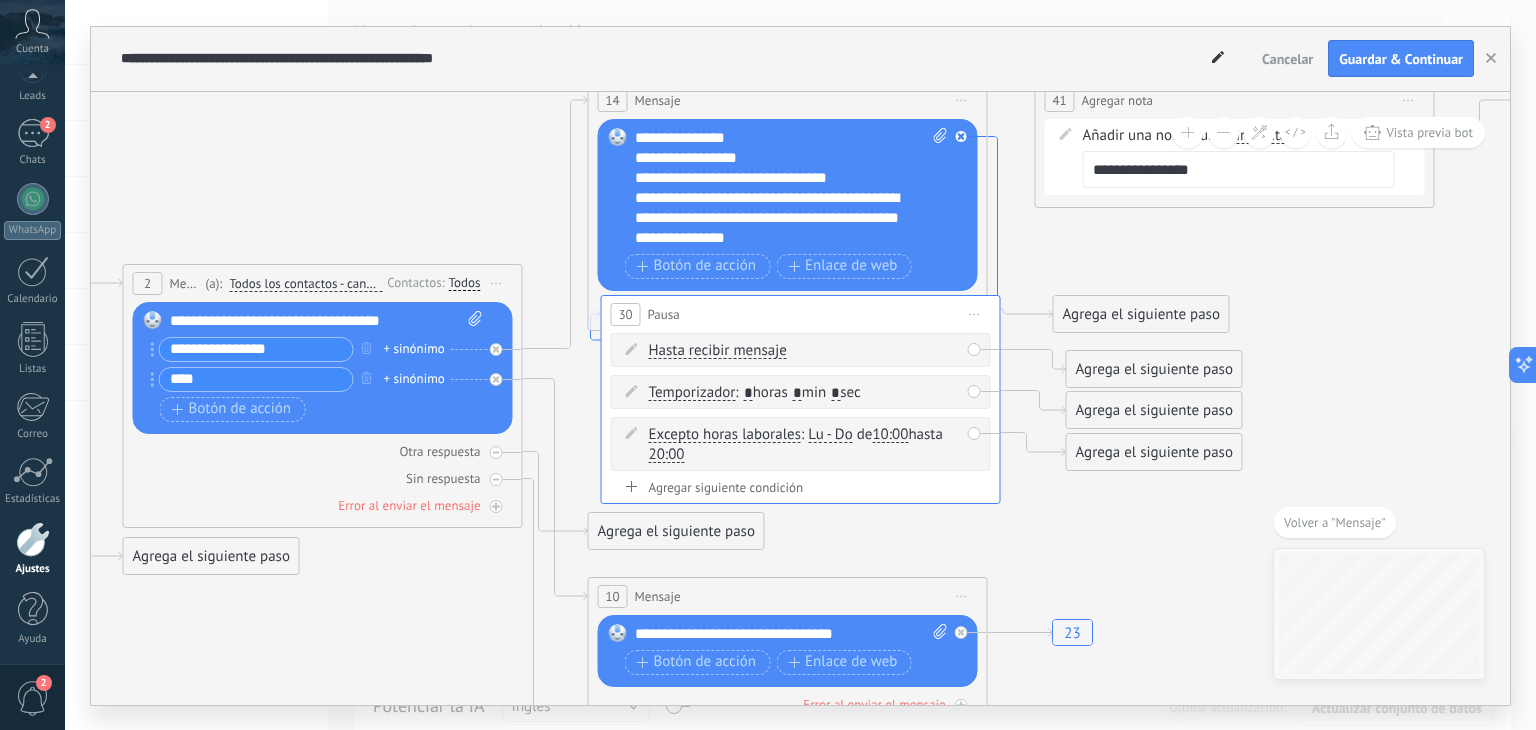 click 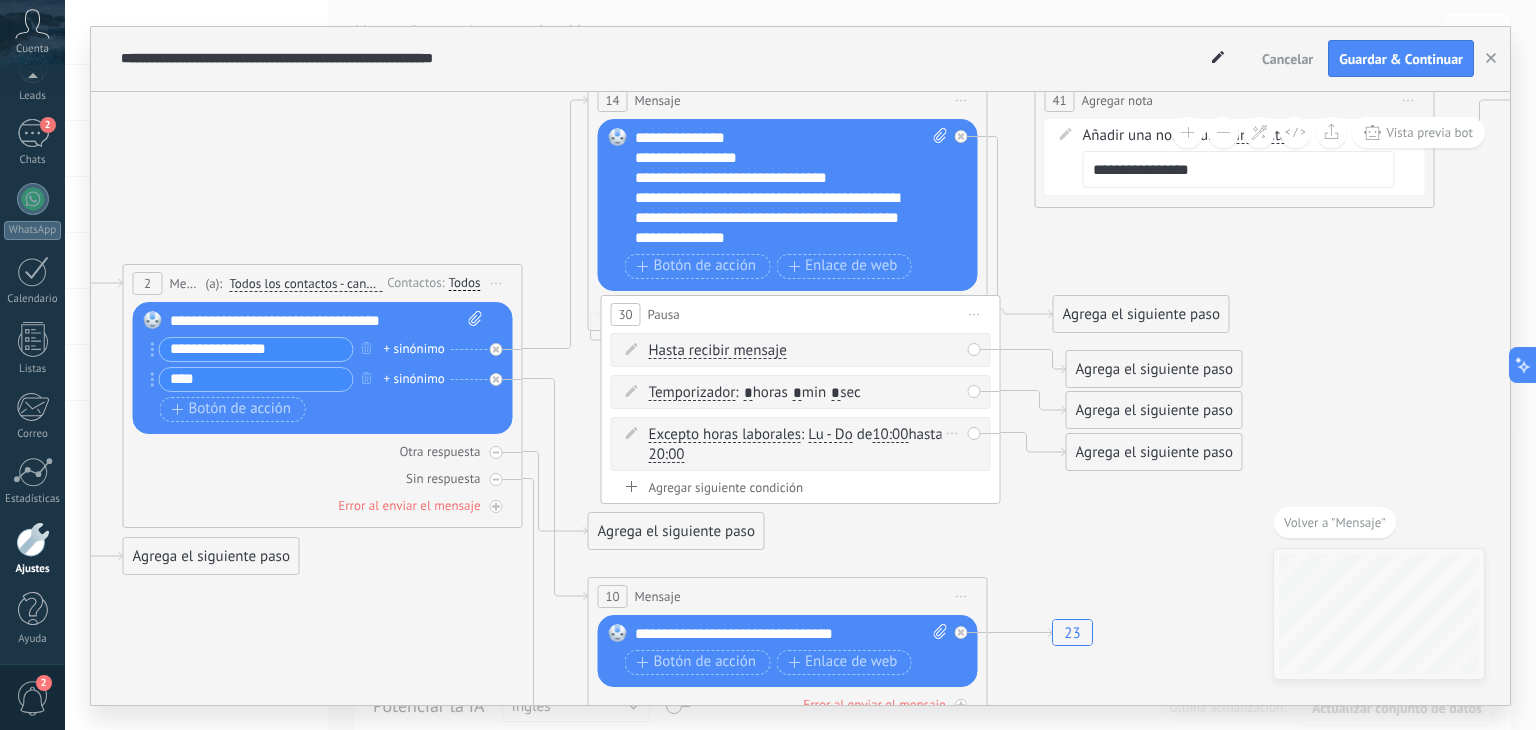 drag, startPoint x: 685, startPoint y: 465, endPoint x: 676, endPoint y: 458, distance: 11.401754 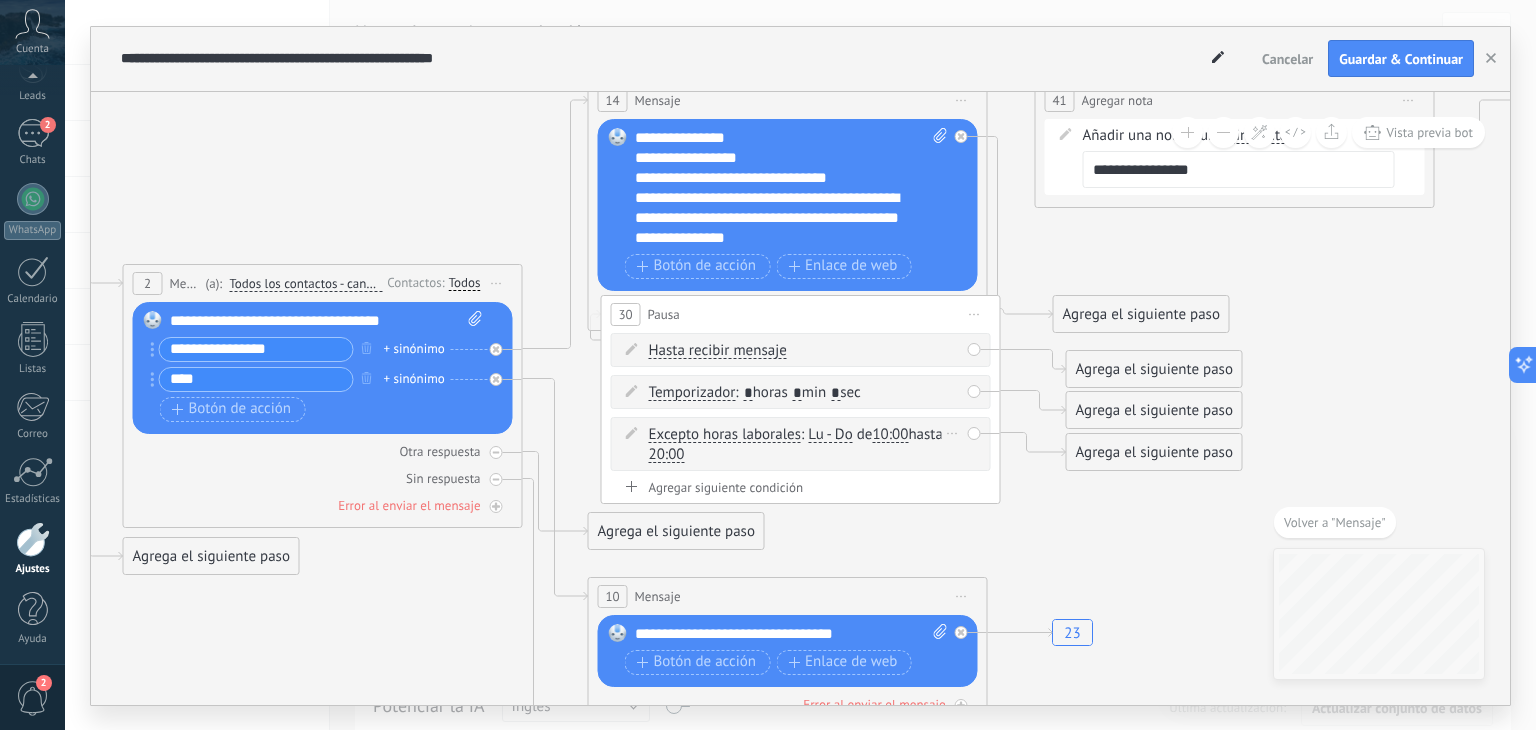 click 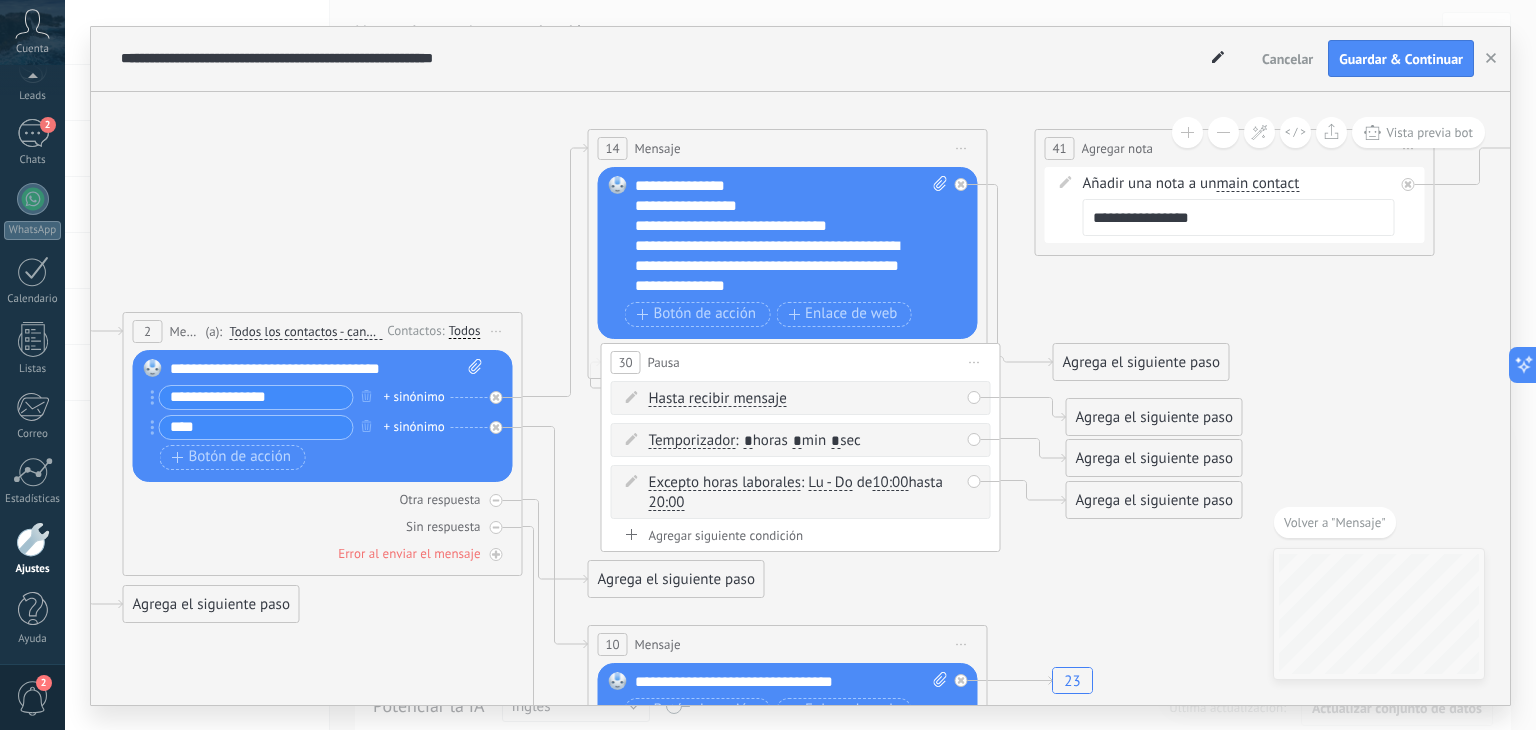 click on "Cancelar" at bounding box center [1287, 59] 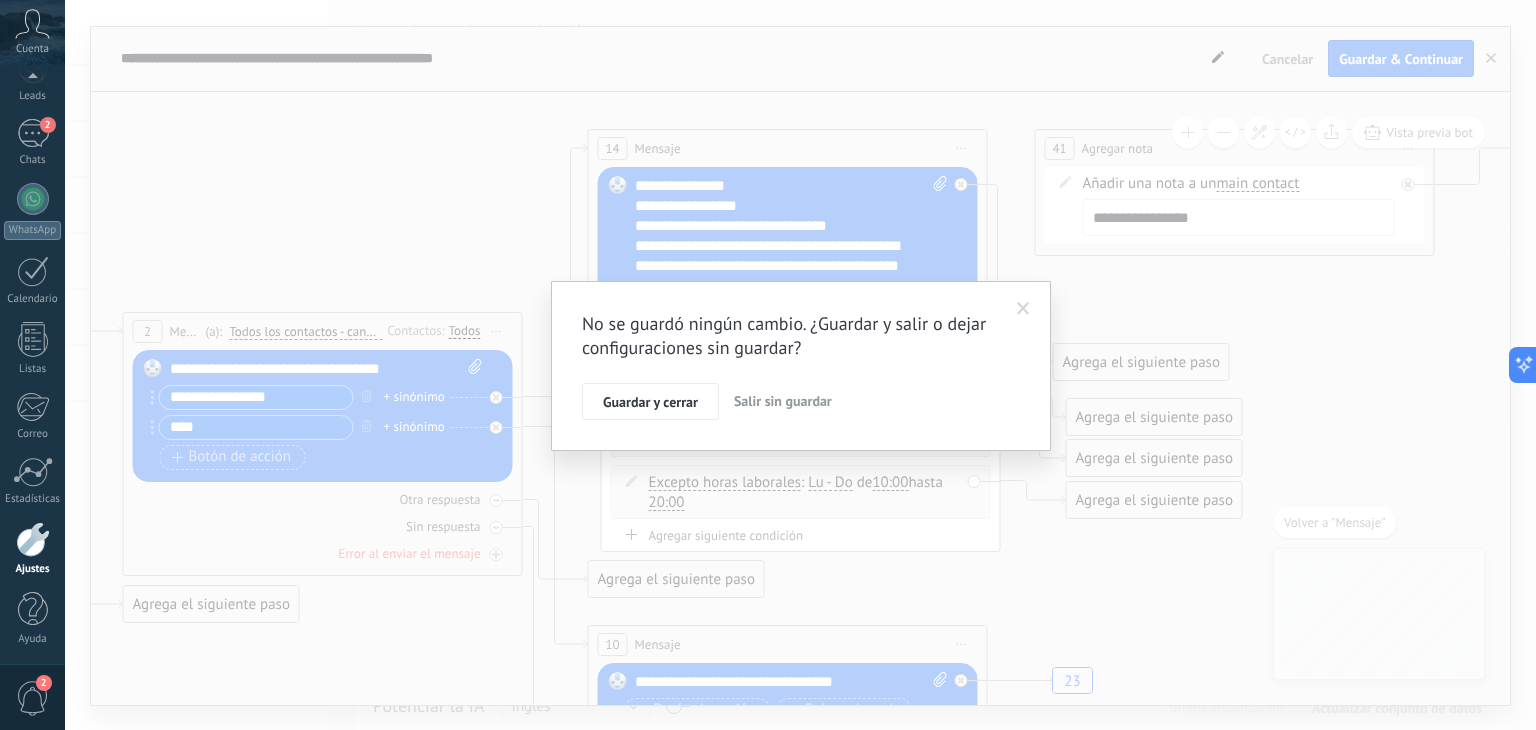 click on "Salir sin guardar" at bounding box center (783, 401) 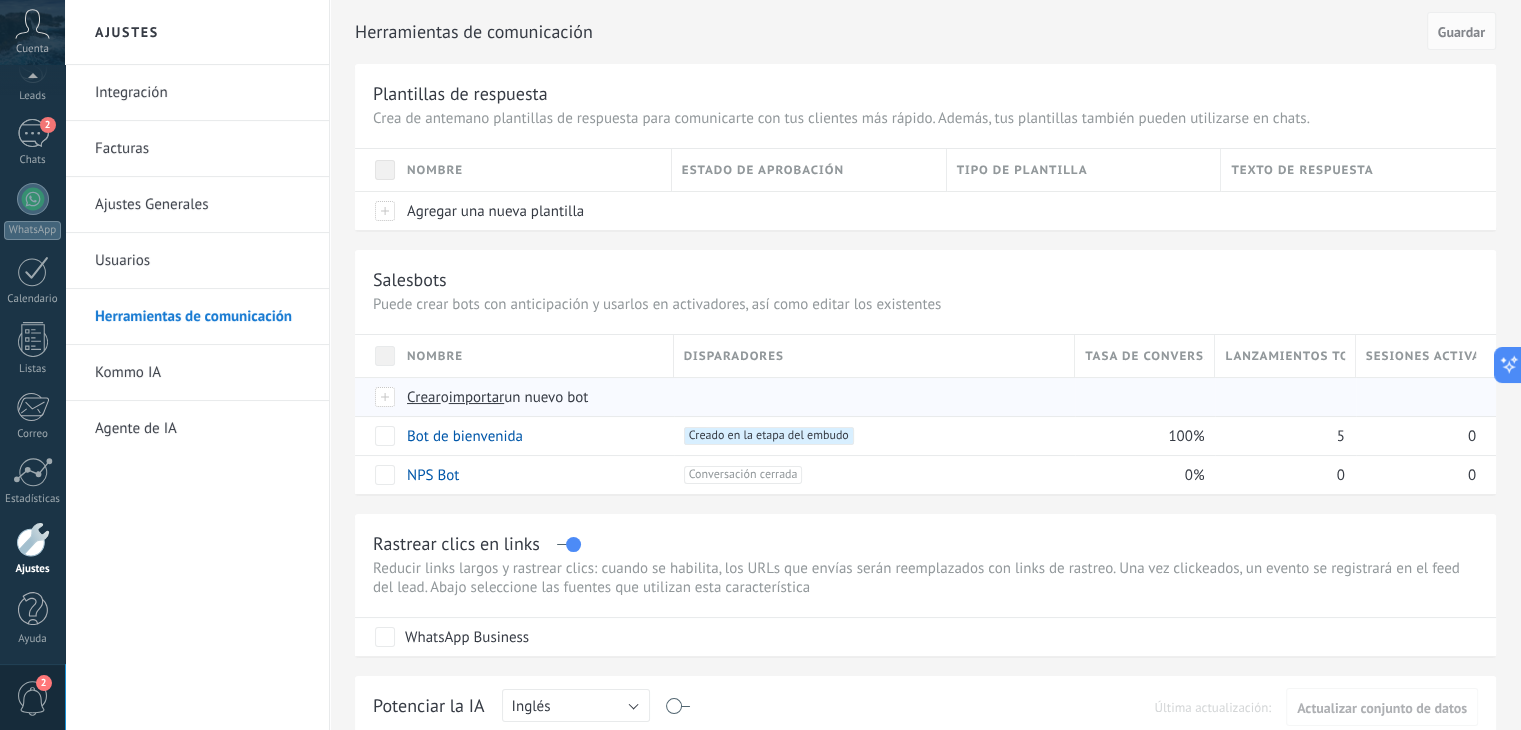 click on "Crear" at bounding box center [424, 397] 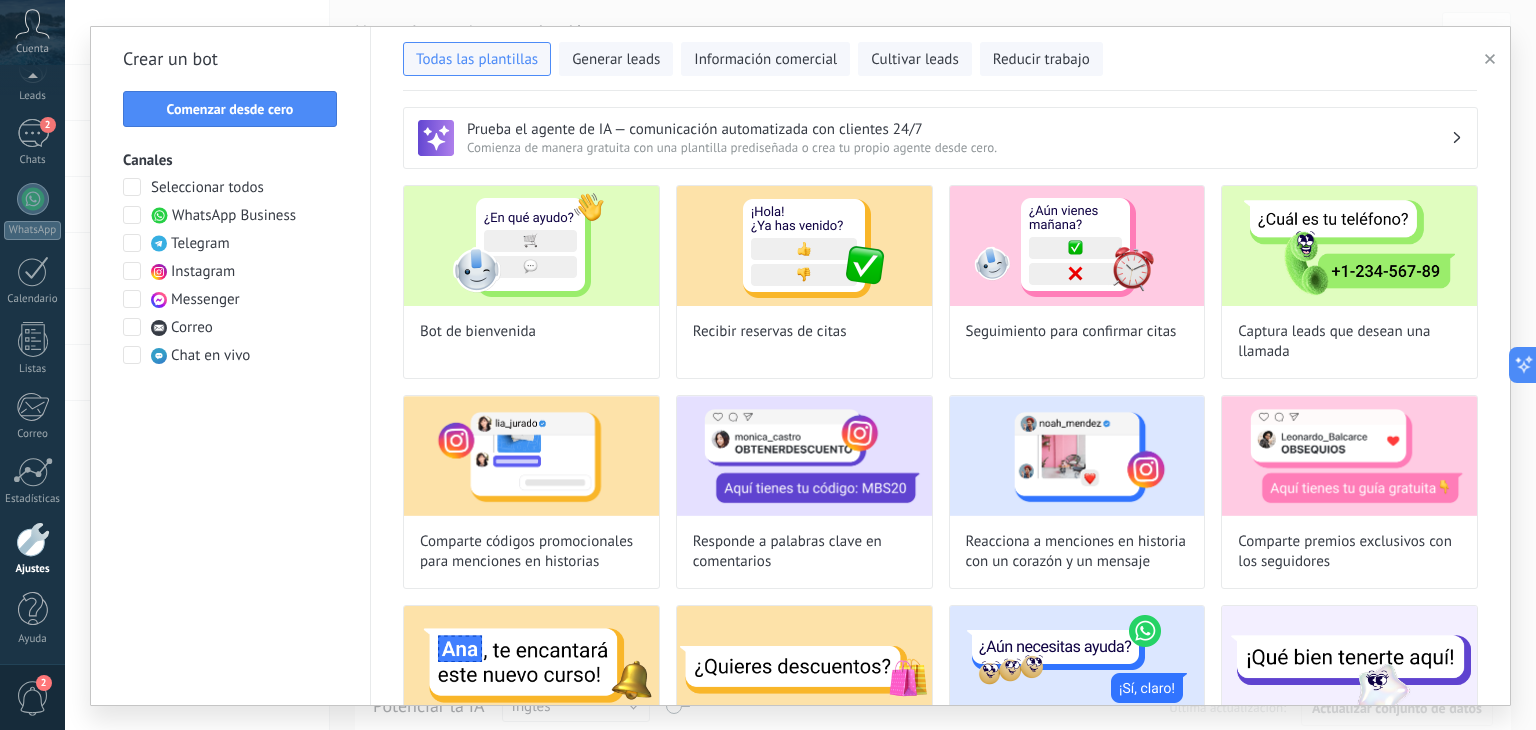 click on "WhatsApp Business" at bounding box center [234, 216] 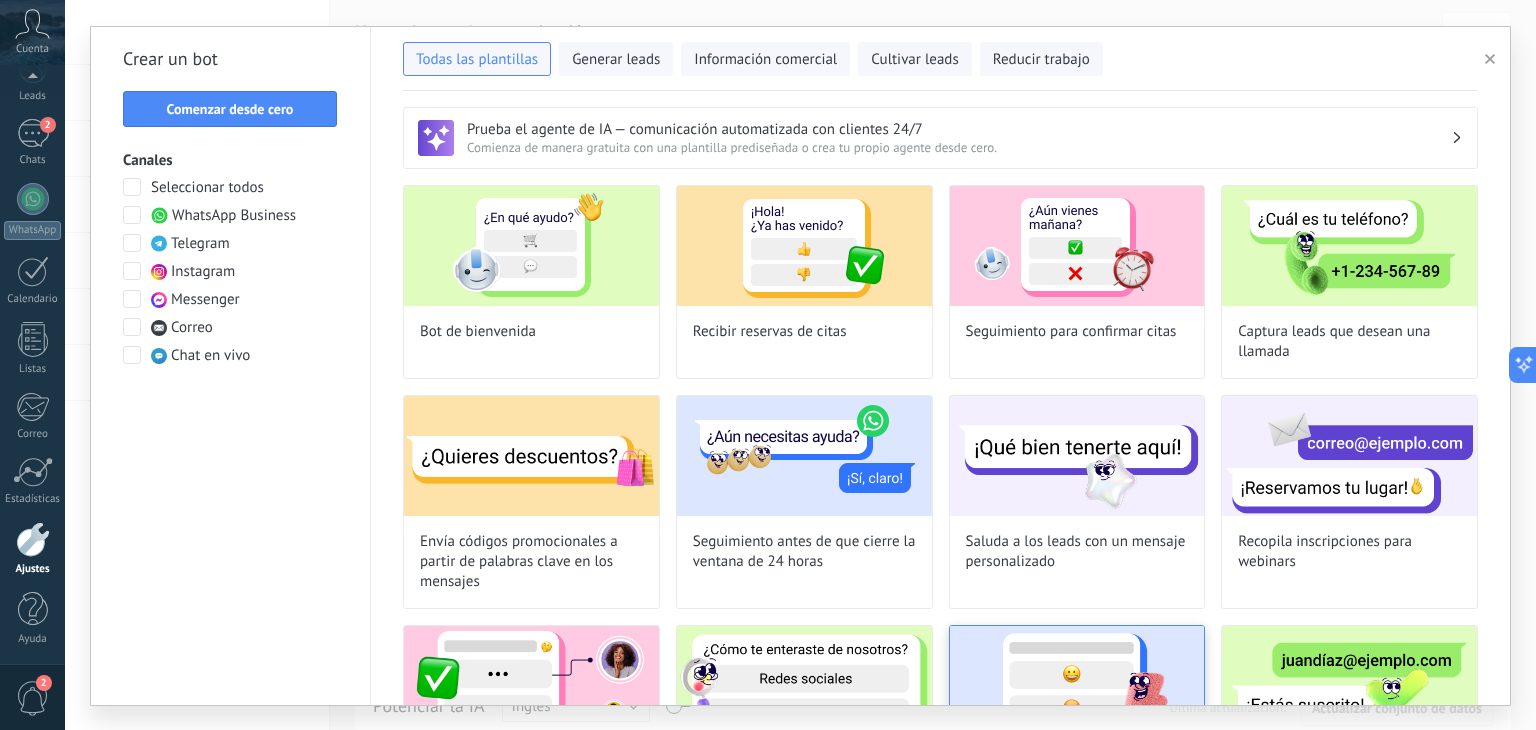scroll, scrollTop: 337, scrollLeft: 0, axis: vertical 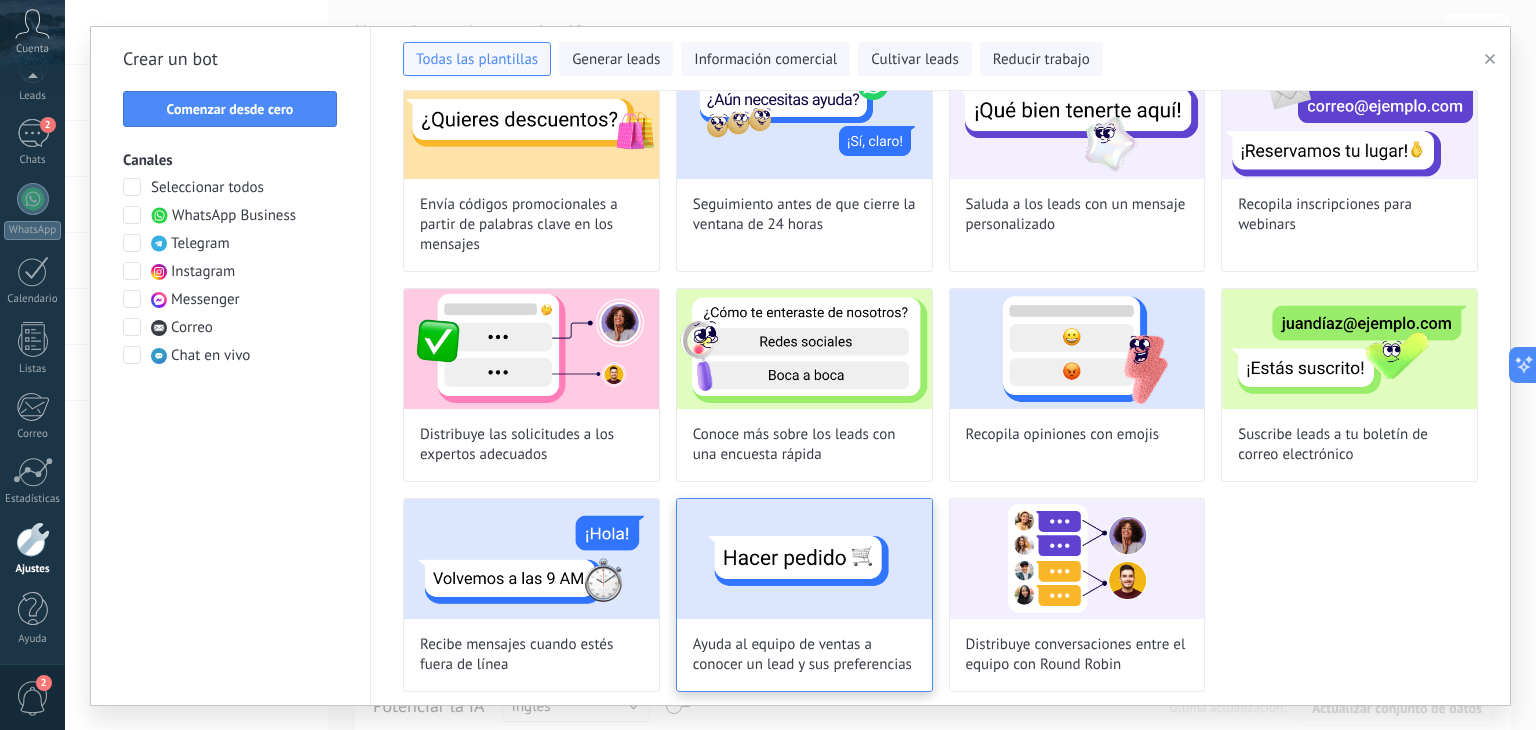 click at bounding box center [804, 559] 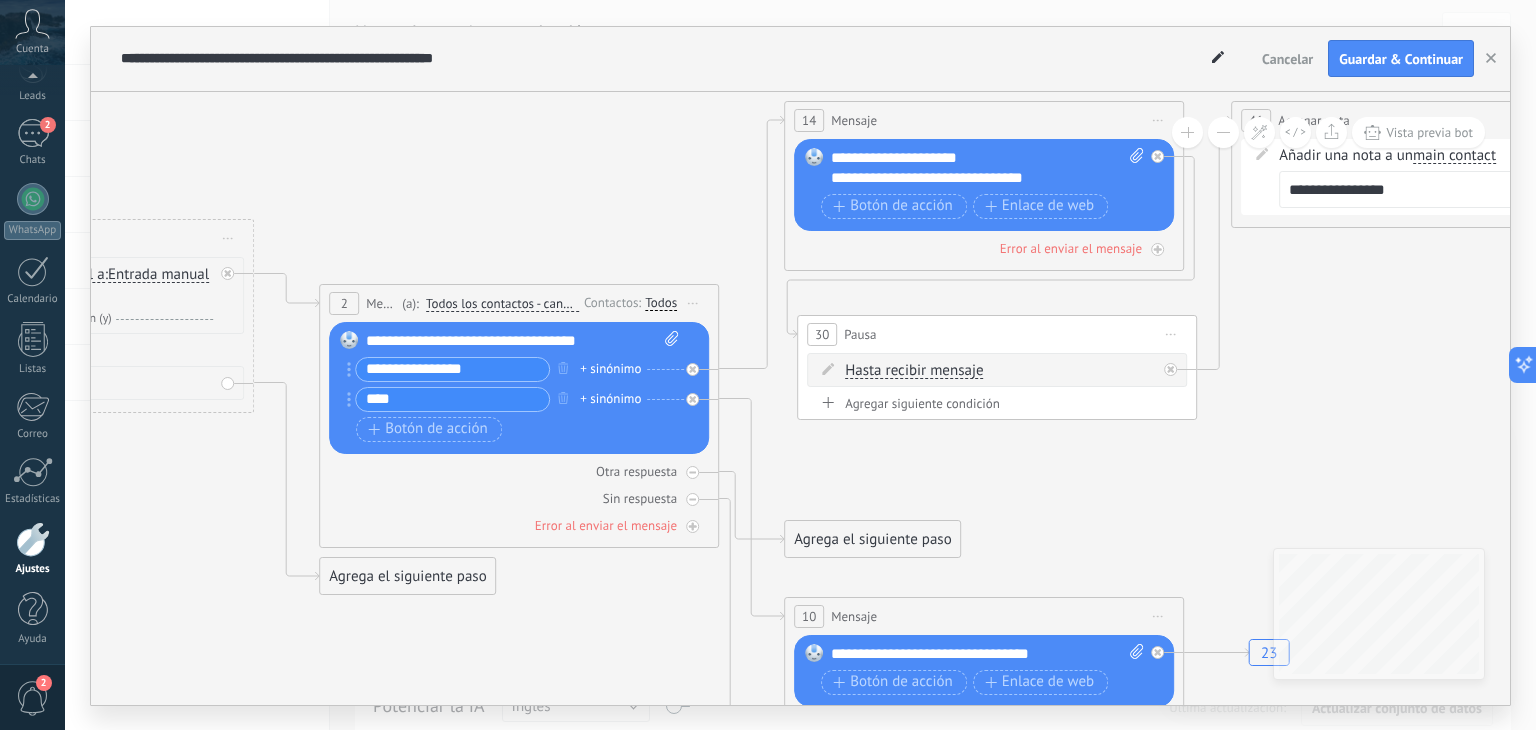 drag, startPoint x: 1338, startPoint y: 300, endPoint x: 461, endPoint y: 212, distance: 881.404 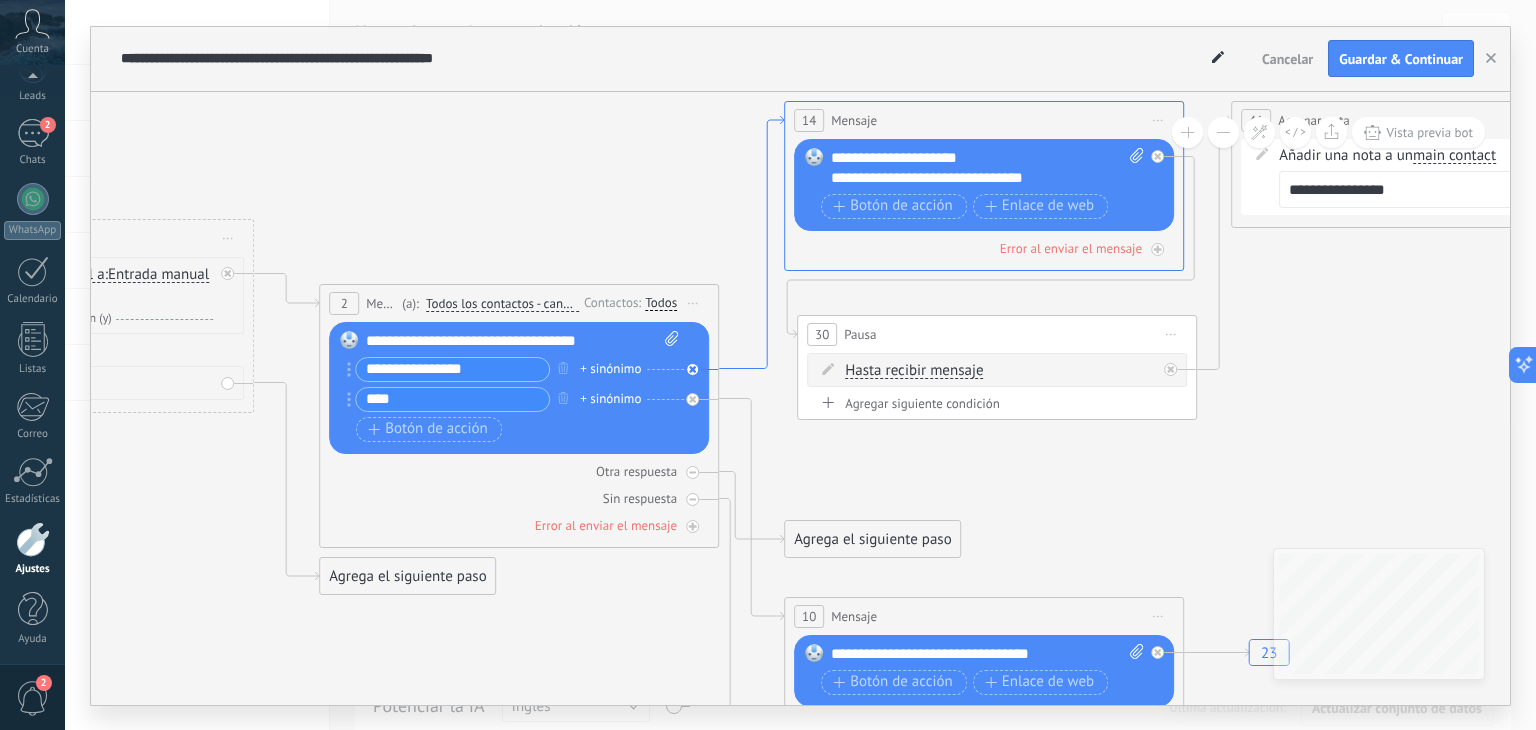 click 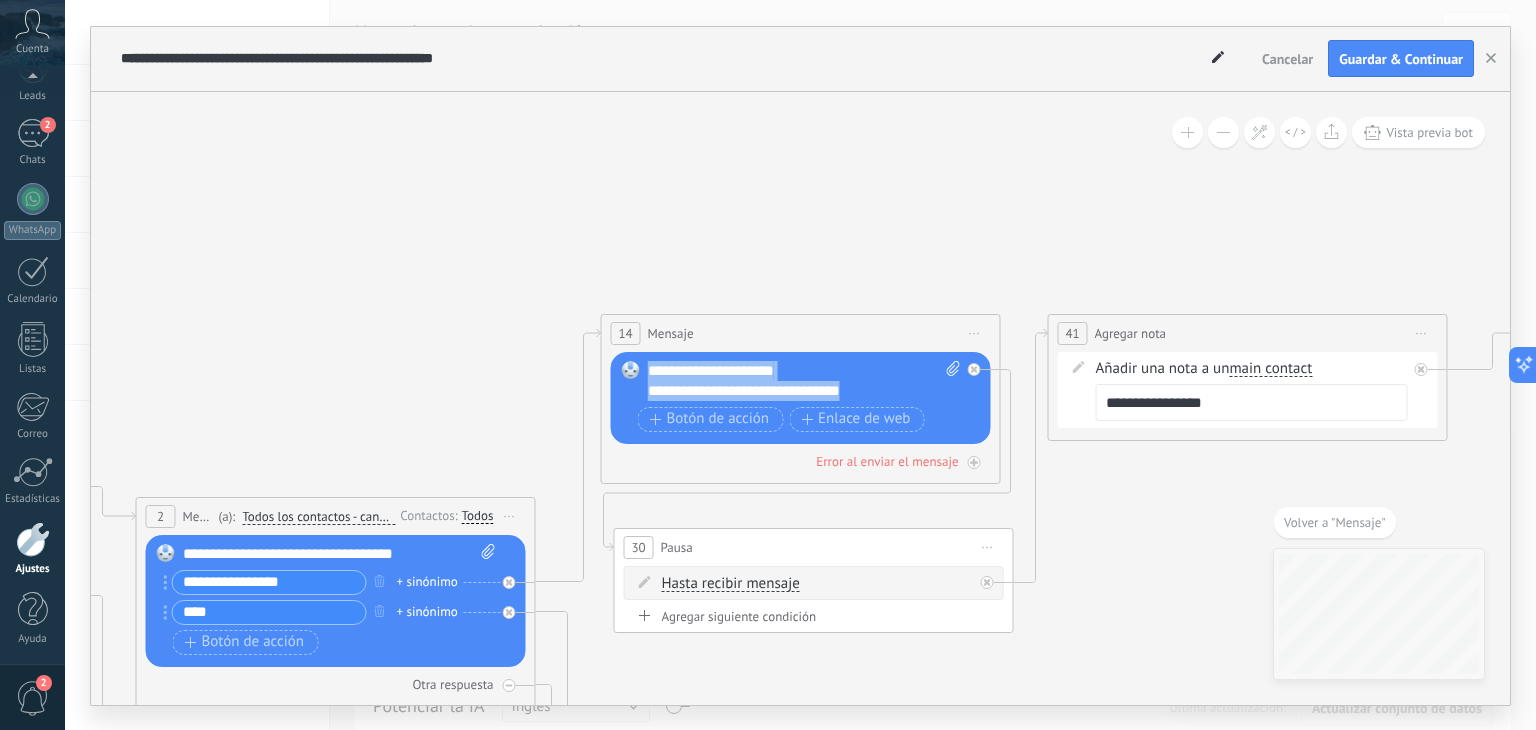 drag, startPoint x: 868, startPoint y: 386, endPoint x: 641, endPoint y: 368, distance: 227.71254 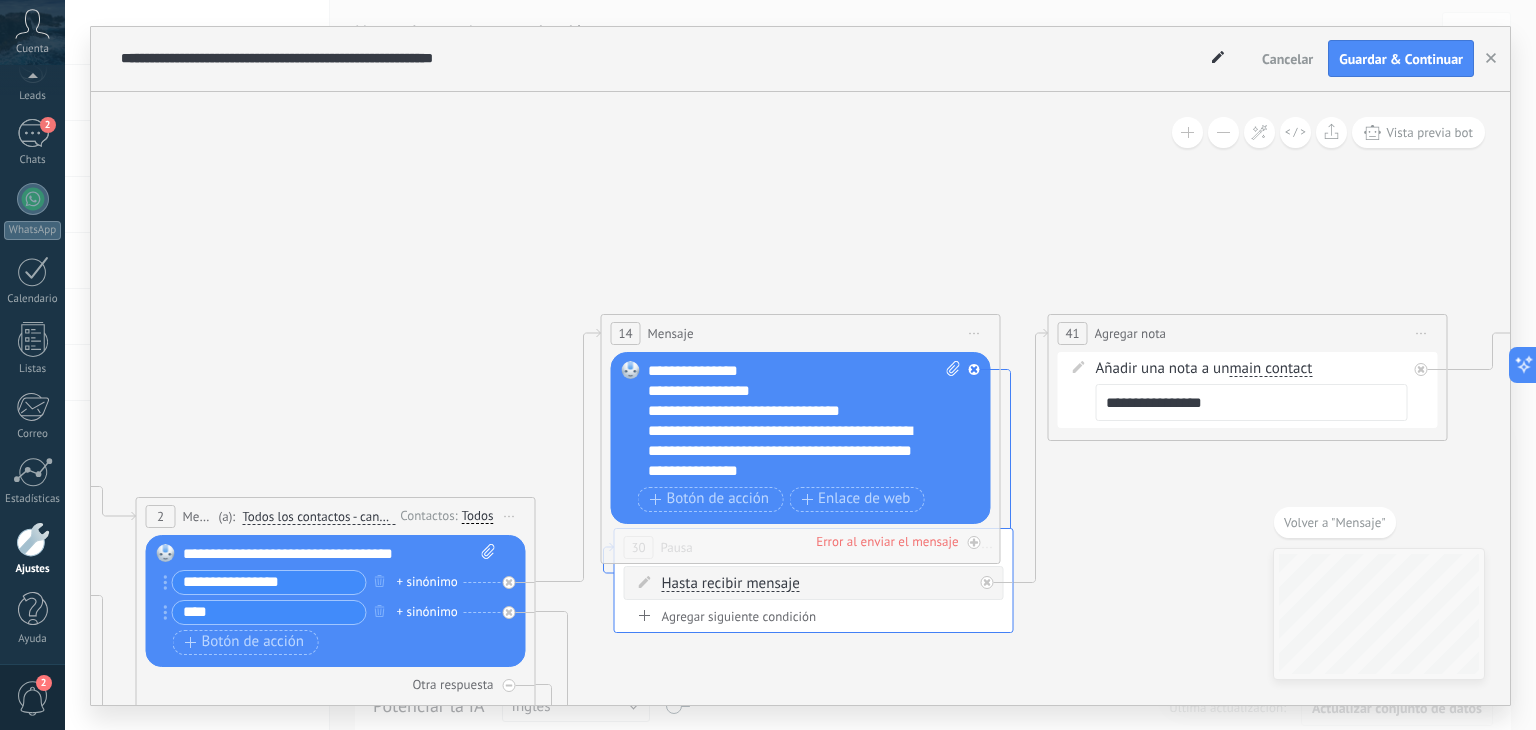 click 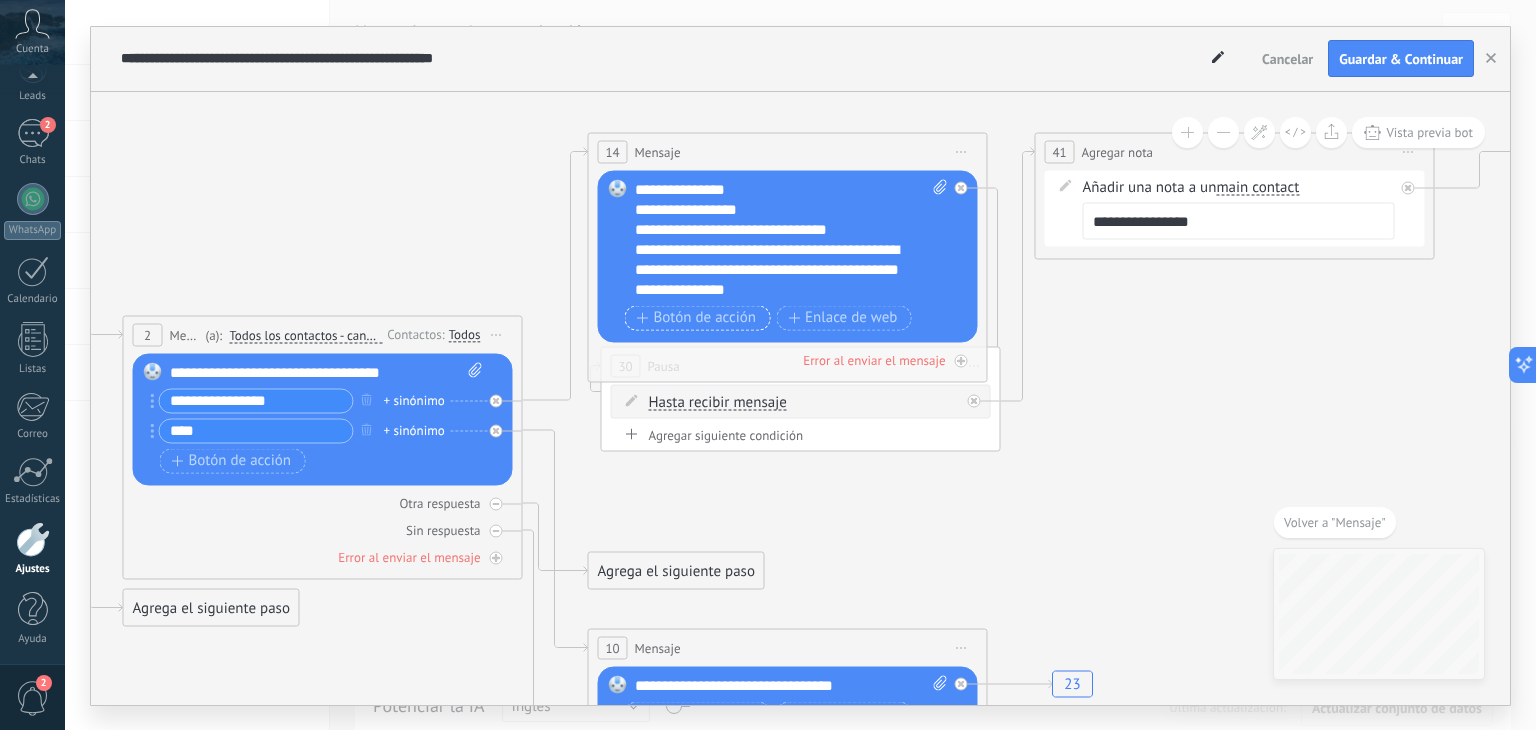 click on "Botón de acción" at bounding box center (697, 318) 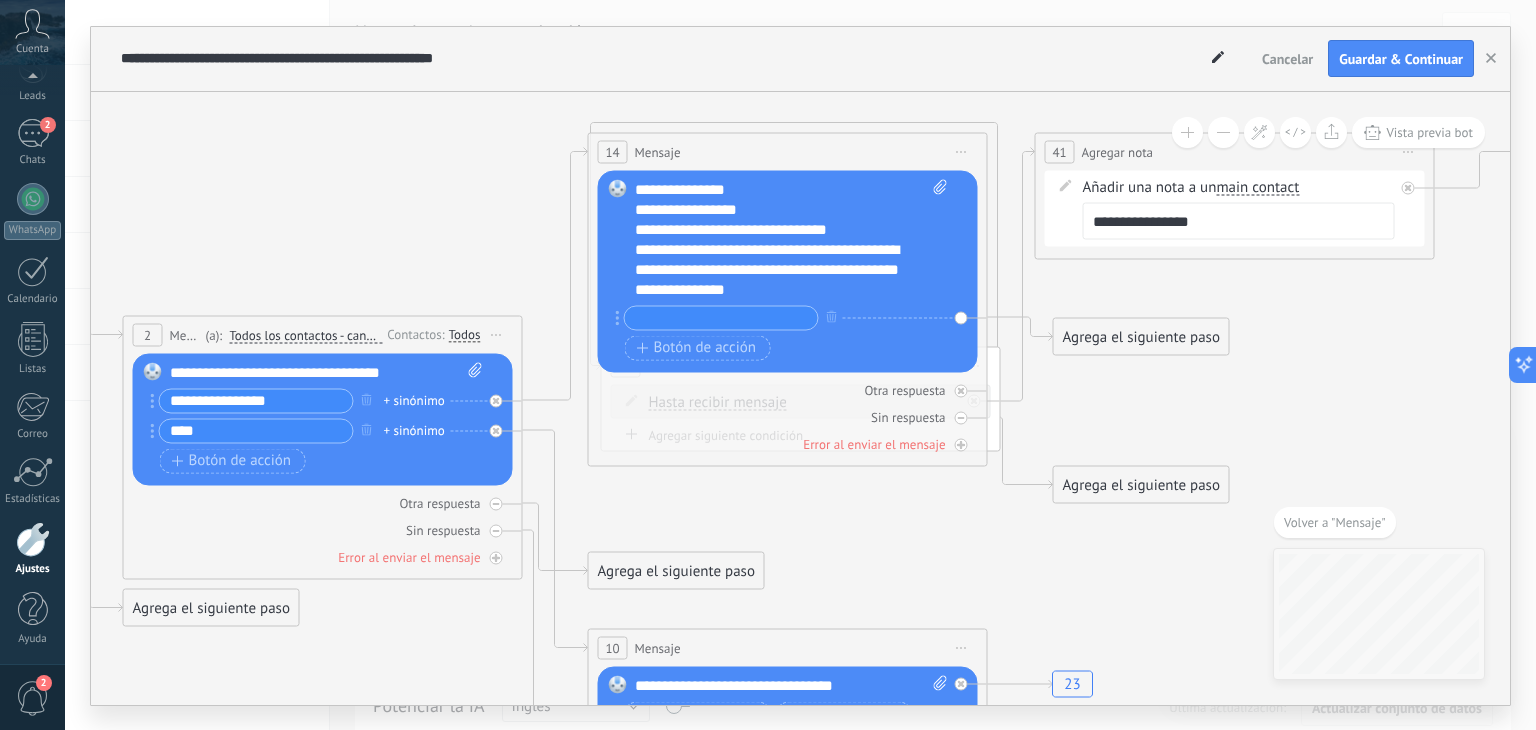click on "Agrega el siguiente paso" at bounding box center (1141, 336) 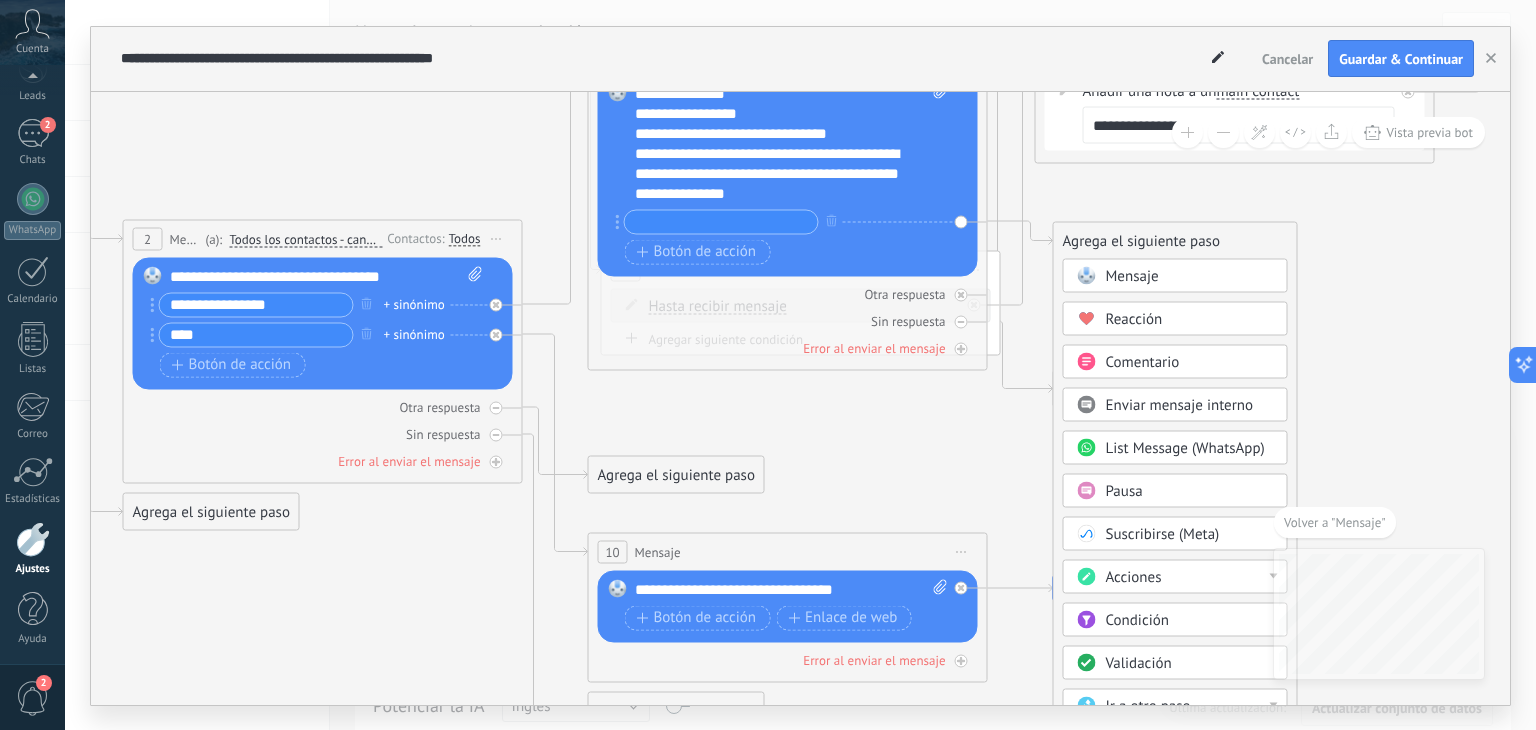 click on "Validación" at bounding box center [1139, 662] 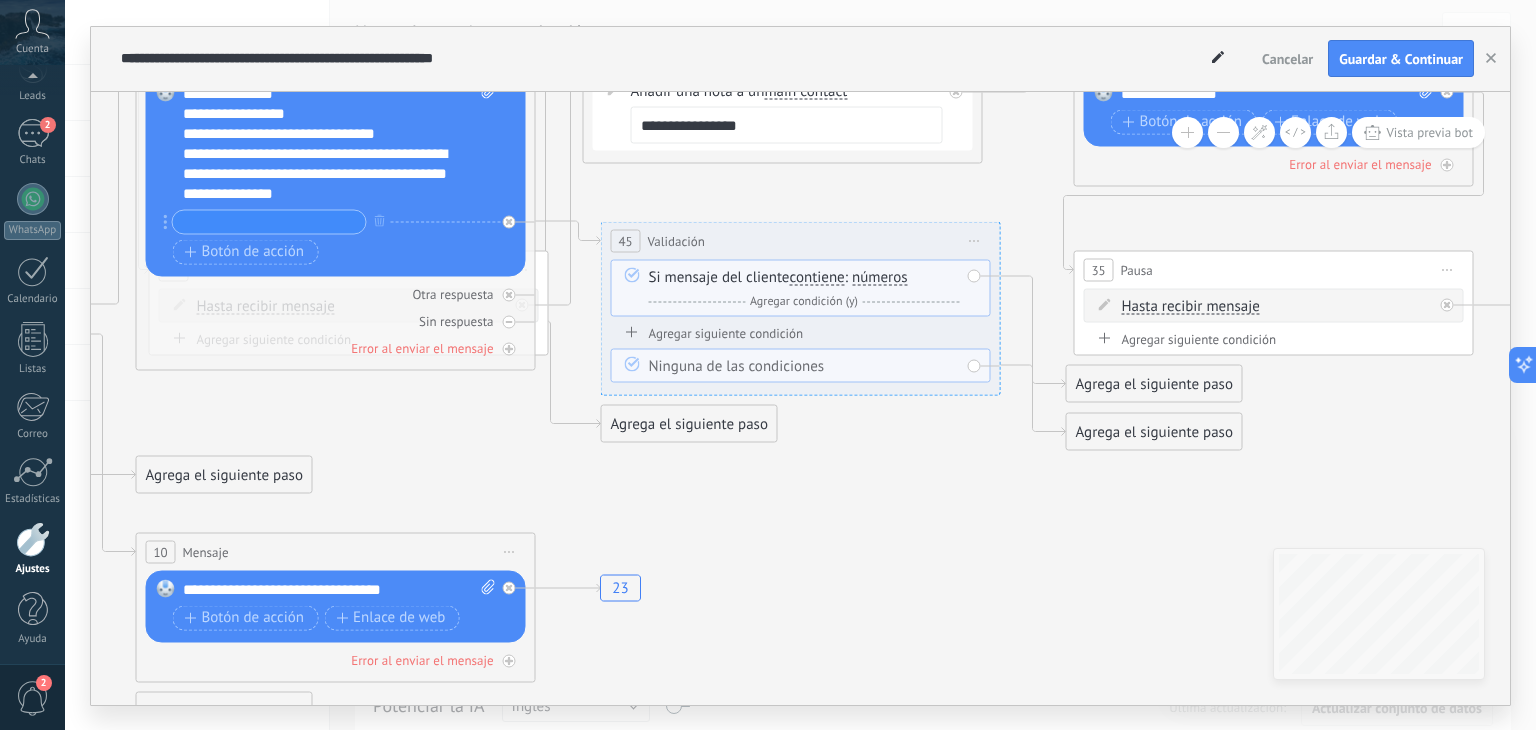 click on "Agrega el siguiente paso" at bounding box center [1154, 383] 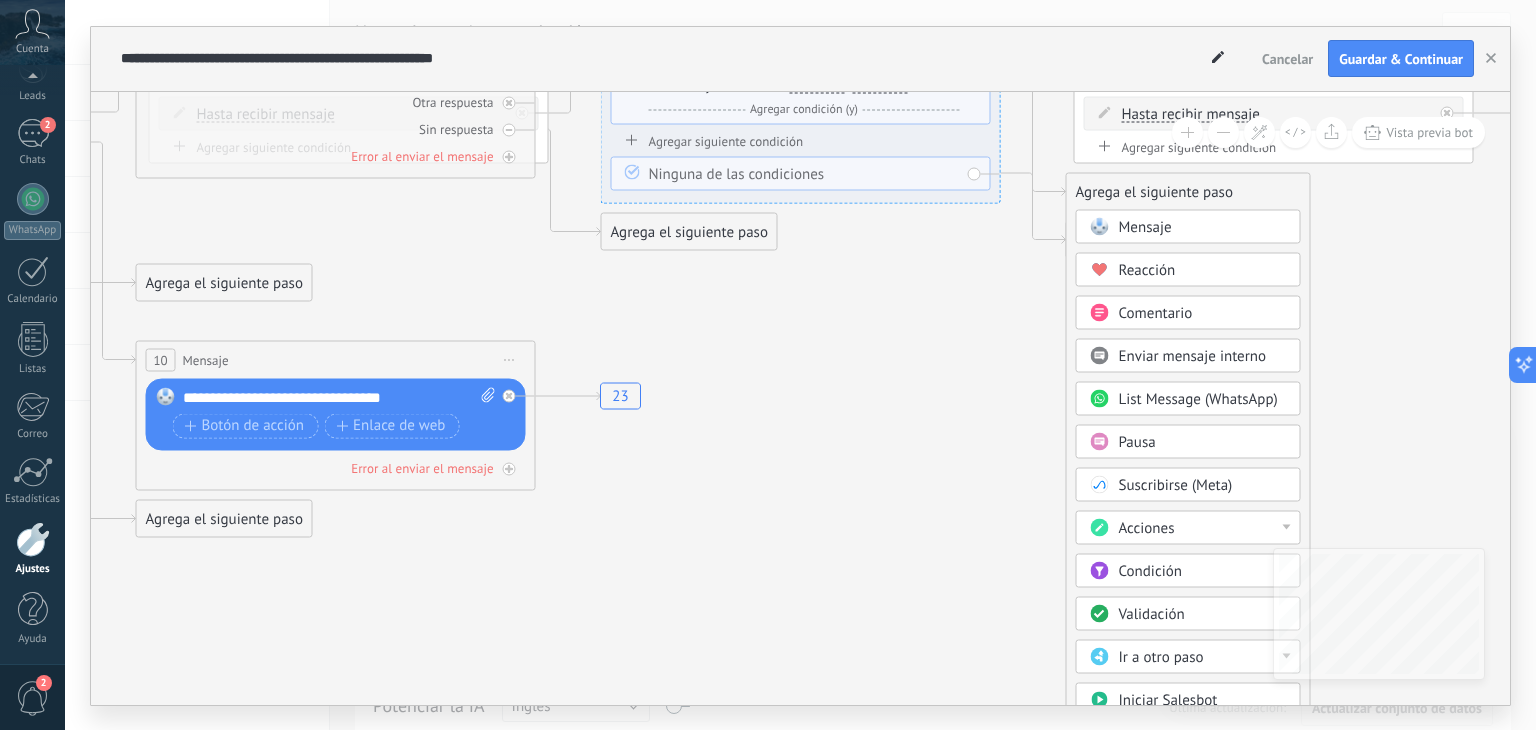 click on "Mensaje" at bounding box center (1188, 226) 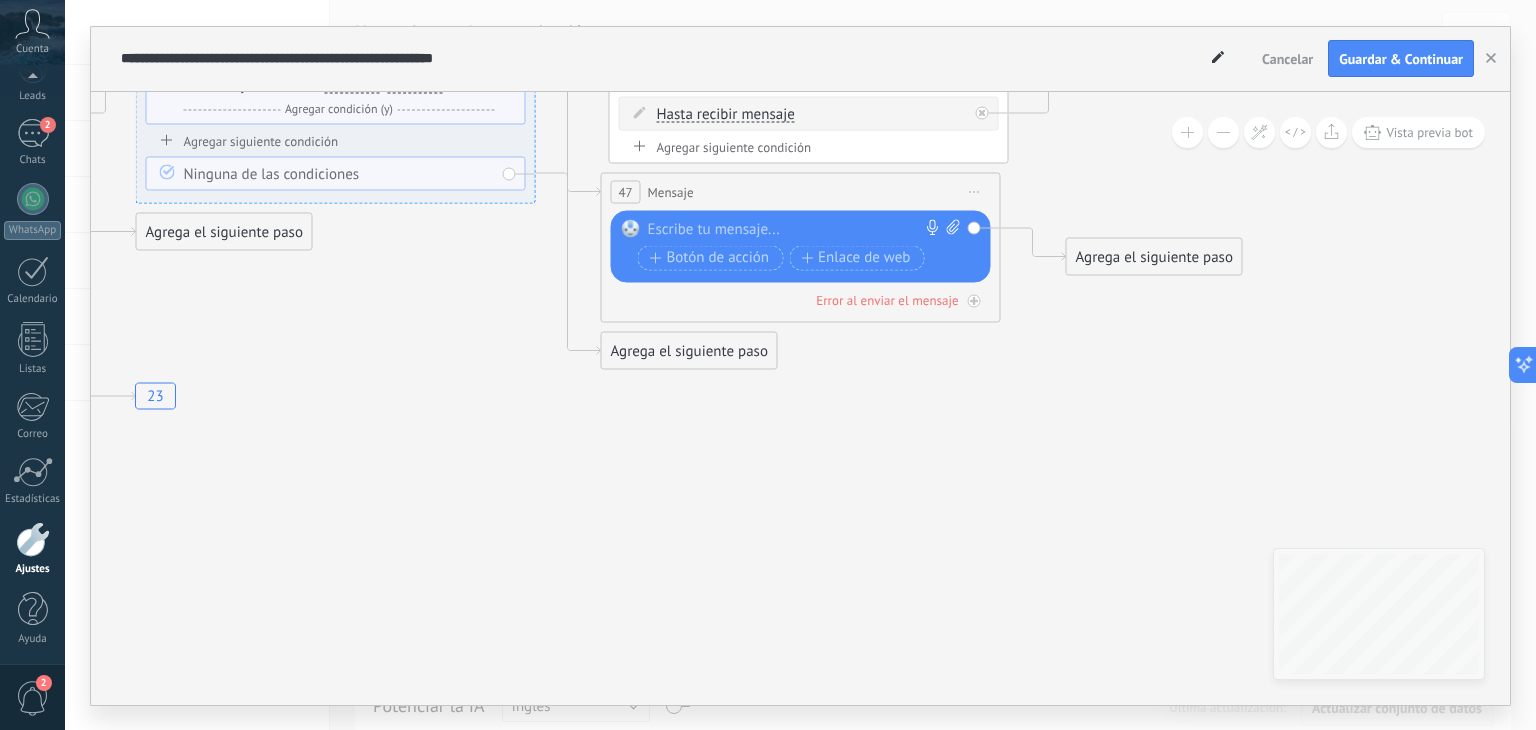 click 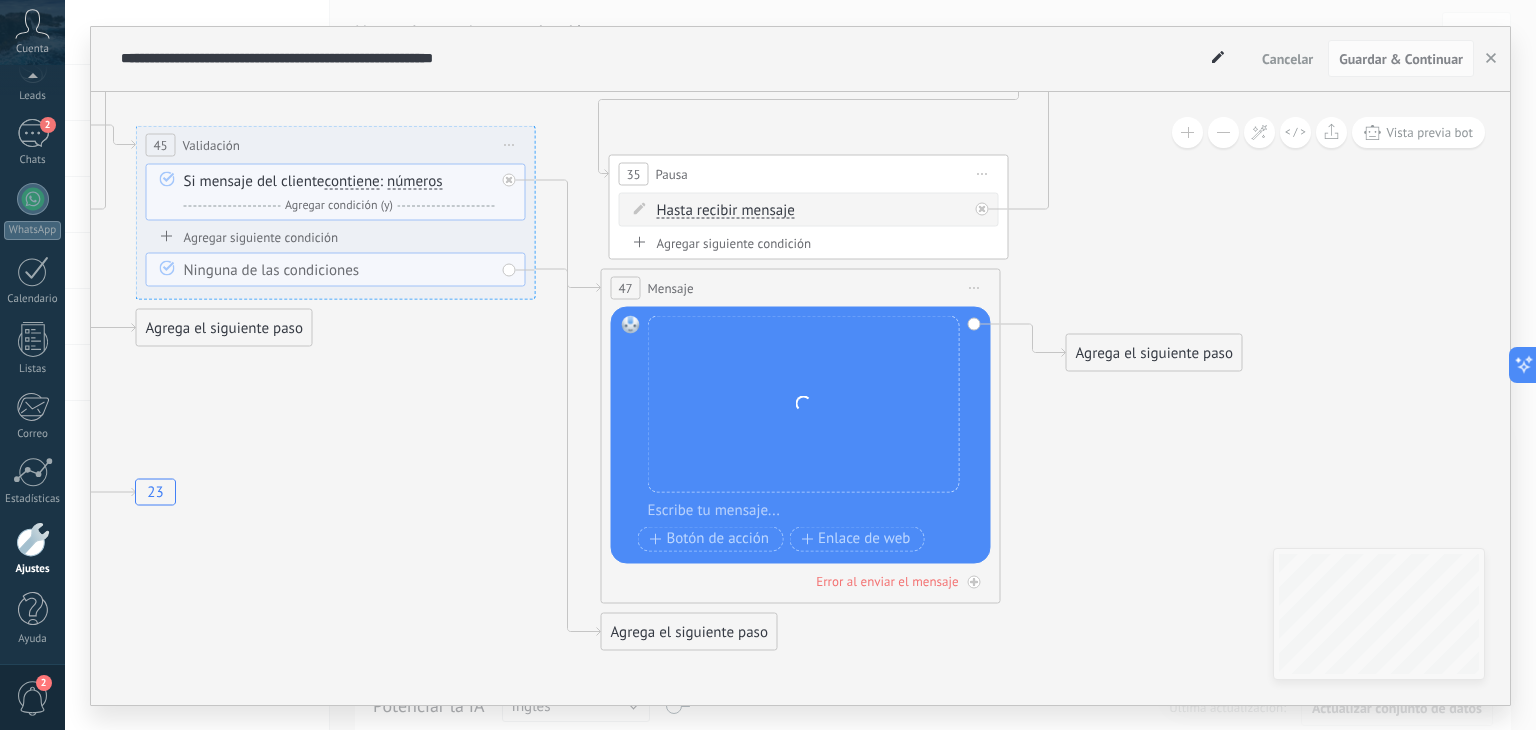 click on "contiene" at bounding box center (352, 181) 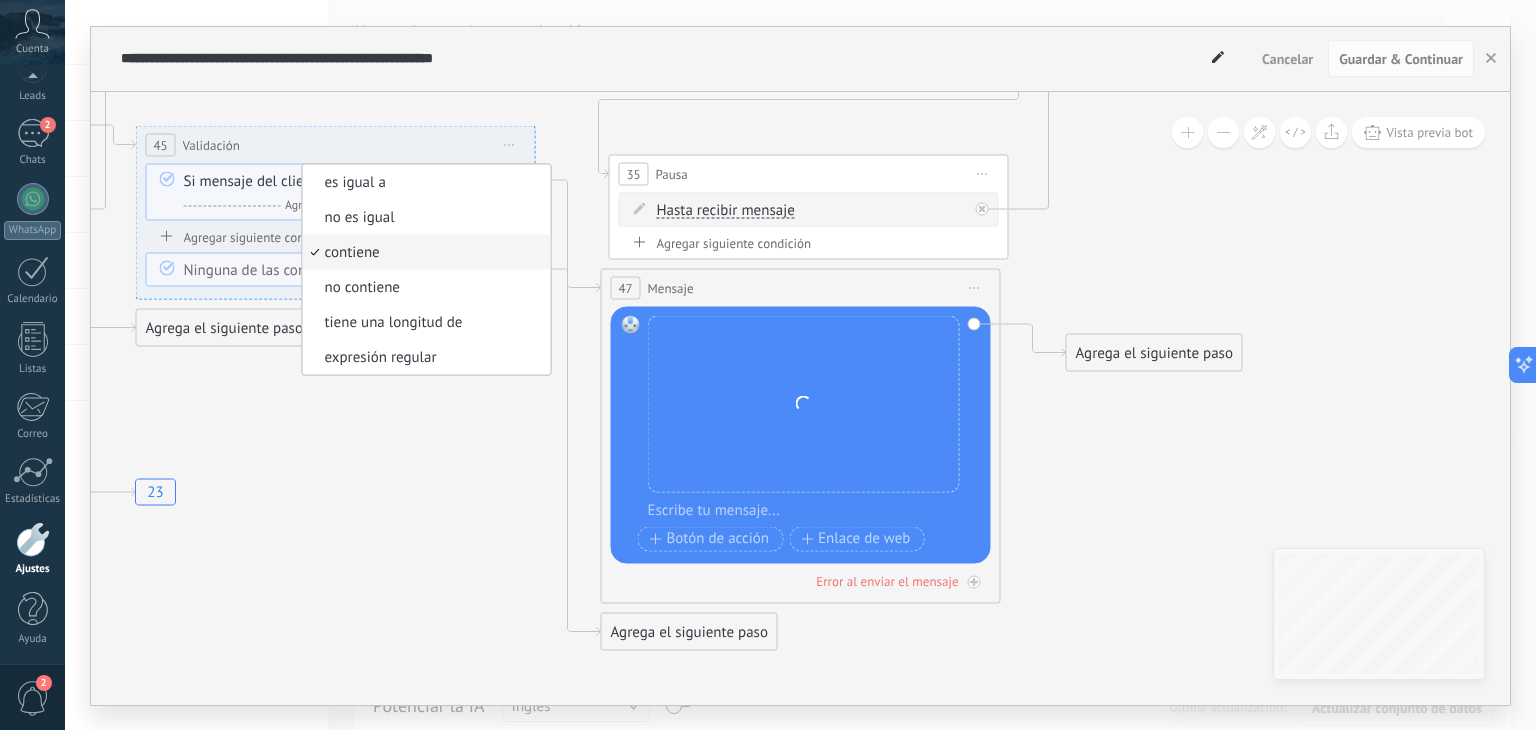 click on "contiene" at bounding box center (424, 252) 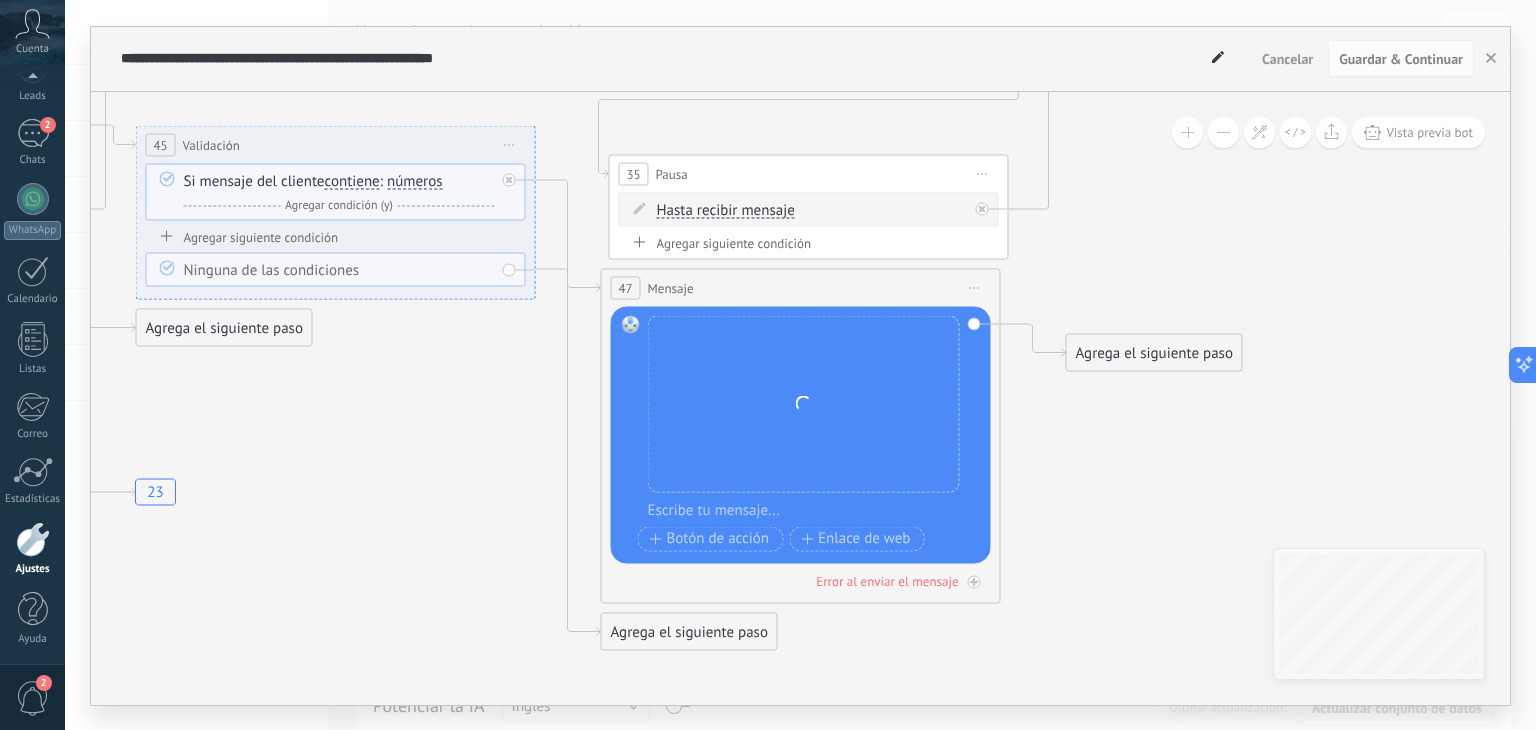 click on "números" at bounding box center [415, 181] 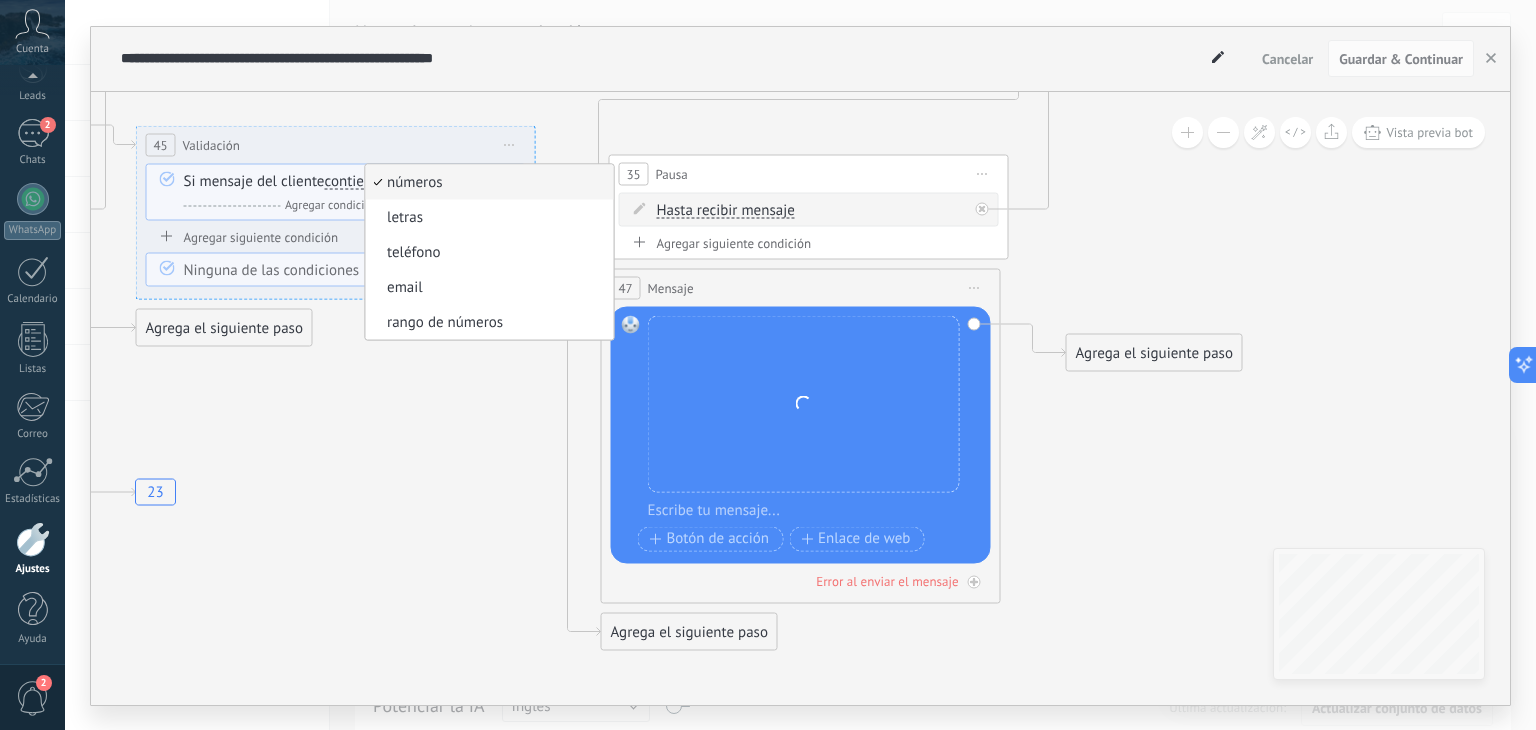 click on "contiene" at bounding box center [352, 181] 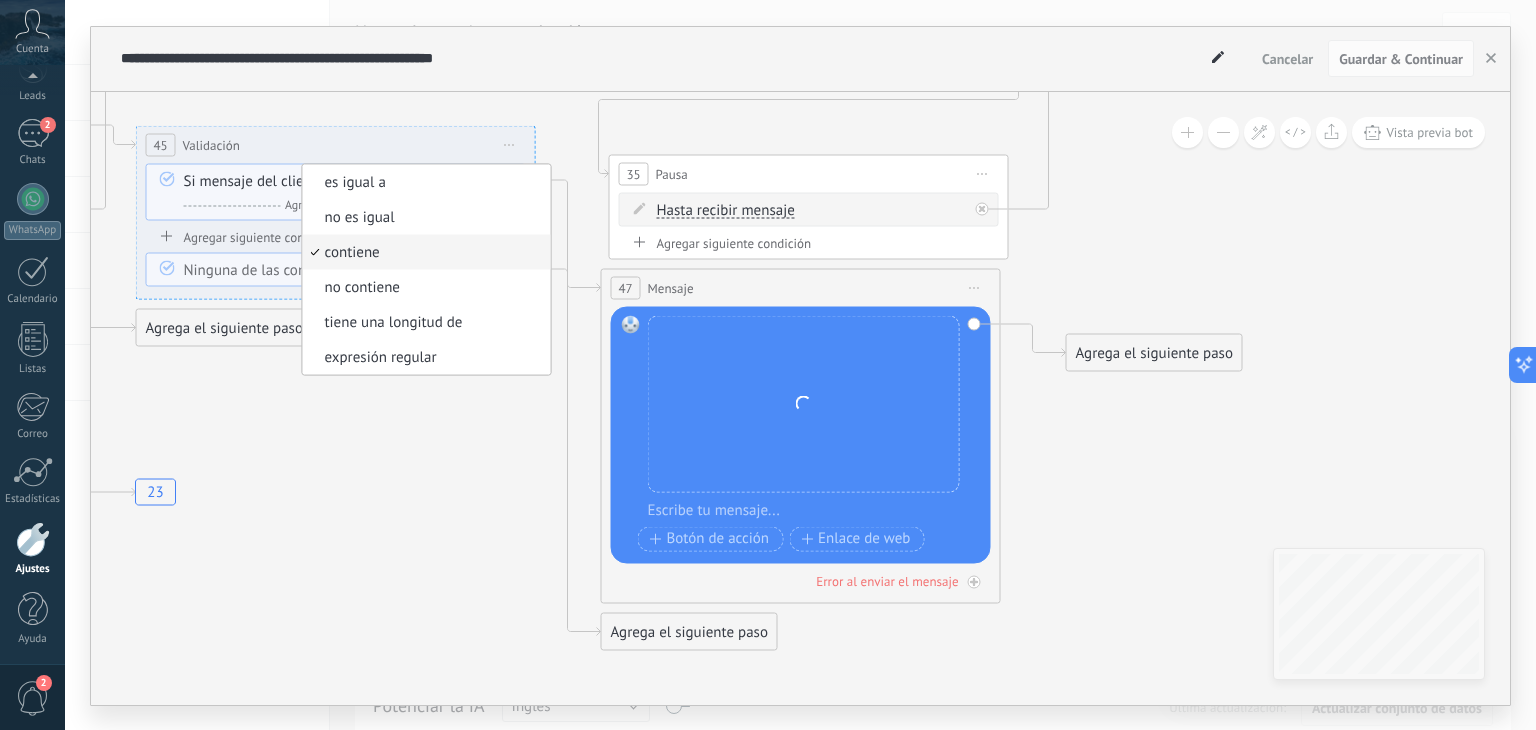click on "Y
Agregar condición (y)" at bounding box center [339, 205] 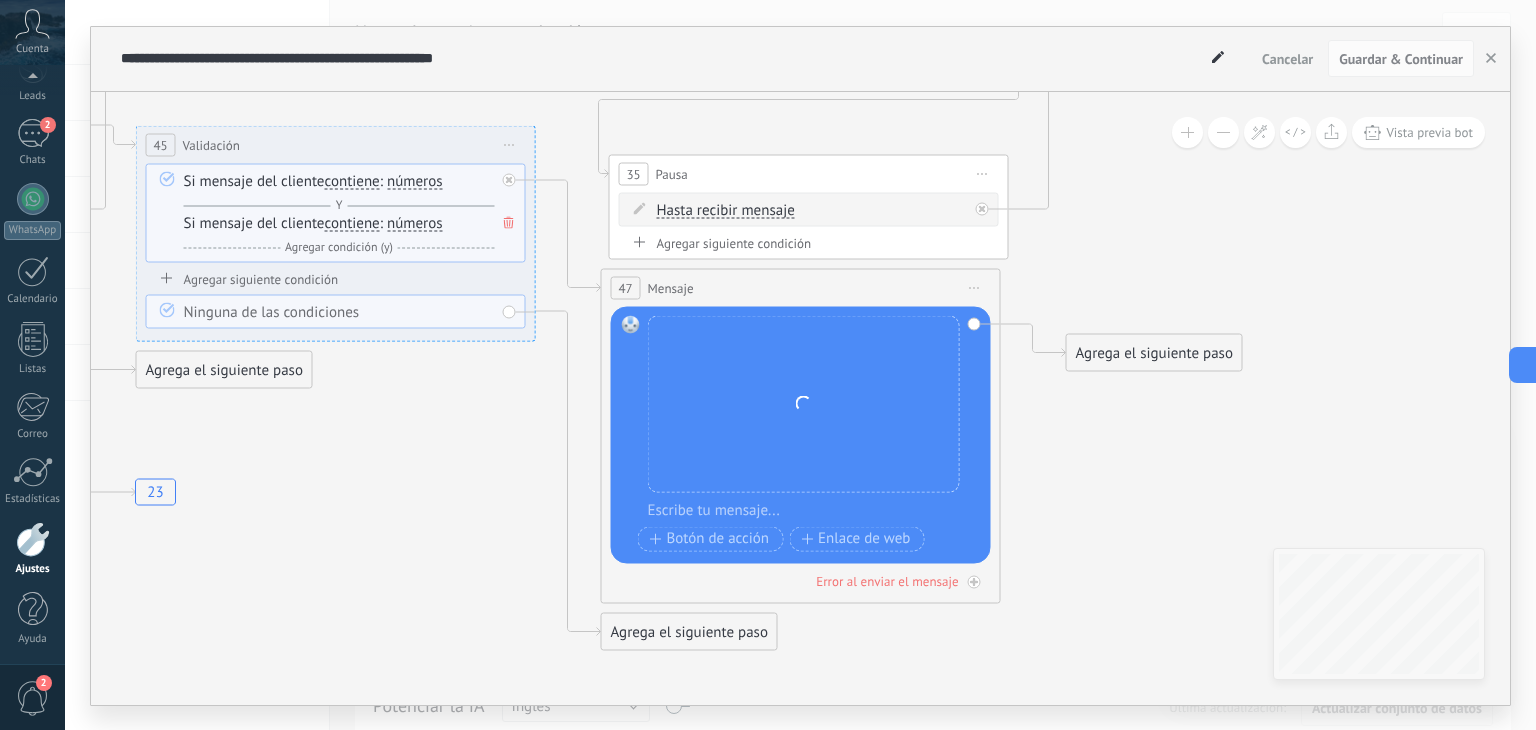 click at bounding box center [509, 222] 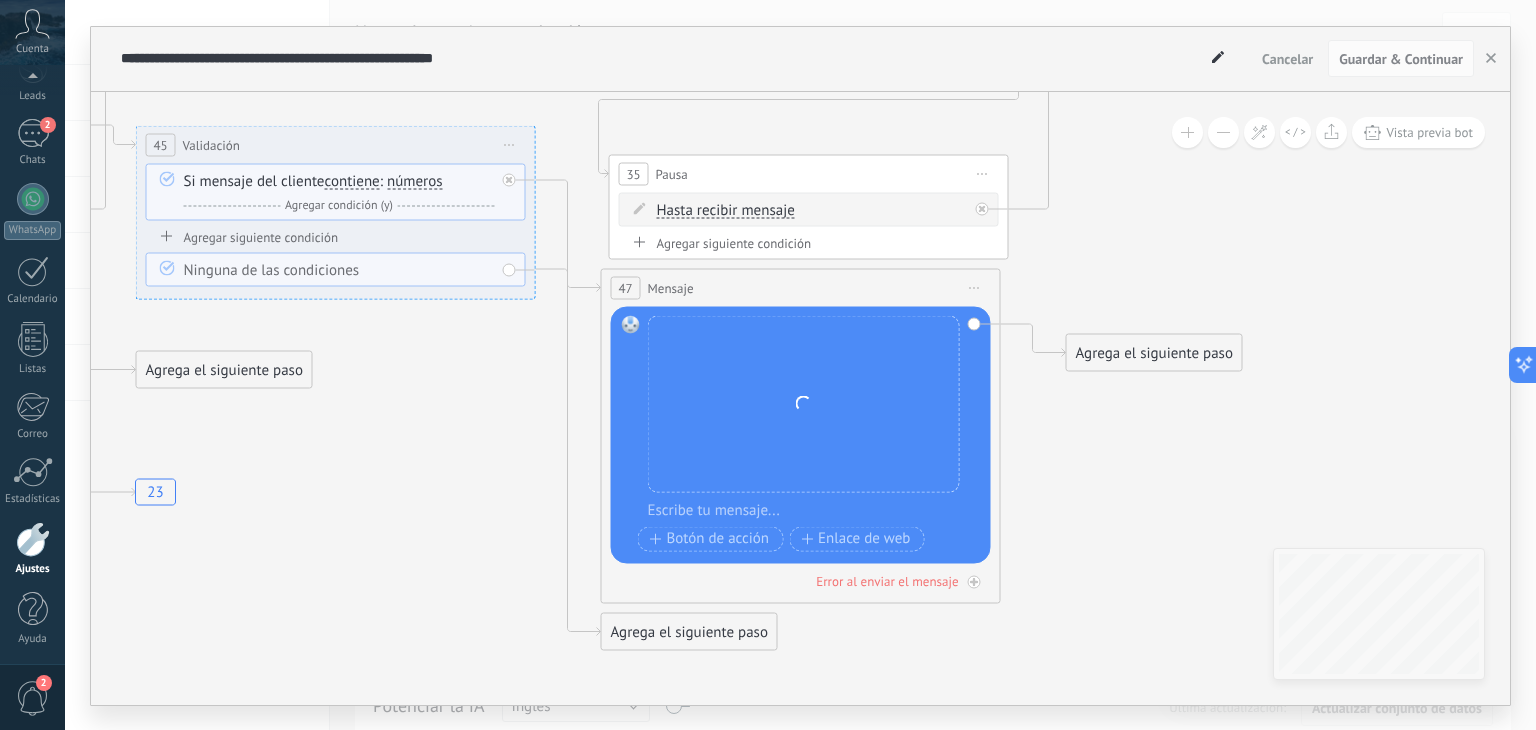 click on "números" at bounding box center [415, 181] 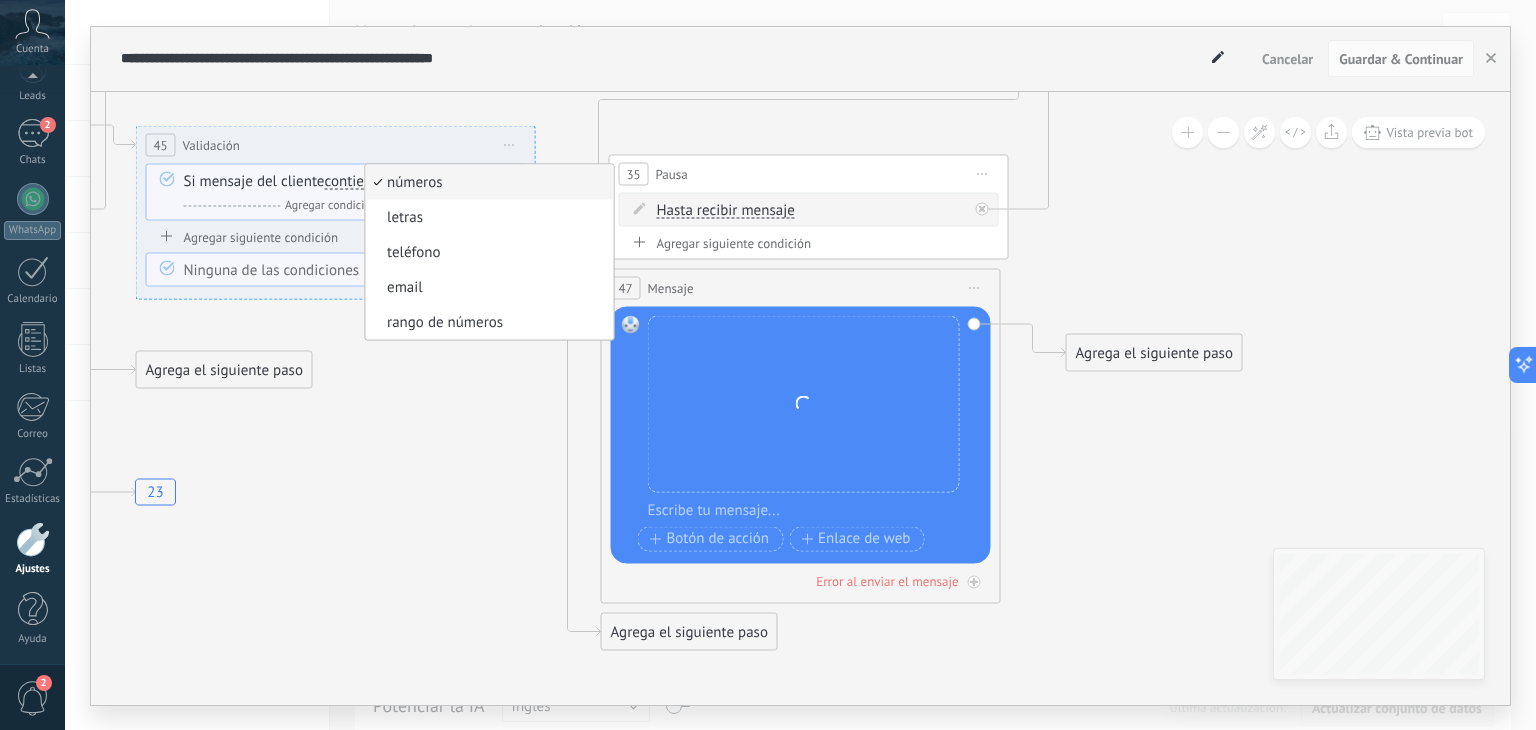 click on "números" at bounding box center (486, 182) 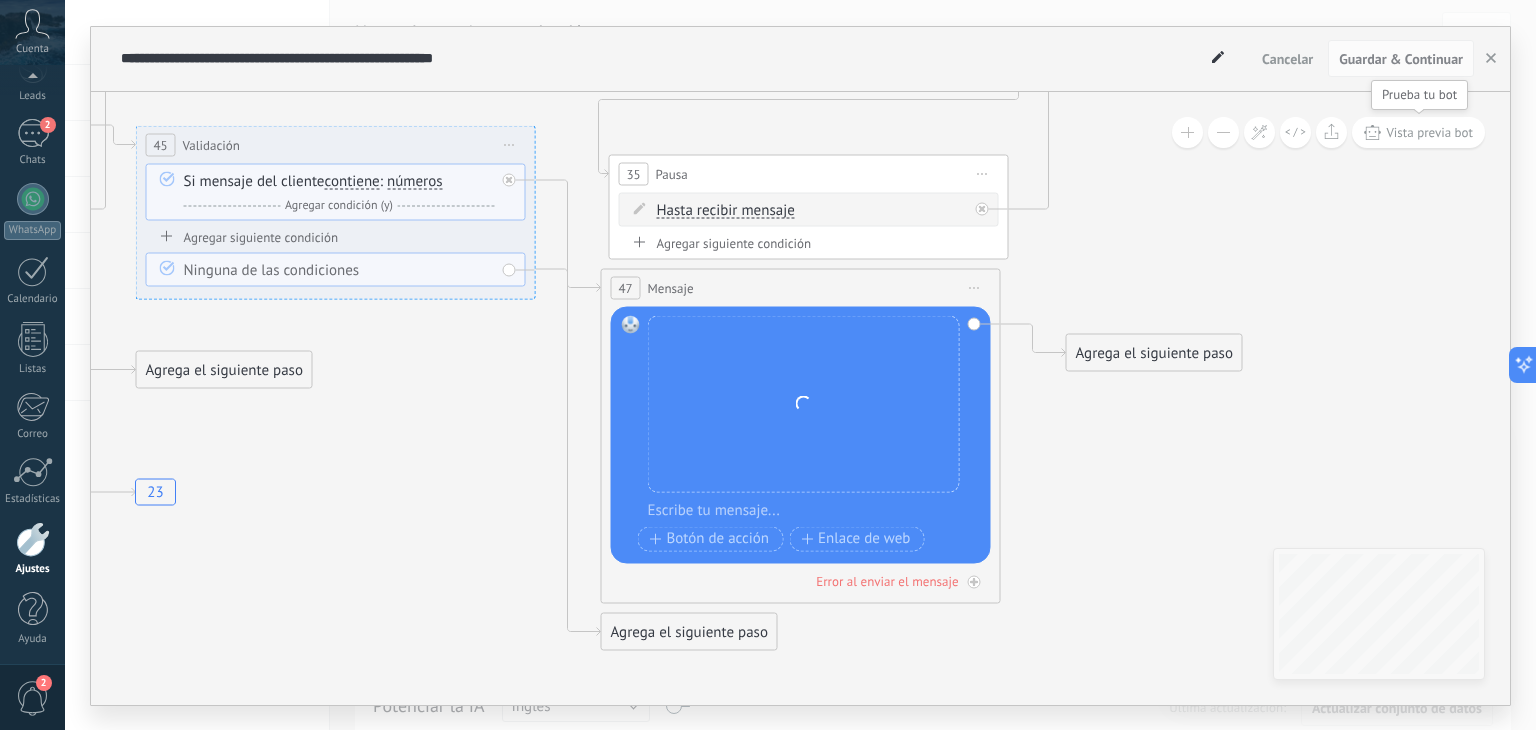 click on "Vista previa bot" at bounding box center [1429, 132] 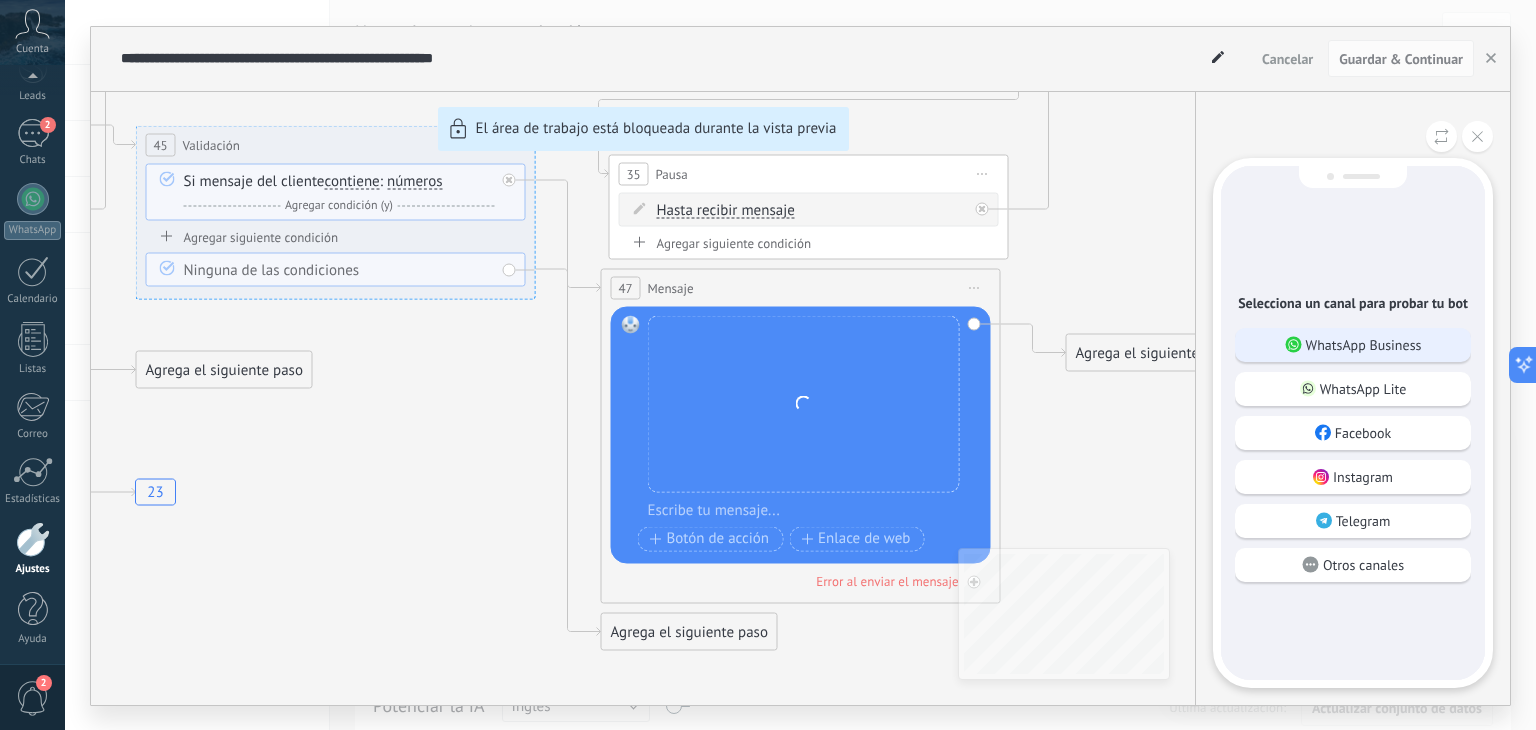 click on "WhatsApp Business" at bounding box center (1364, 345) 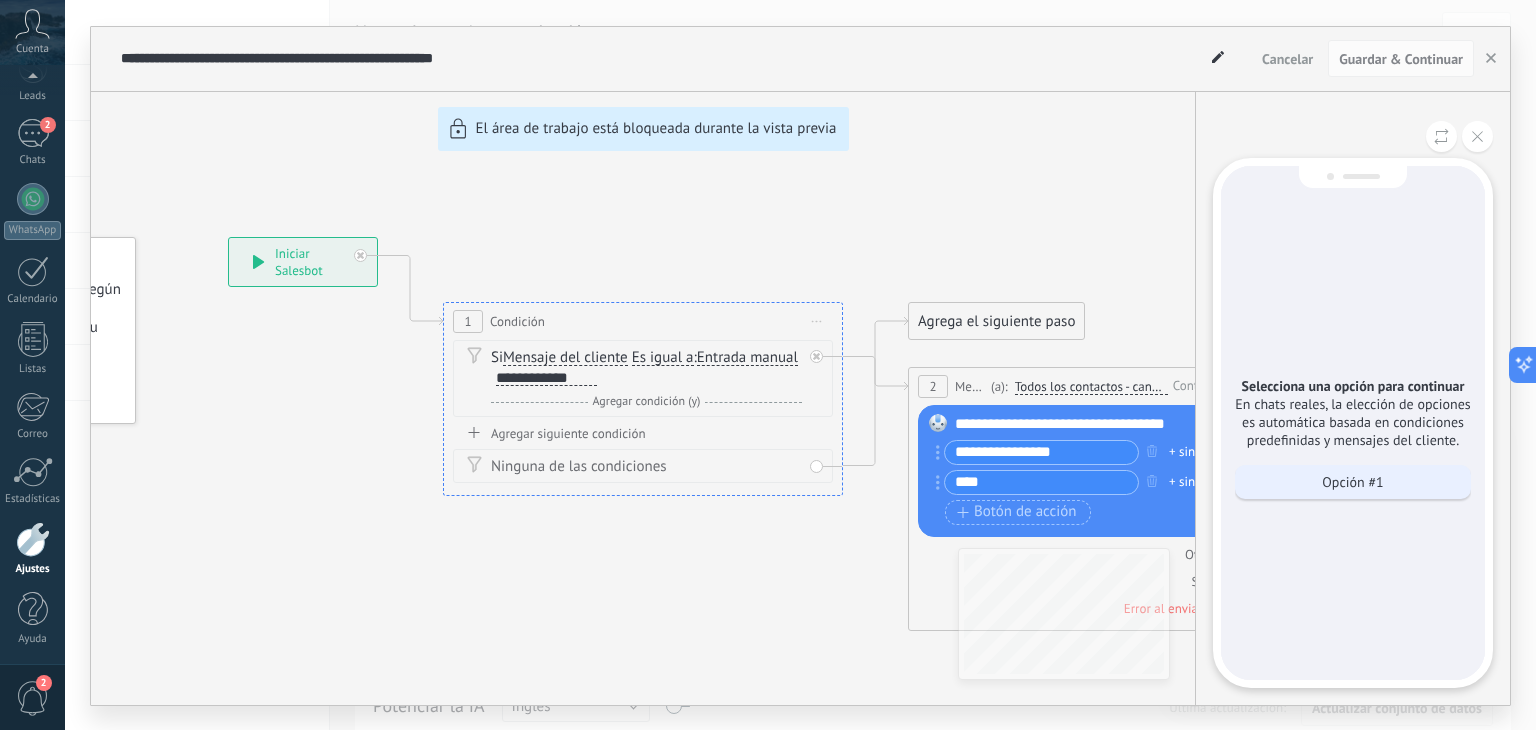 click on "Opción #1" at bounding box center (1352, 482) 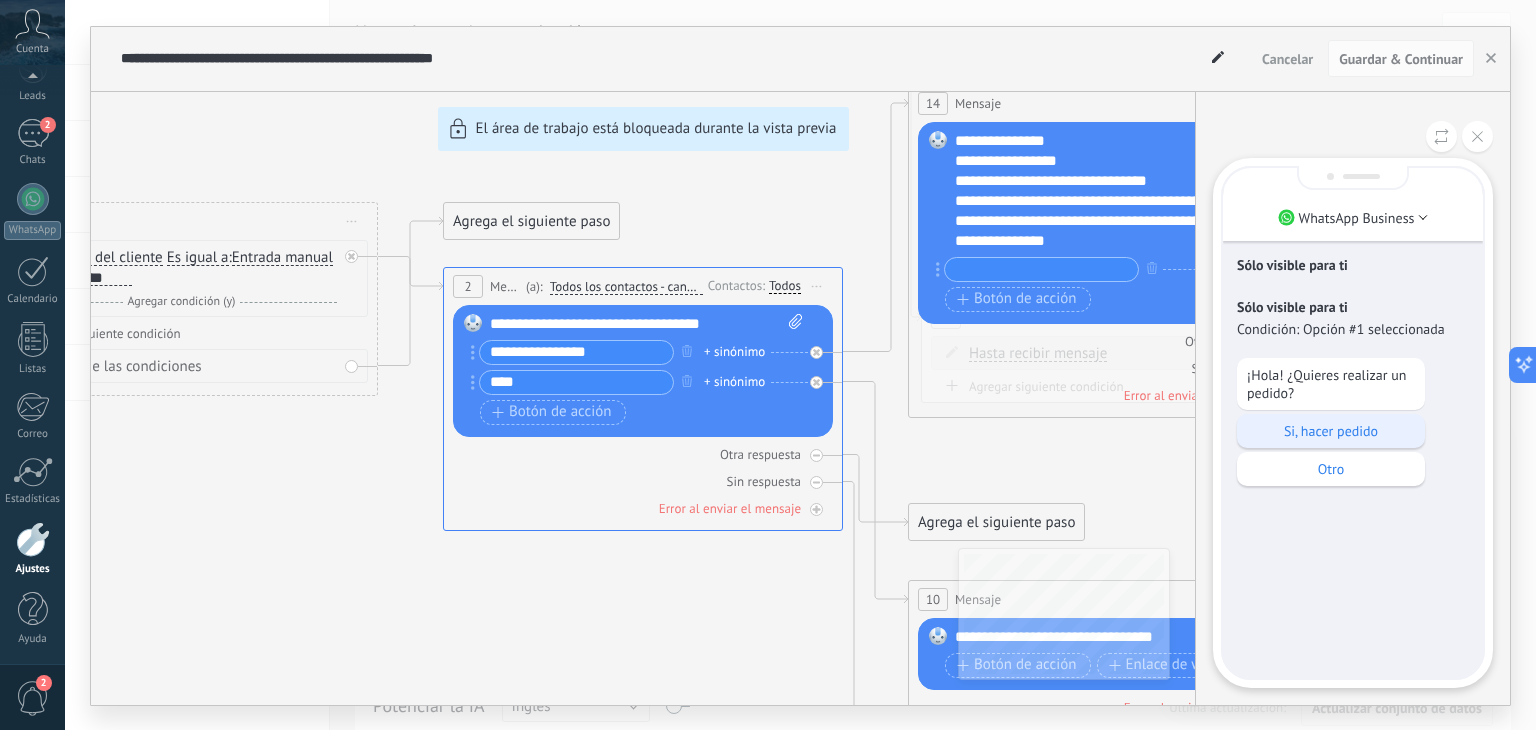 click on "Si, hacer pedido" at bounding box center [1331, 431] 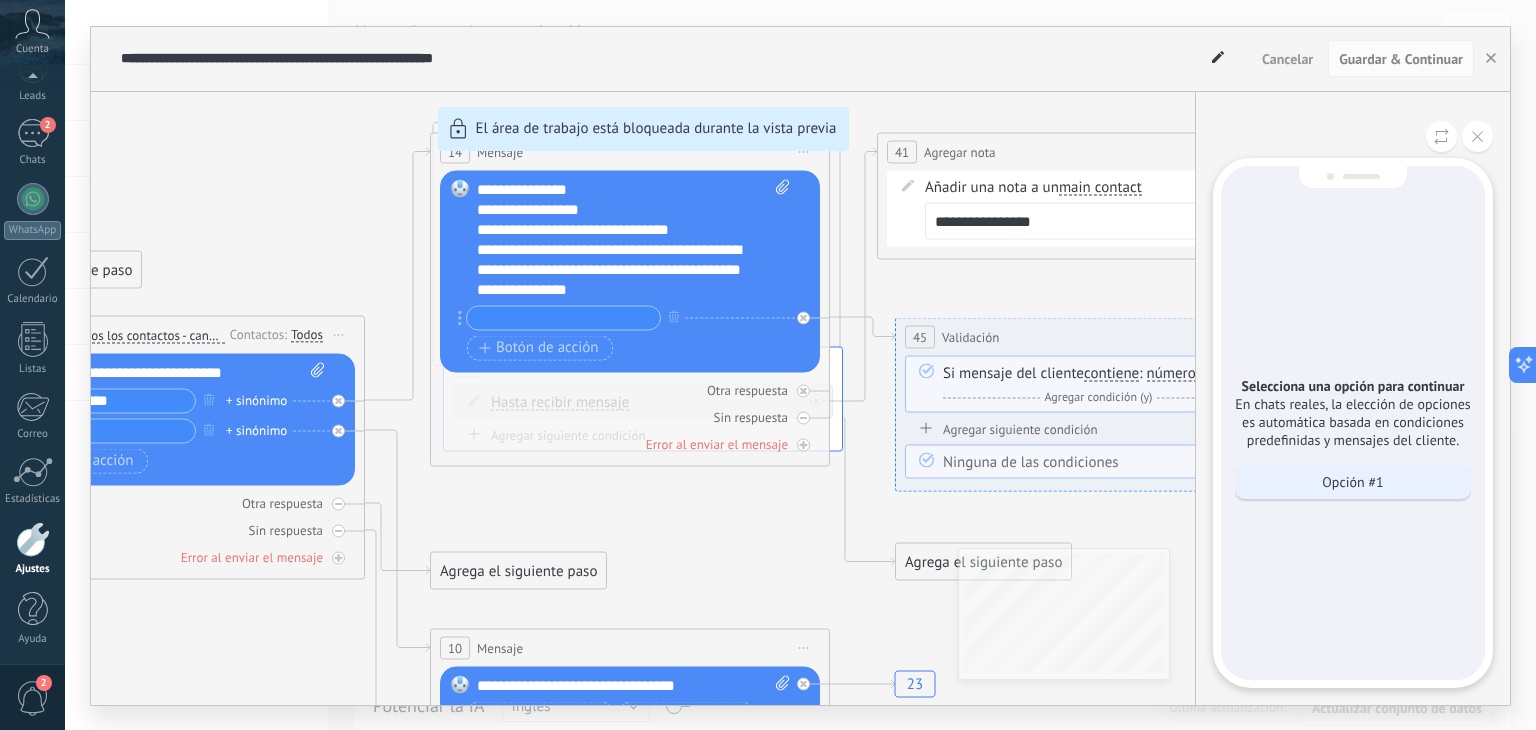 click on "Opción #1" at bounding box center [1353, 482] 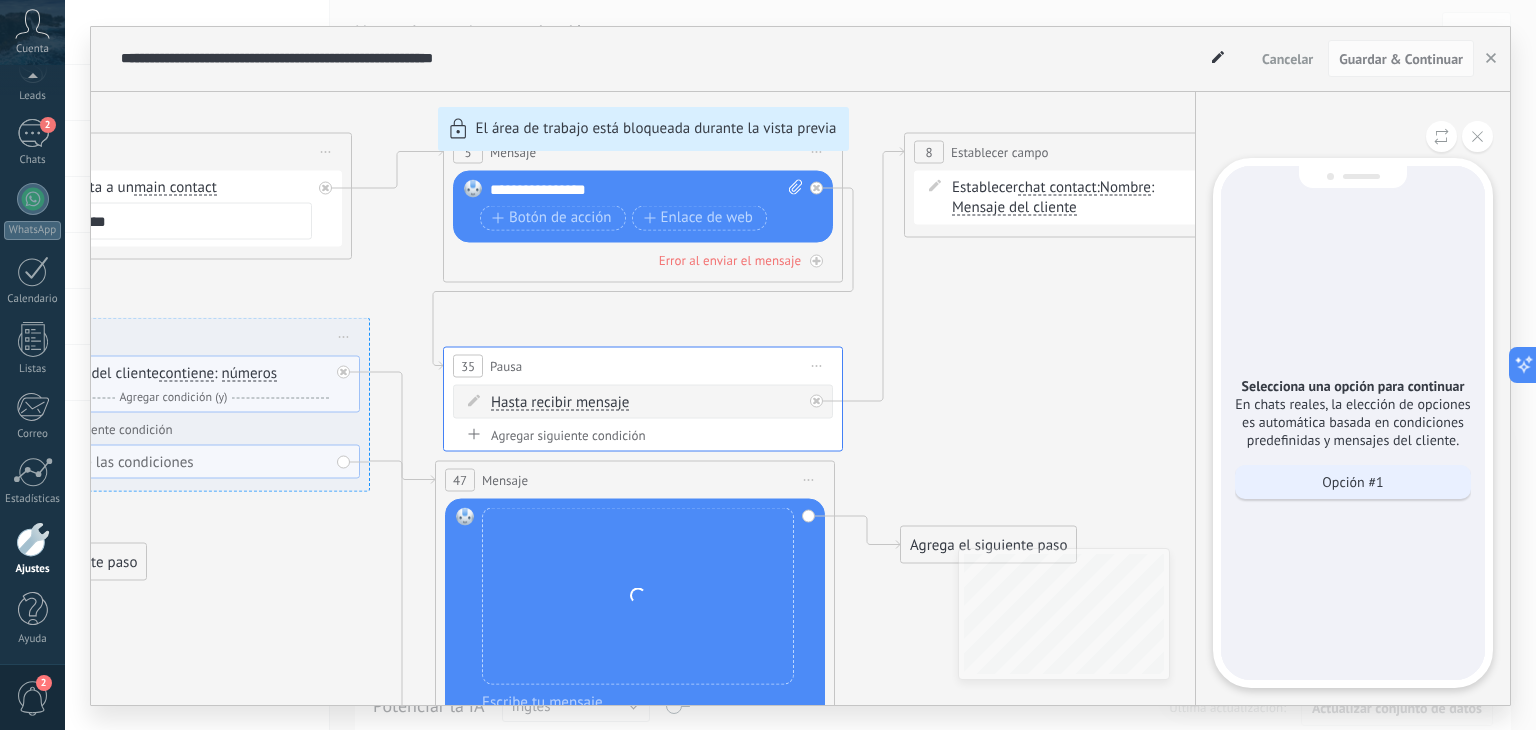 click on "Opción #1" at bounding box center (1353, 482) 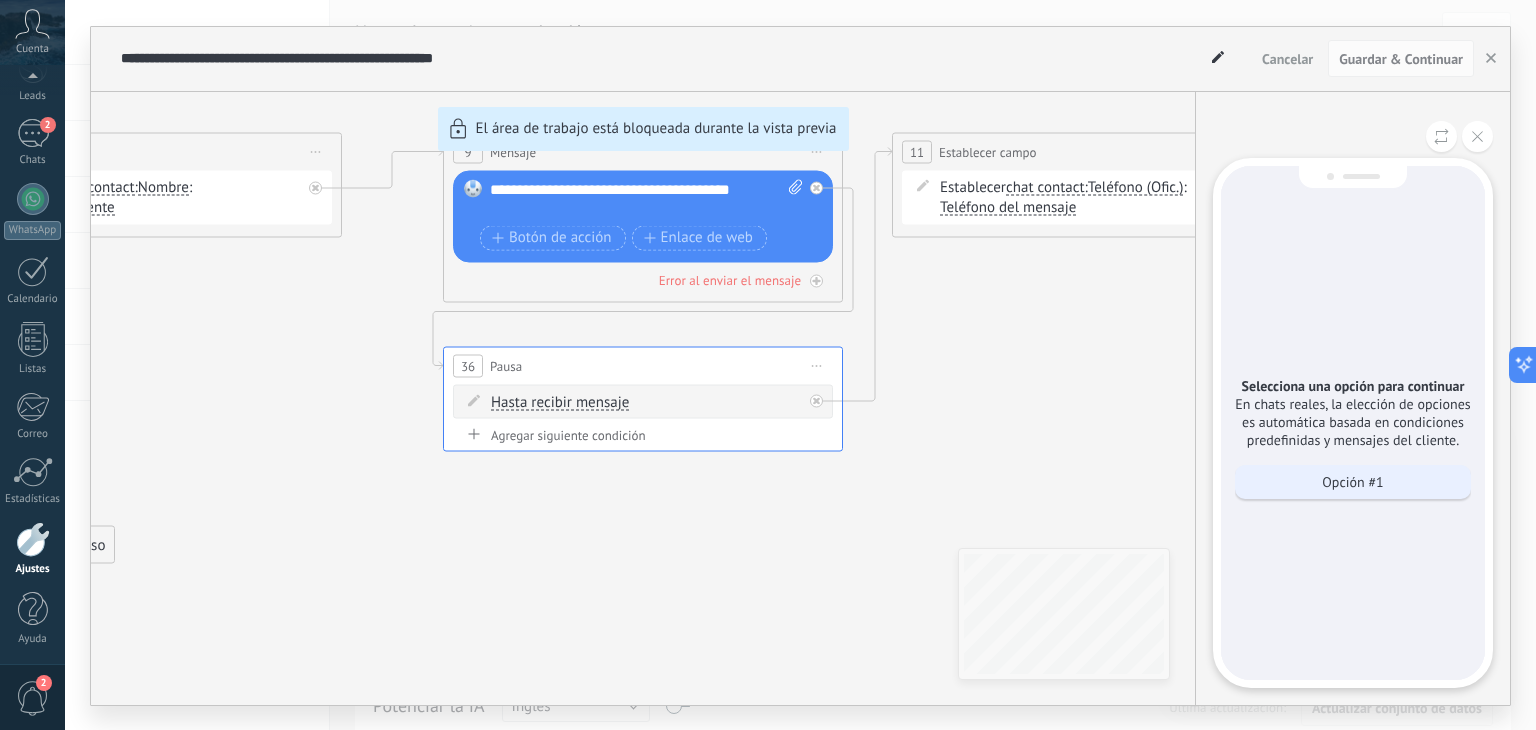 click on "Opción #1" at bounding box center [1352, 482] 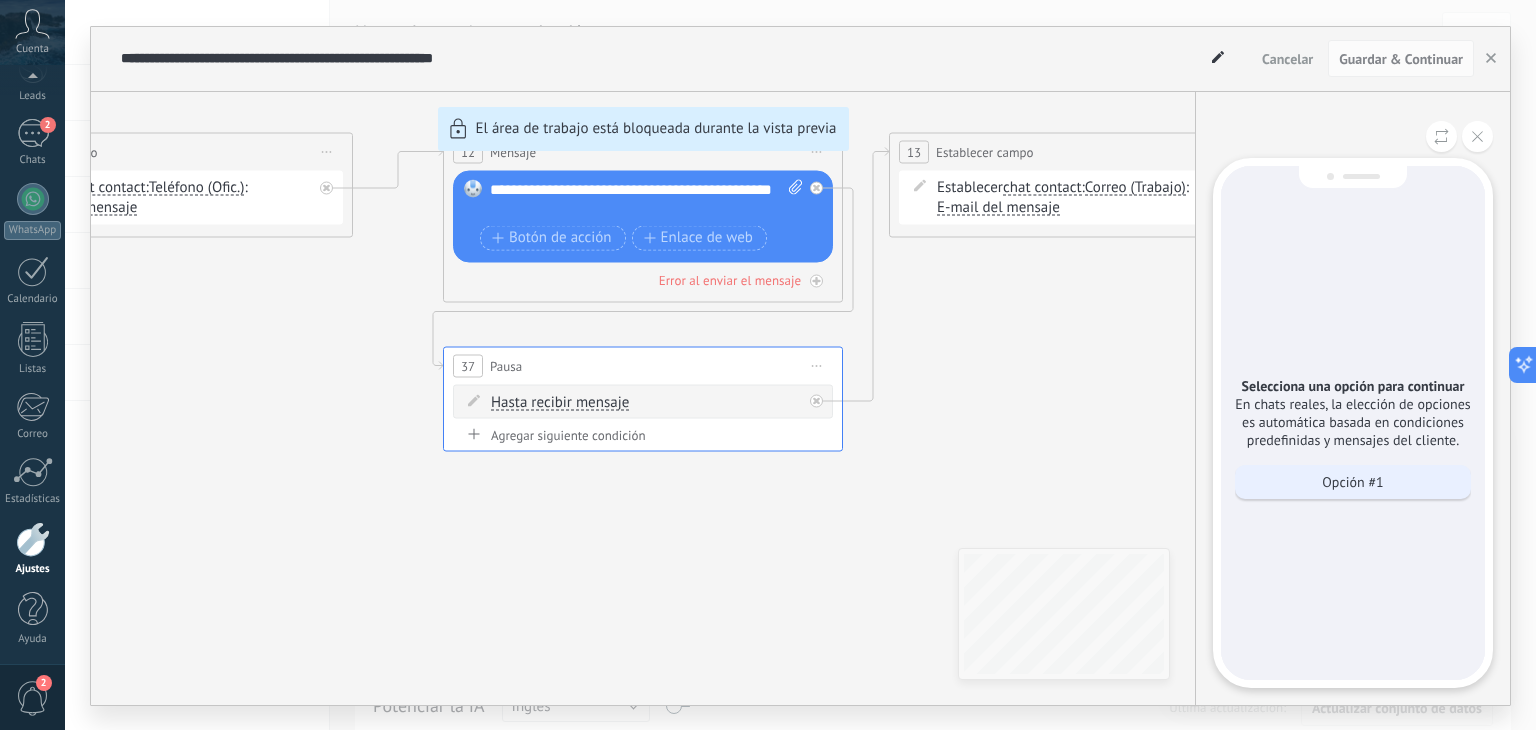 click on "Opción #1" at bounding box center [1352, 482] 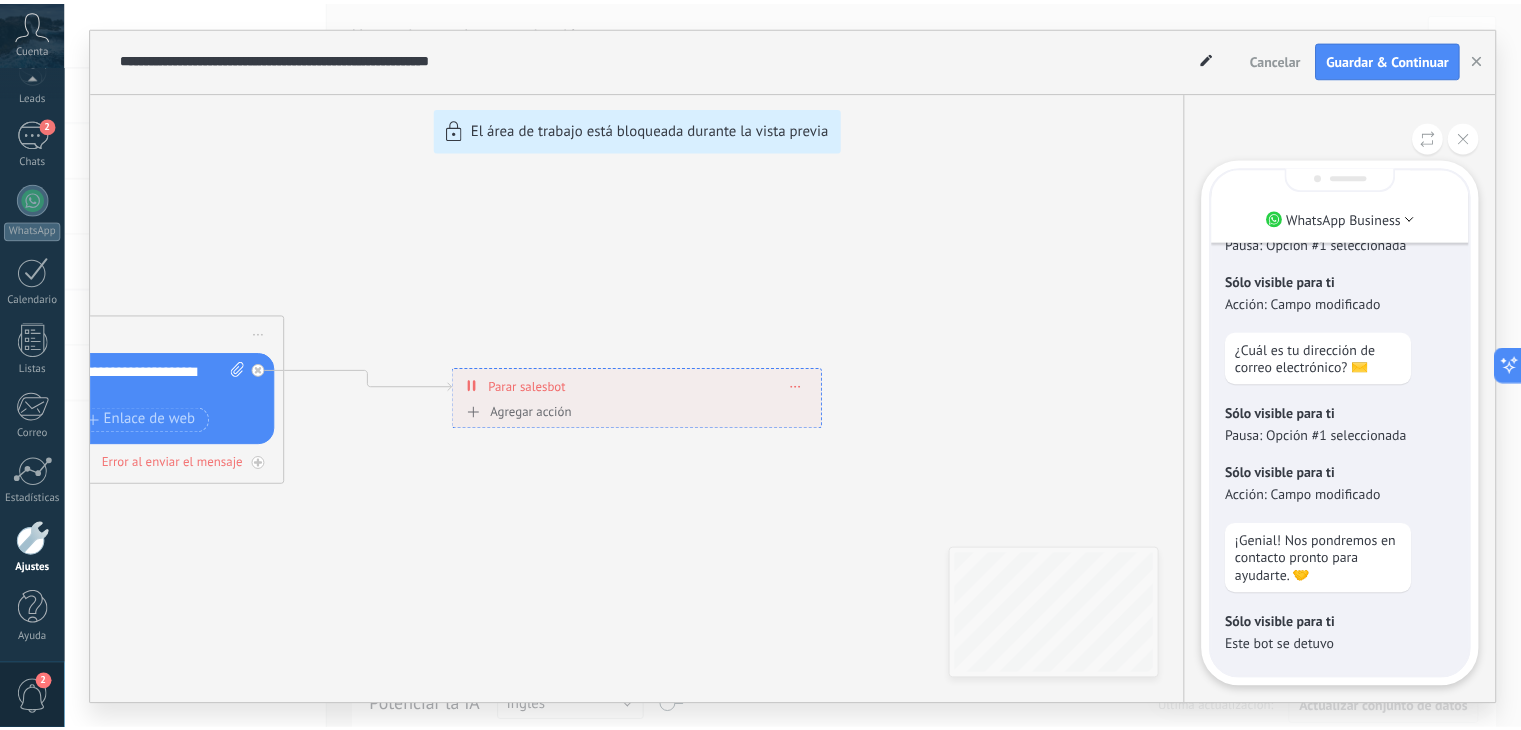 scroll, scrollTop: -200, scrollLeft: 0, axis: vertical 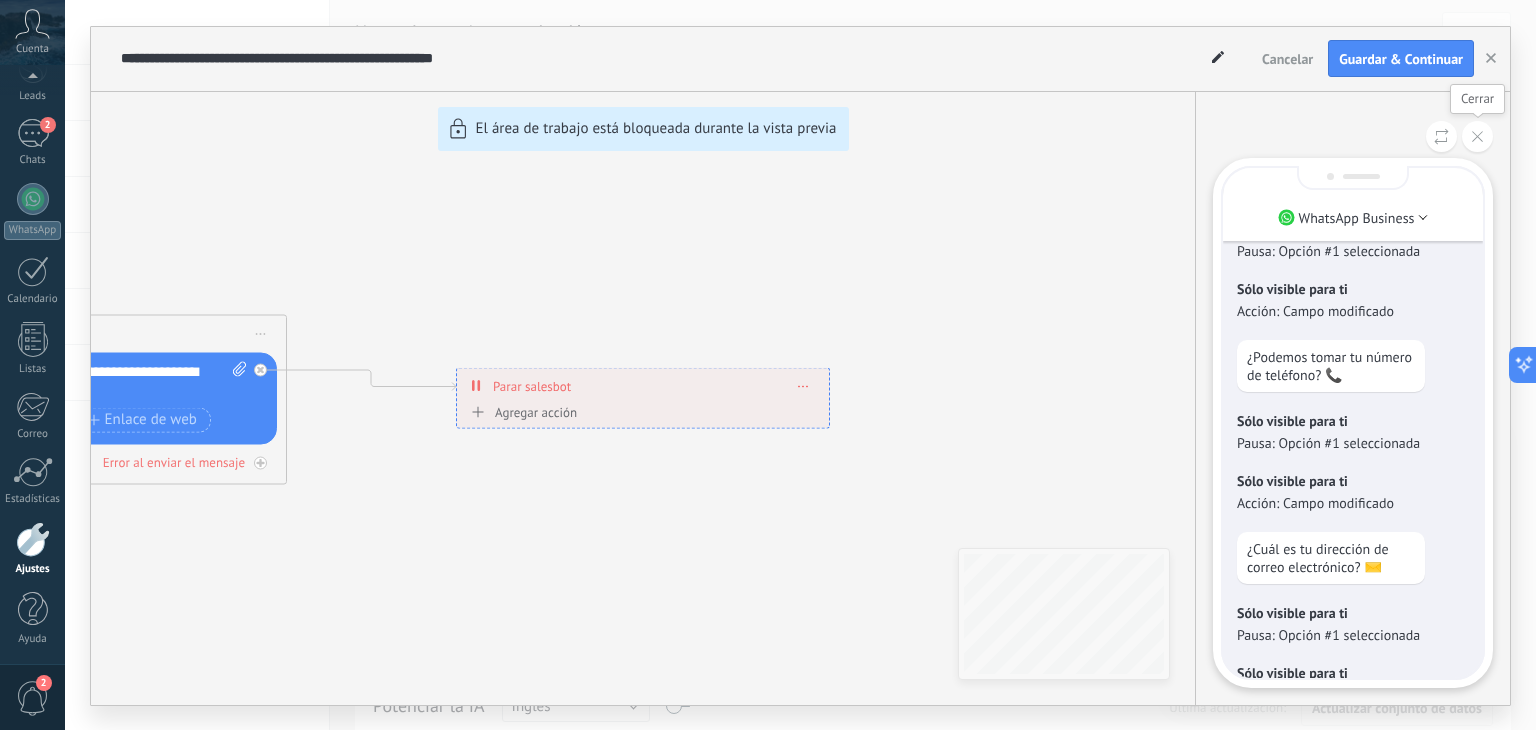 click 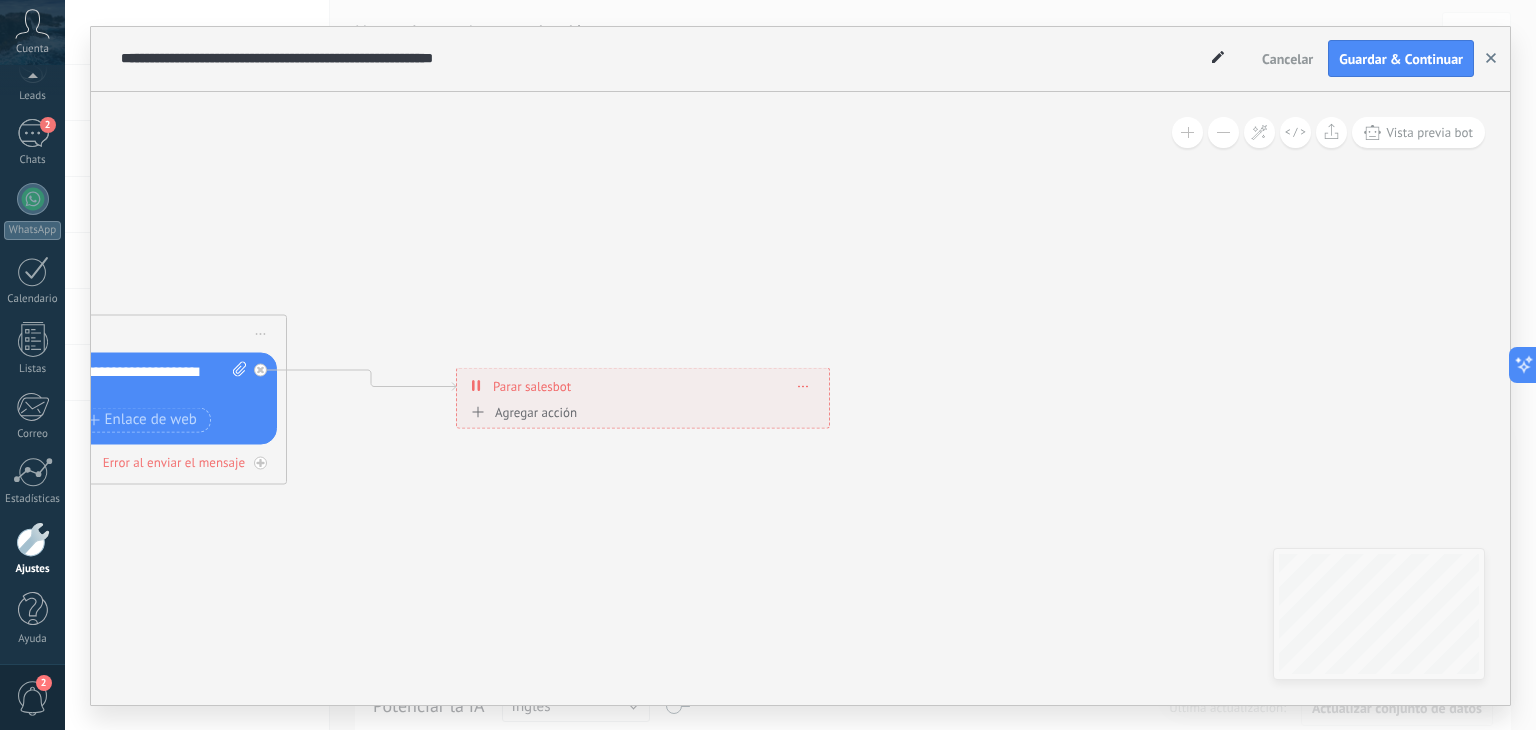 click 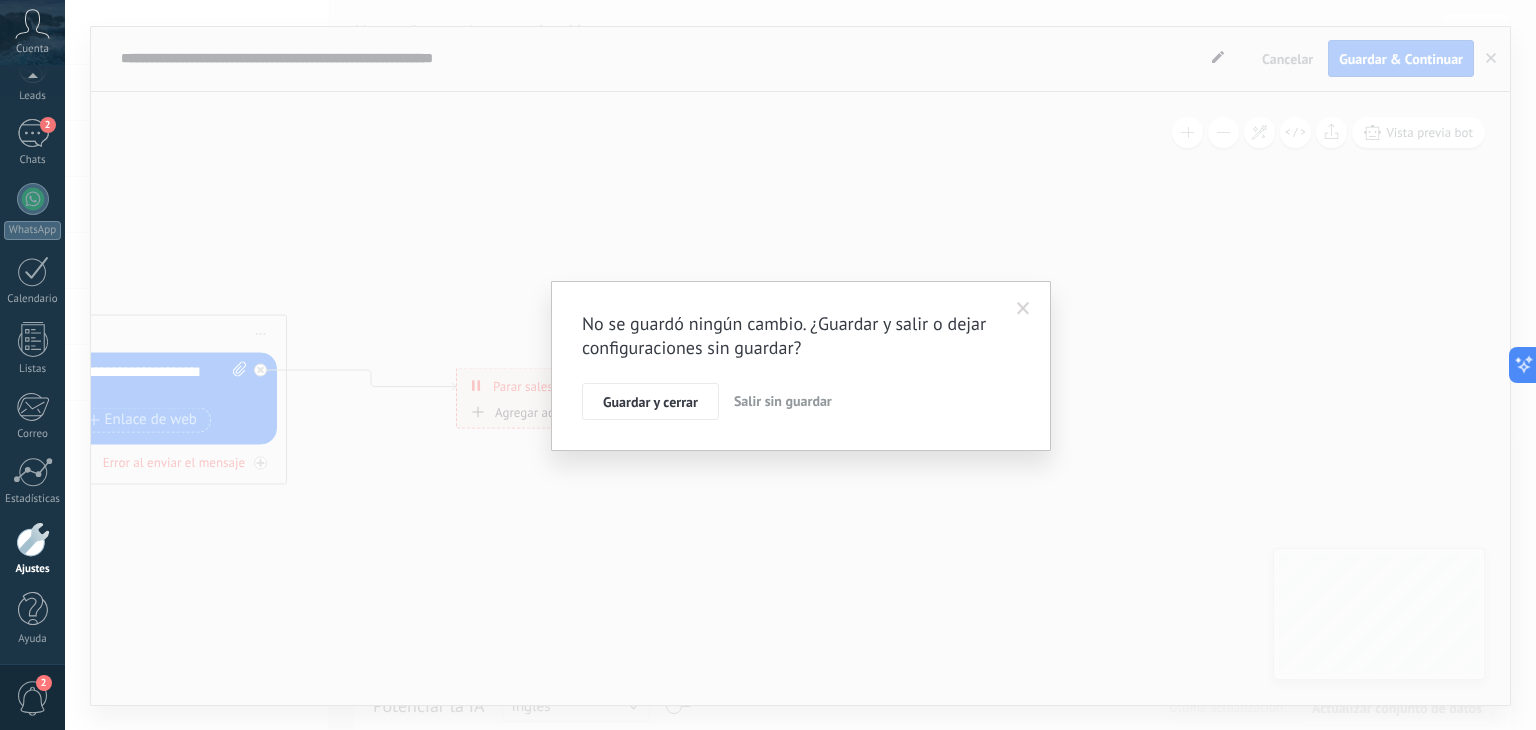 click on "Salir sin guardar" at bounding box center [783, 401] 